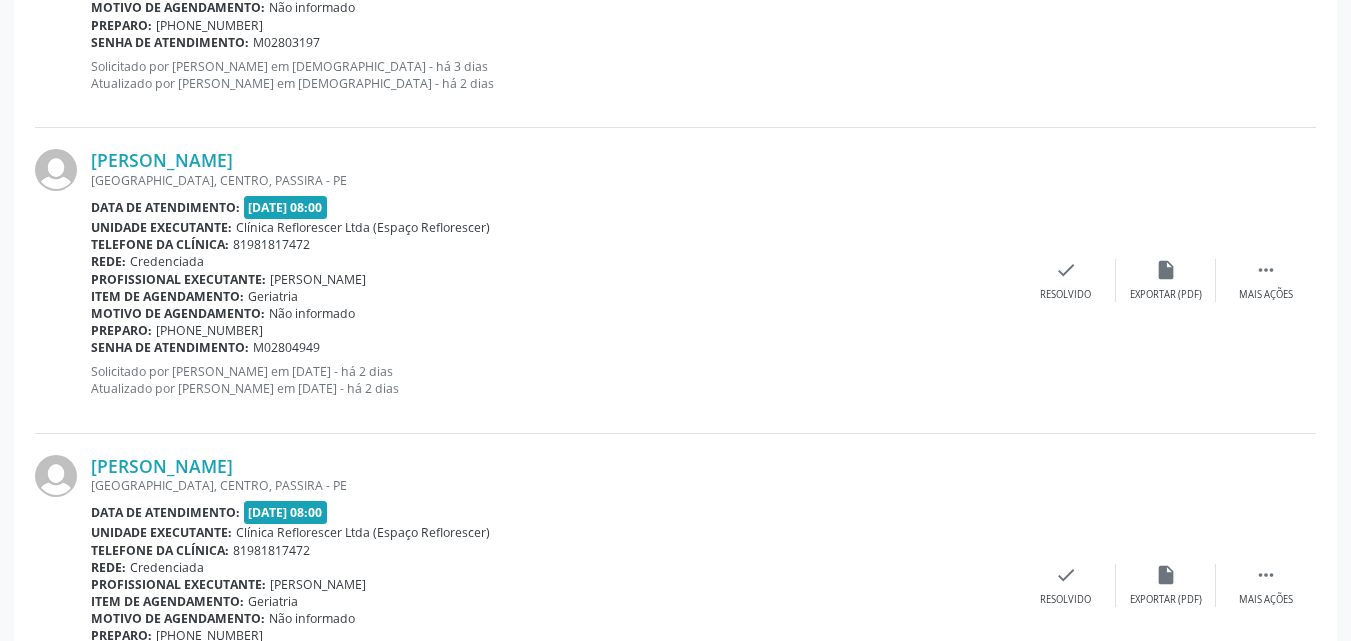 scroll, scrollTop: 2000, scrollLeft: 0, axis: vertical 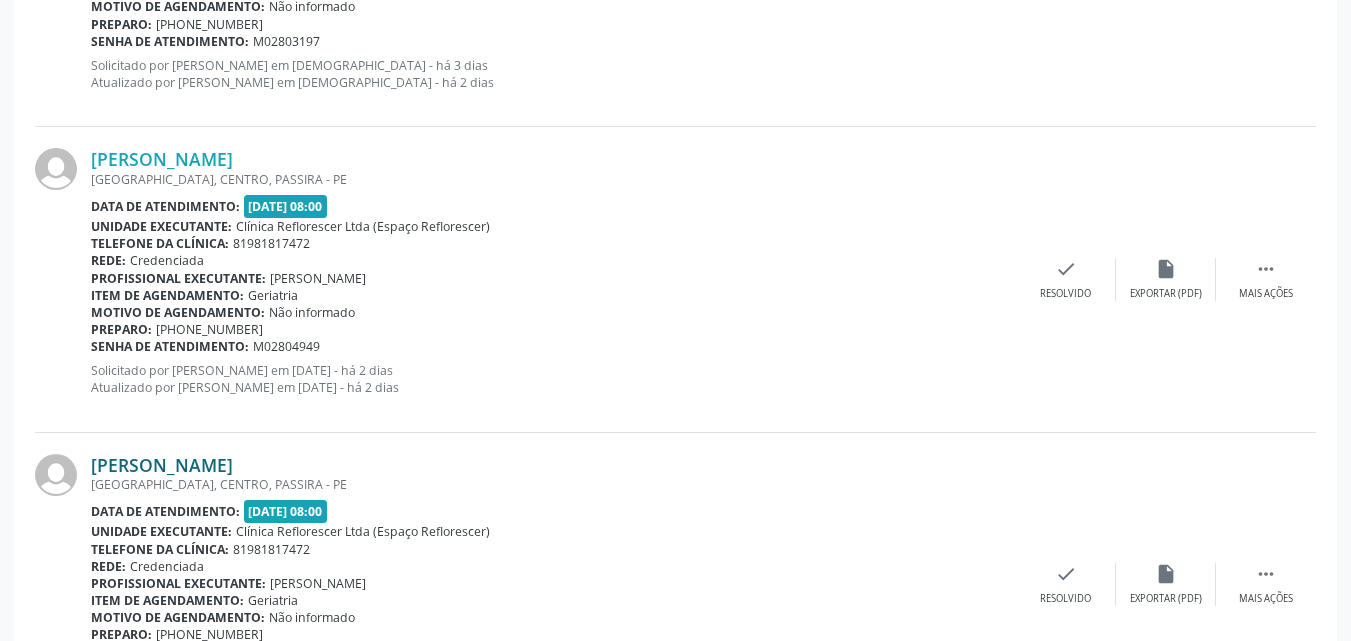 click on "[PERSON_NAME]" at bounding box center [162, 465] 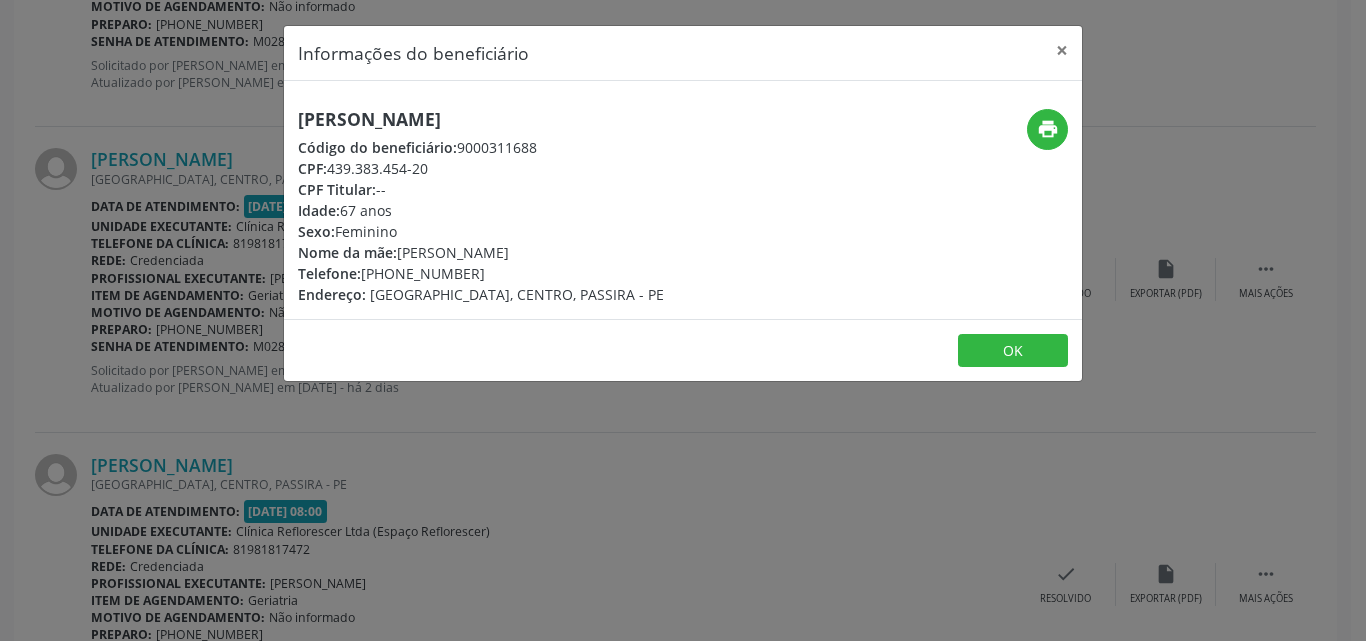 drag, startPoint x: 333, startPoint y: 164, endPoint x: 440, endPoint y: 164, distance: 107 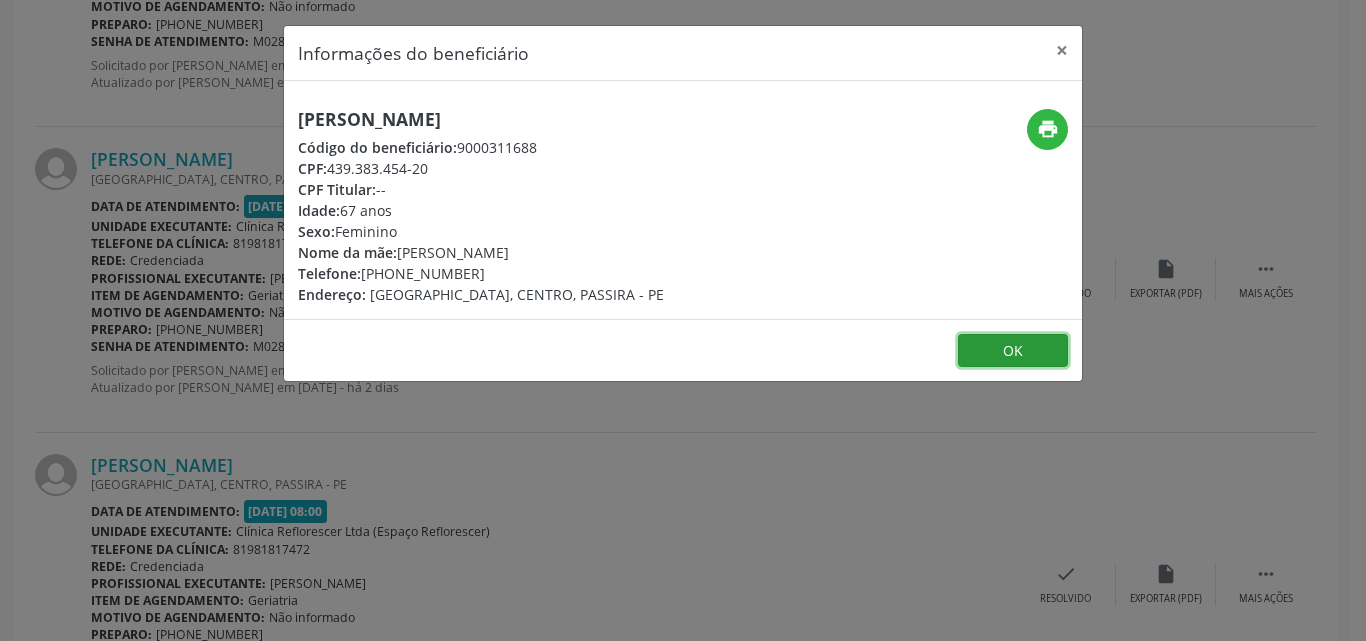 click on "OK" at bounding box center (1013, 351) 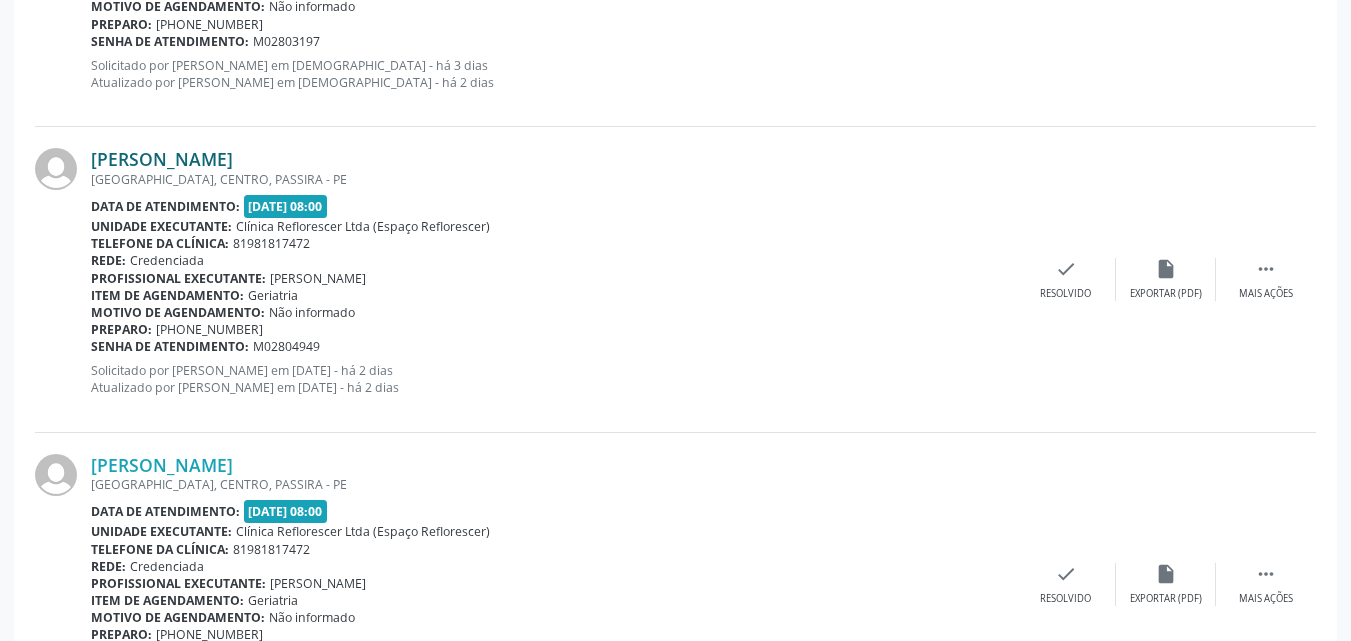 click on "[PERSON_NAME]" at bounding box center (162, 159) 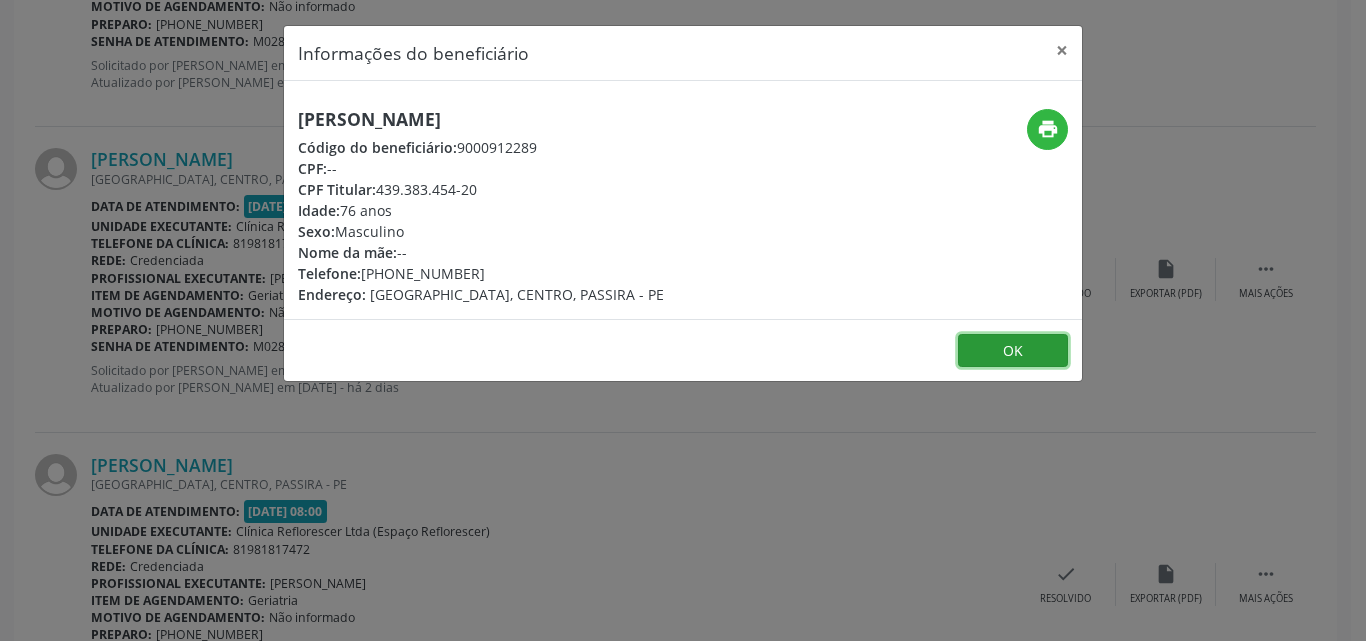 click on "OK" at bounding box center (1013, 351) 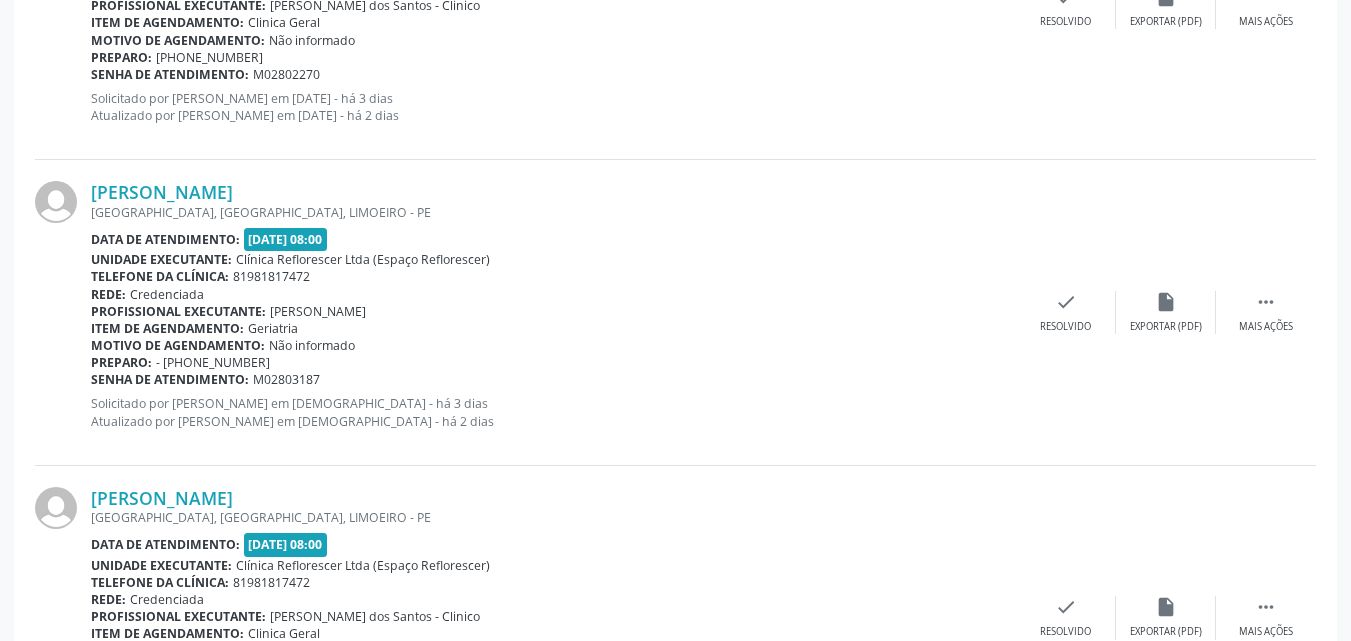 scroll, scrollTop: 1342, scrollLeft: 0, axis: vertical 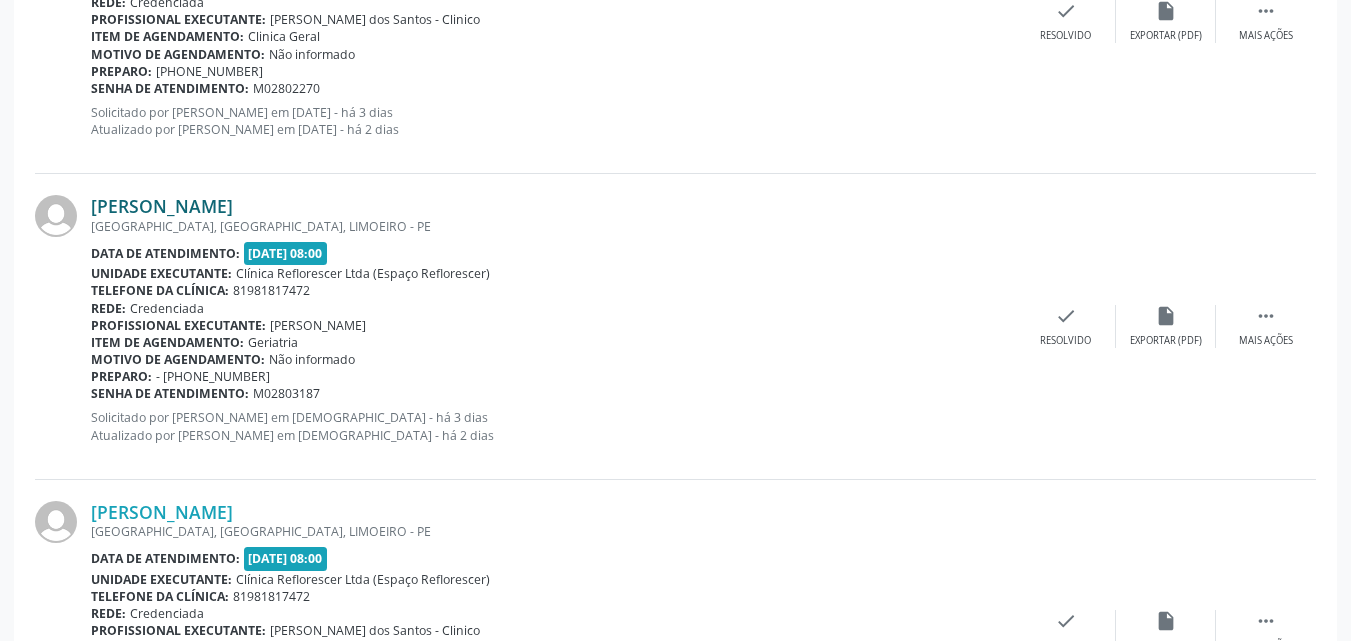 click on "[PERSON_NAME]" at bounding box center [162, 206] 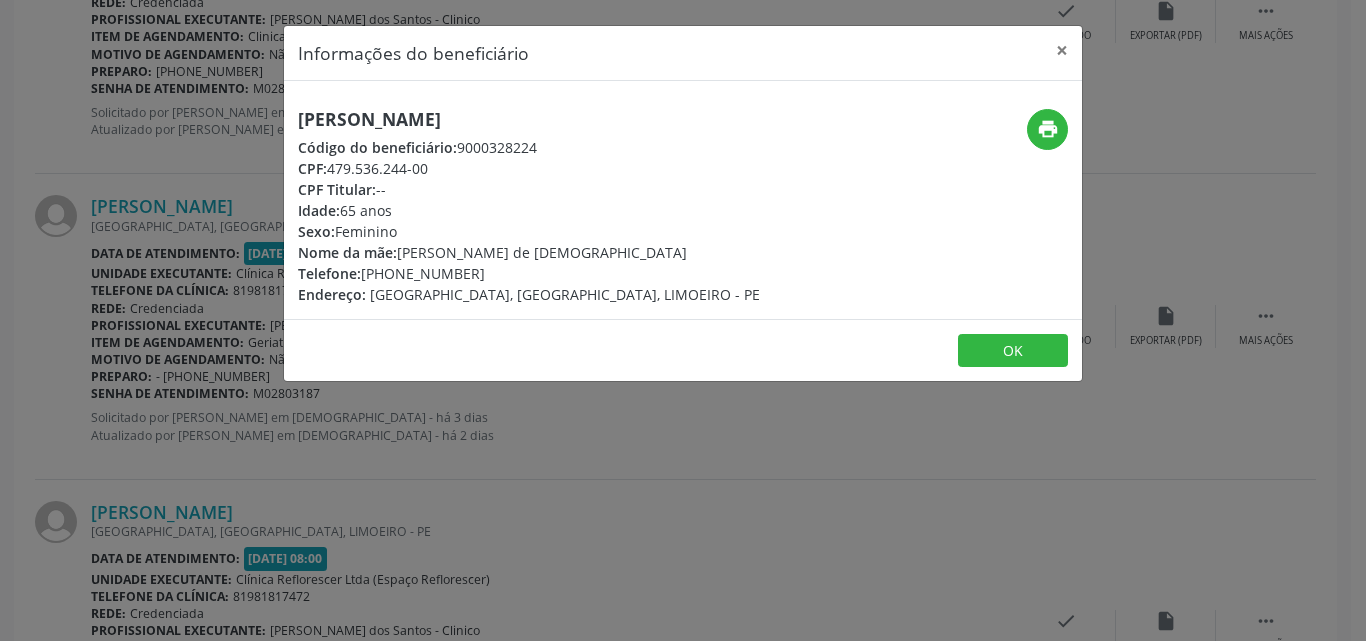 drag, startPoint x: 331, startPoint y: 171, endPoint x: 438, endPoint y: 174, distance: 107.042046 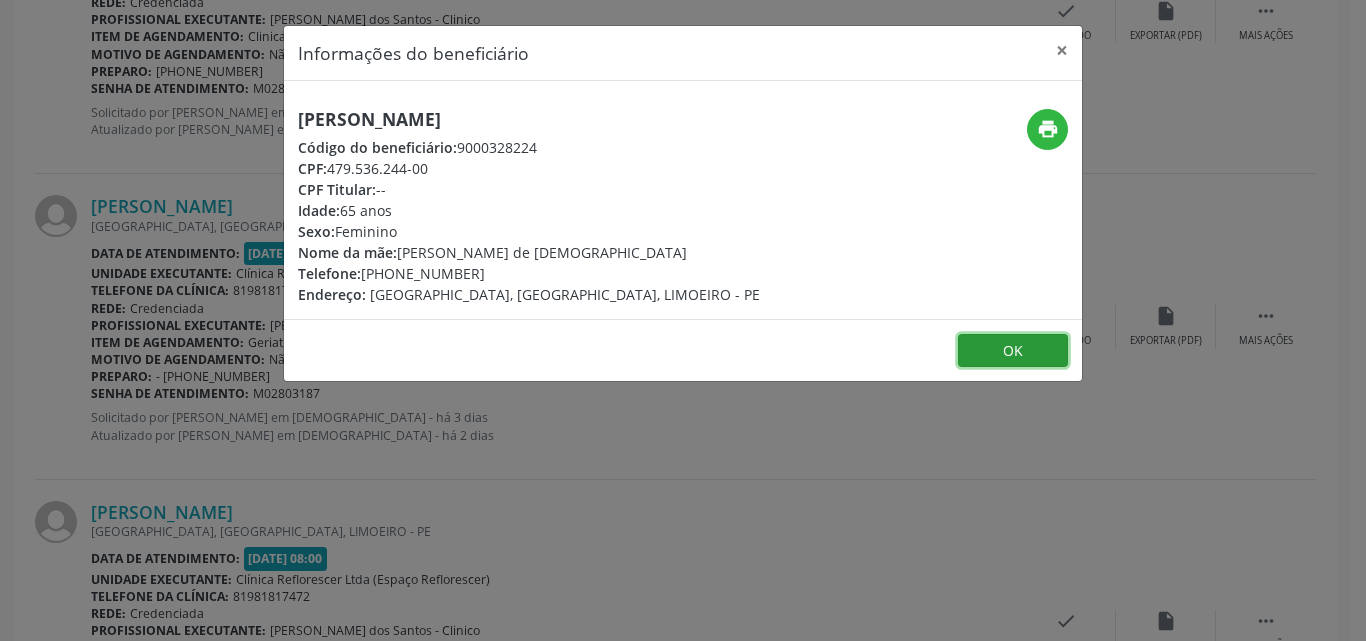 click on "OK" at bounding box center [1013, 351] 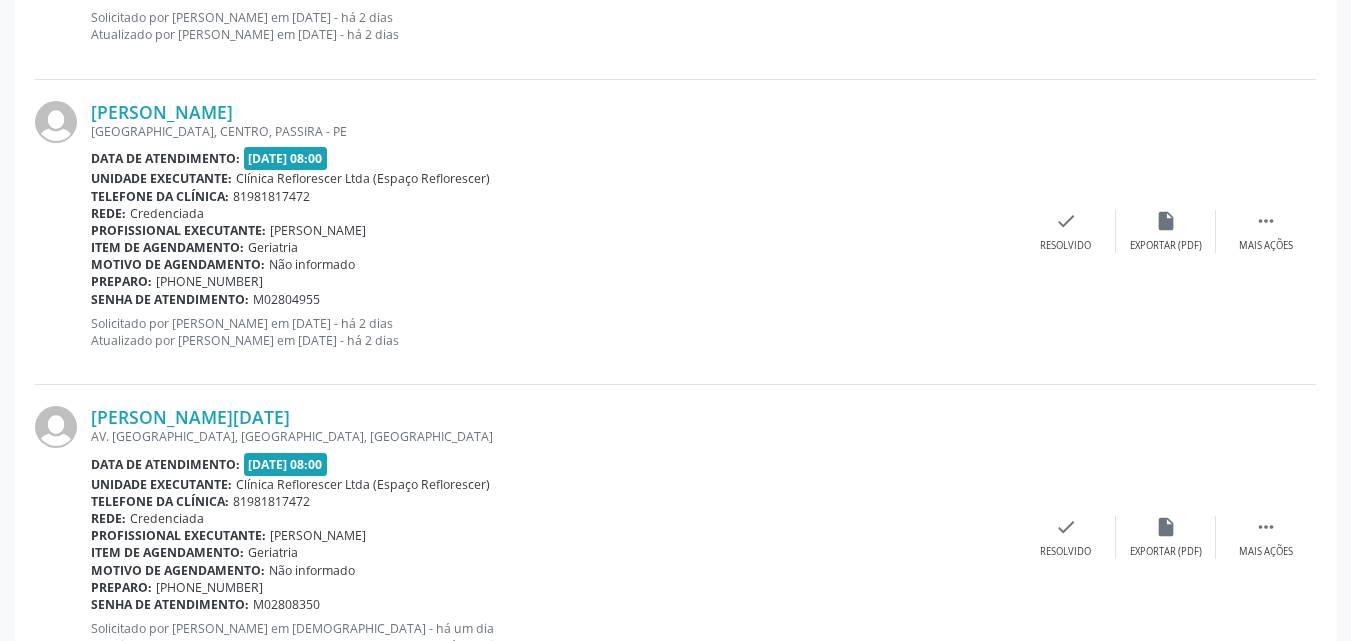 scroll, scrollTop: 2442, scrollLeft: 0, axis: vertical 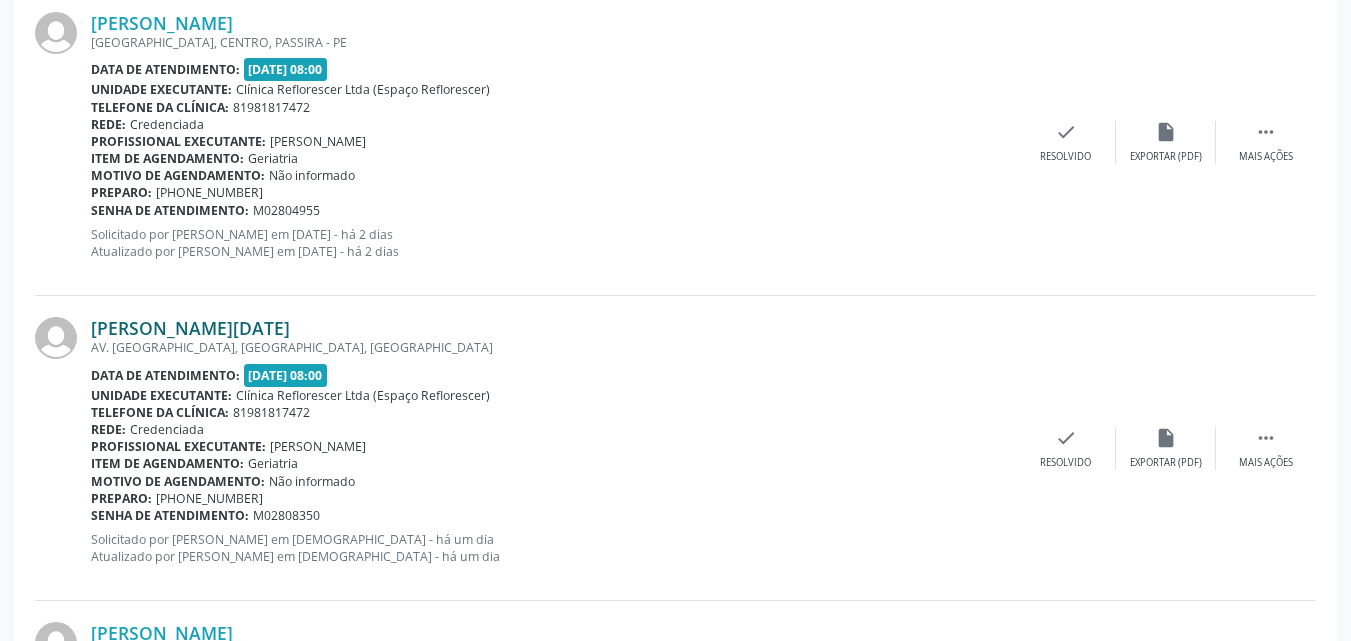 click on "[PERSON_NAME][DATE]" at bounding box center (190, 328) 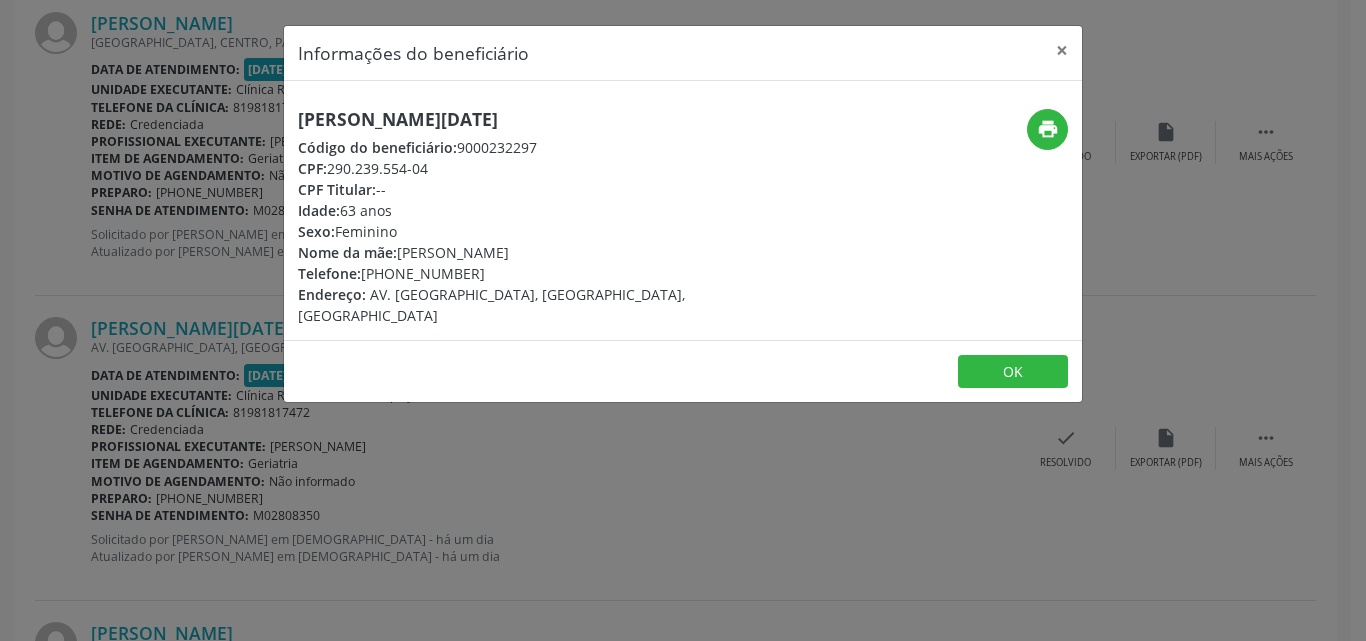 drag, startPoint x: 330, startPoint y: 169, endPoint x: 424, endPoint y: 177, distance: 94.33981 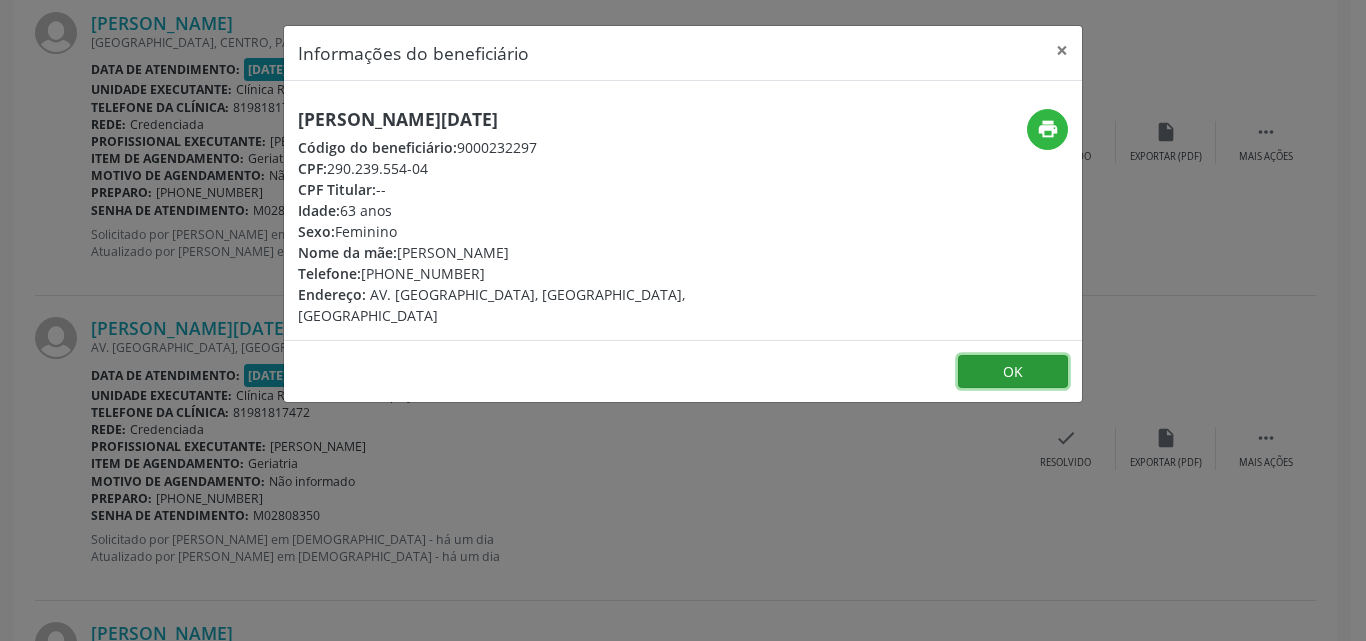click on "OK" at bounding box center (1013, 372) 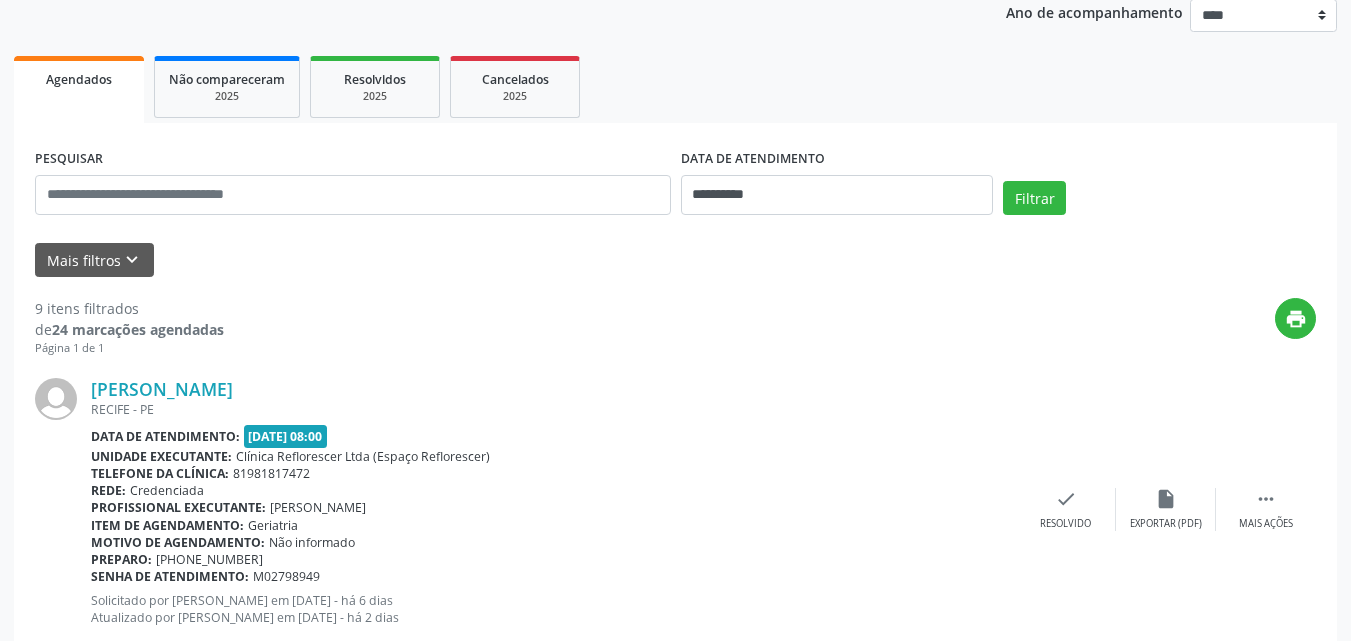 scroll, scrollTop: 0, scrollLeft: 0, axis: both 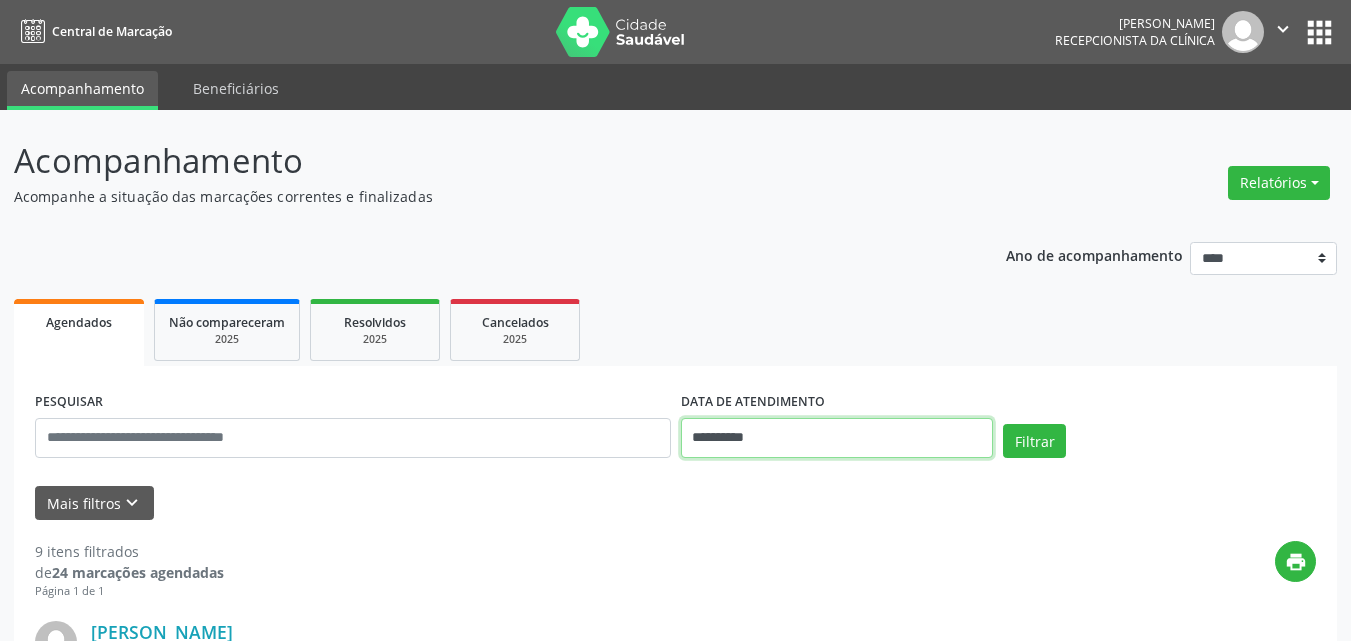 click on "**********" at bounding box center (837, 438) 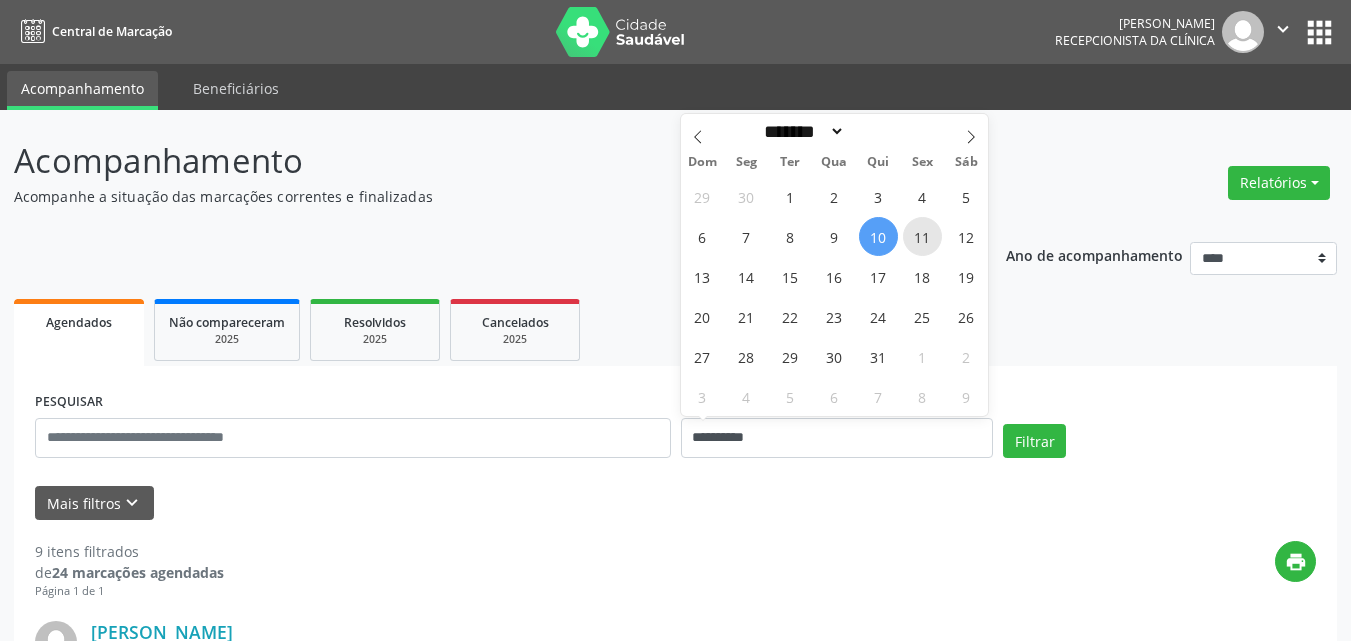 click on "11" at bounding box center [922, 236] 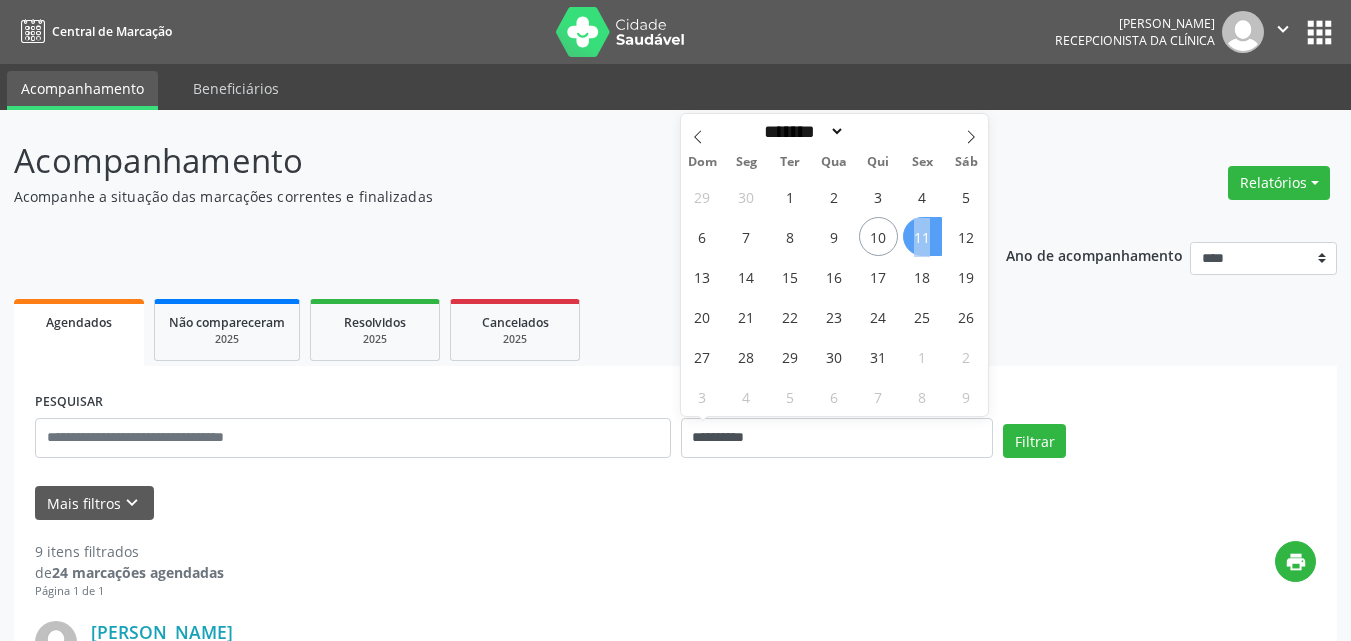 click on "11" at bounding box center (922, 236) 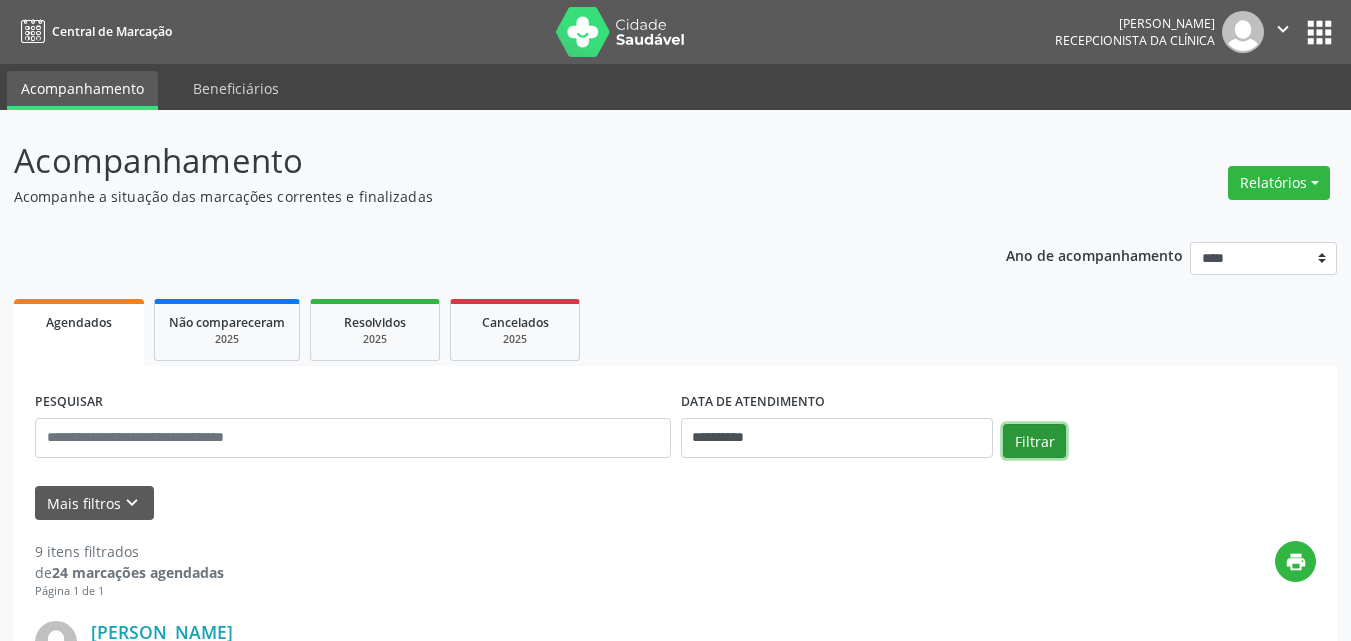 click on "Filtrar" at bounding box center (1034, 441) 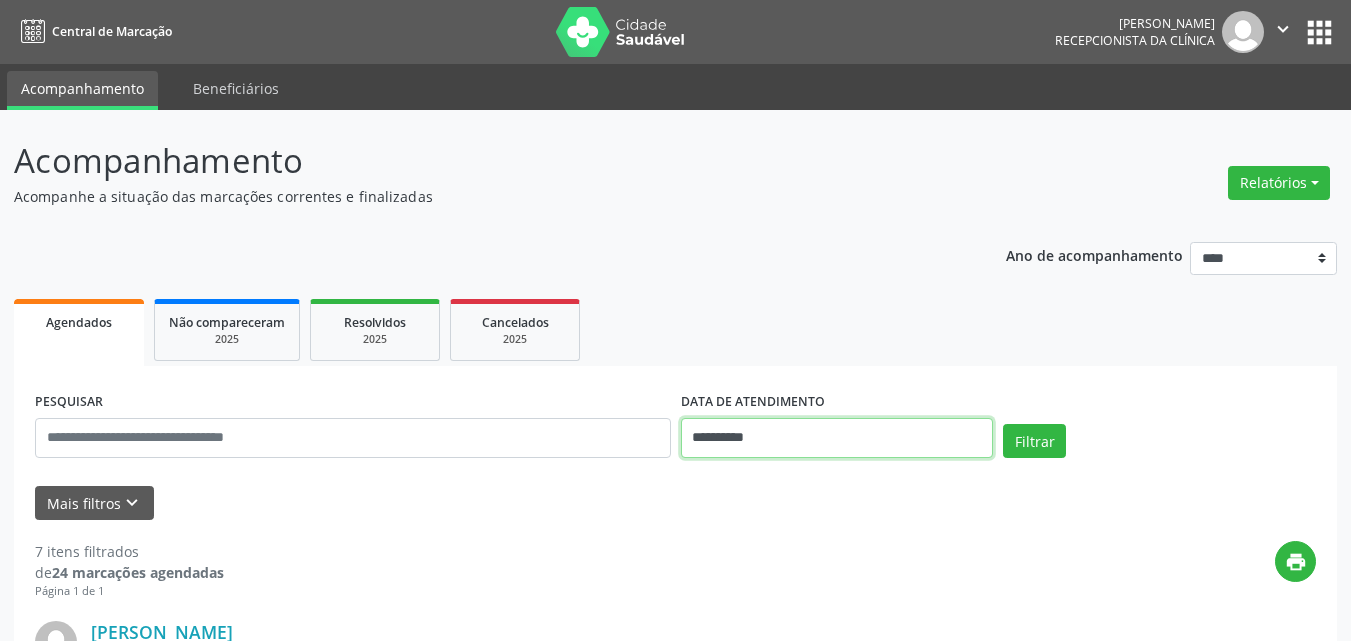 click on "**********" at bounding box center (837, 438) 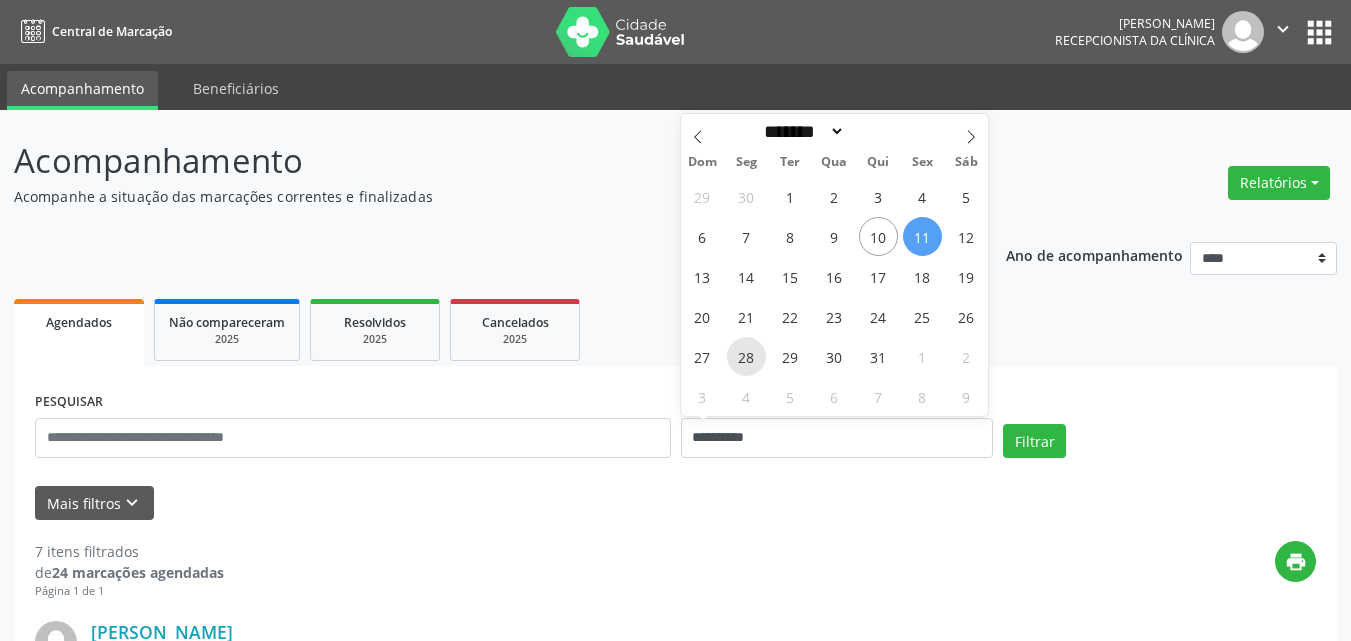 click on "28" at bounding box center (746, 356) 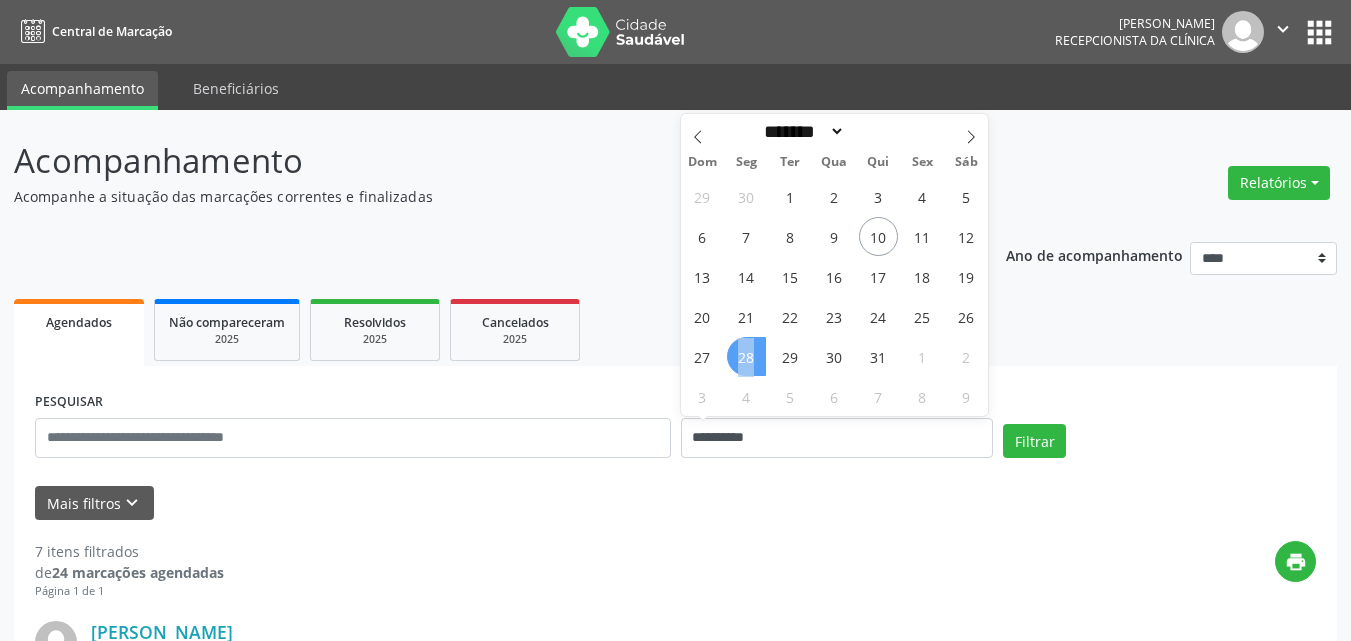 click on "28" at bounding box center [746, 356] 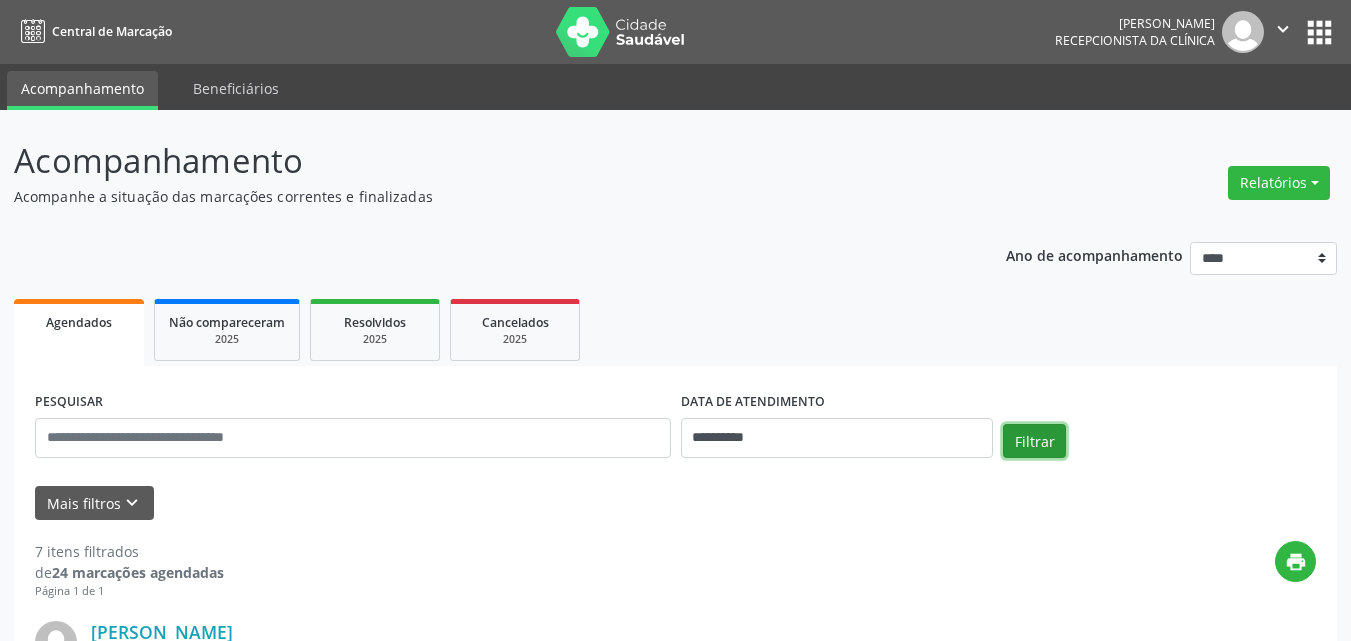 click on "Filtrar" at bounding box center (1034, 441) 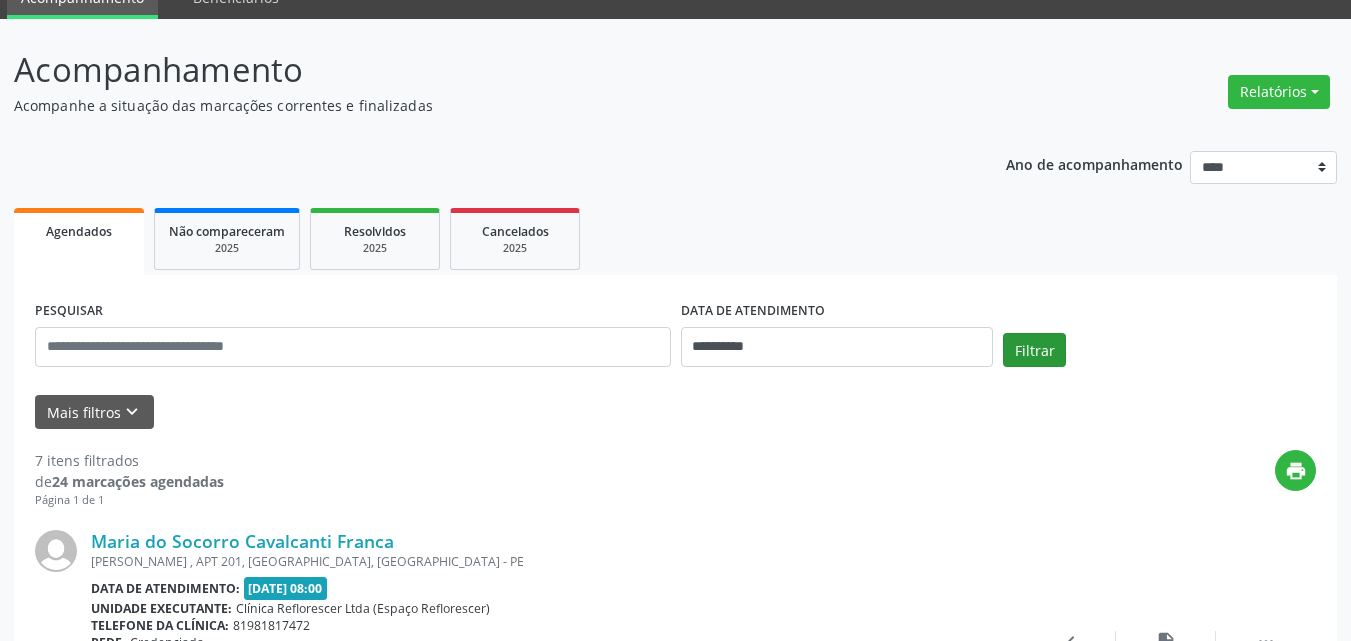 scroll, scrollTop: 200, scrollLeft: 0, axis: vertical 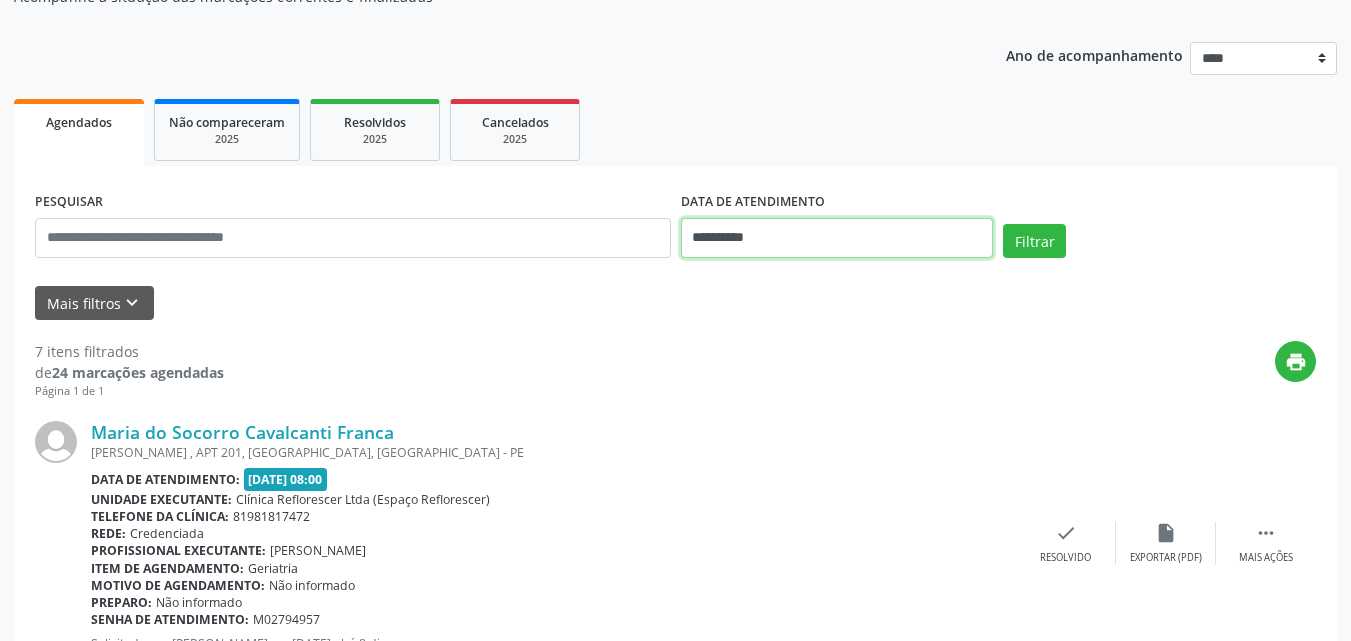 click on "**********" at bounding box center [837, 238] 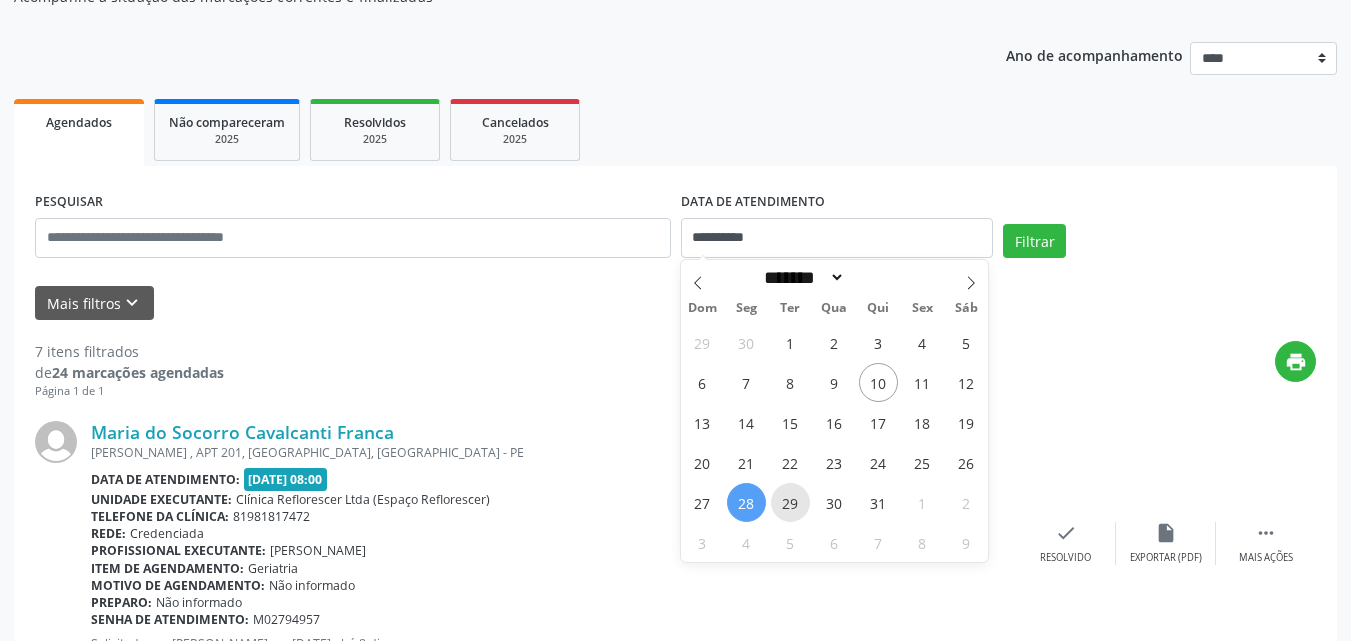 click on "29" at bounding box center (790, 502) 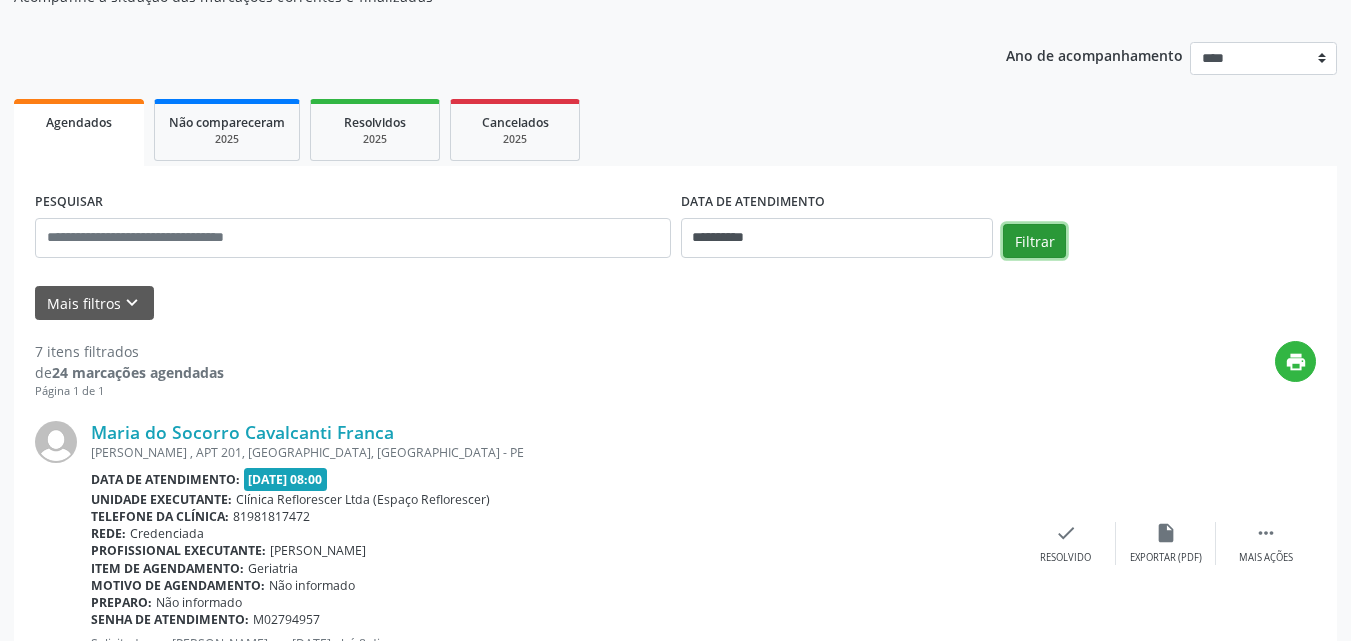 click on "Filtrar" at bounding box center [1034, 241] 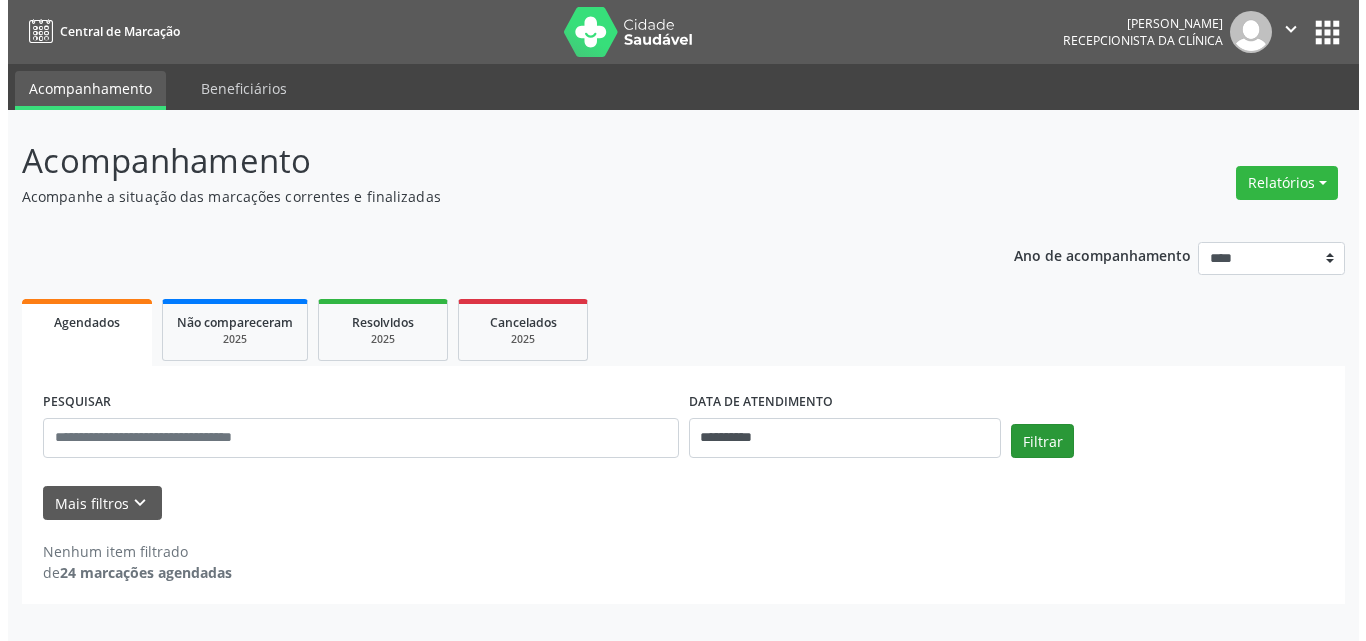scroll, scrollTop: 0, scrollLeft: 0, axis: both 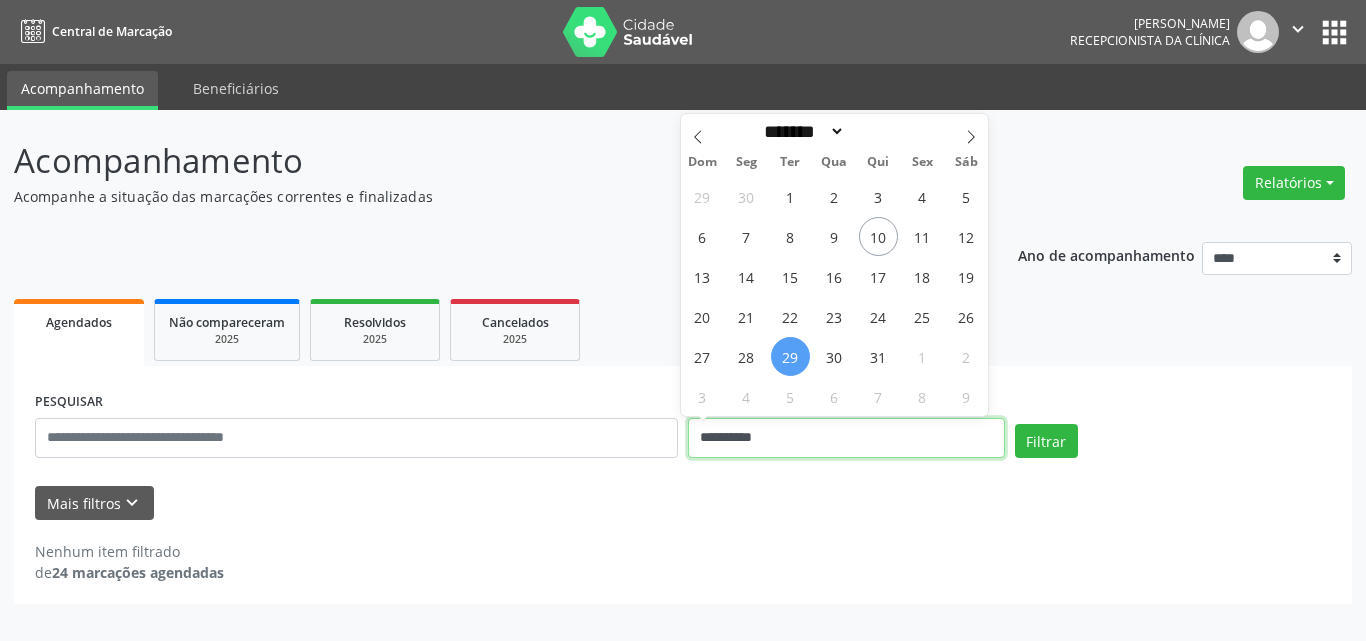 click on "**********" at bounding box center [846, 438] 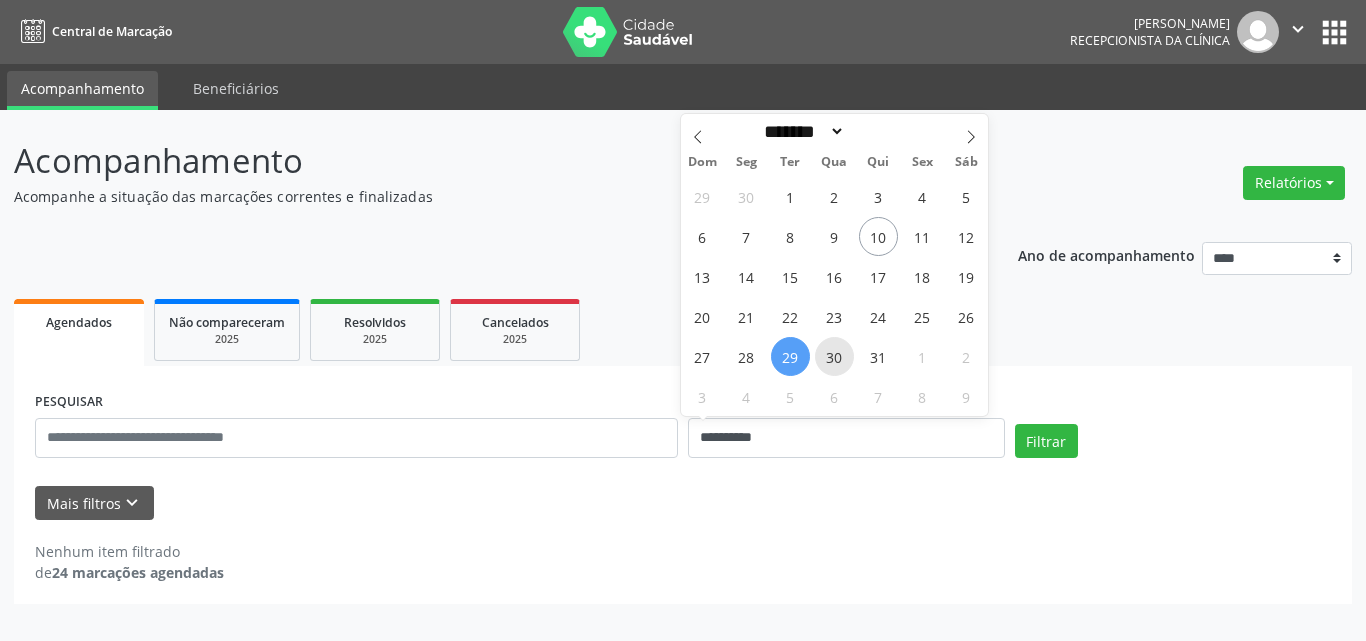 click on "30" at bounding box center [834, 356] 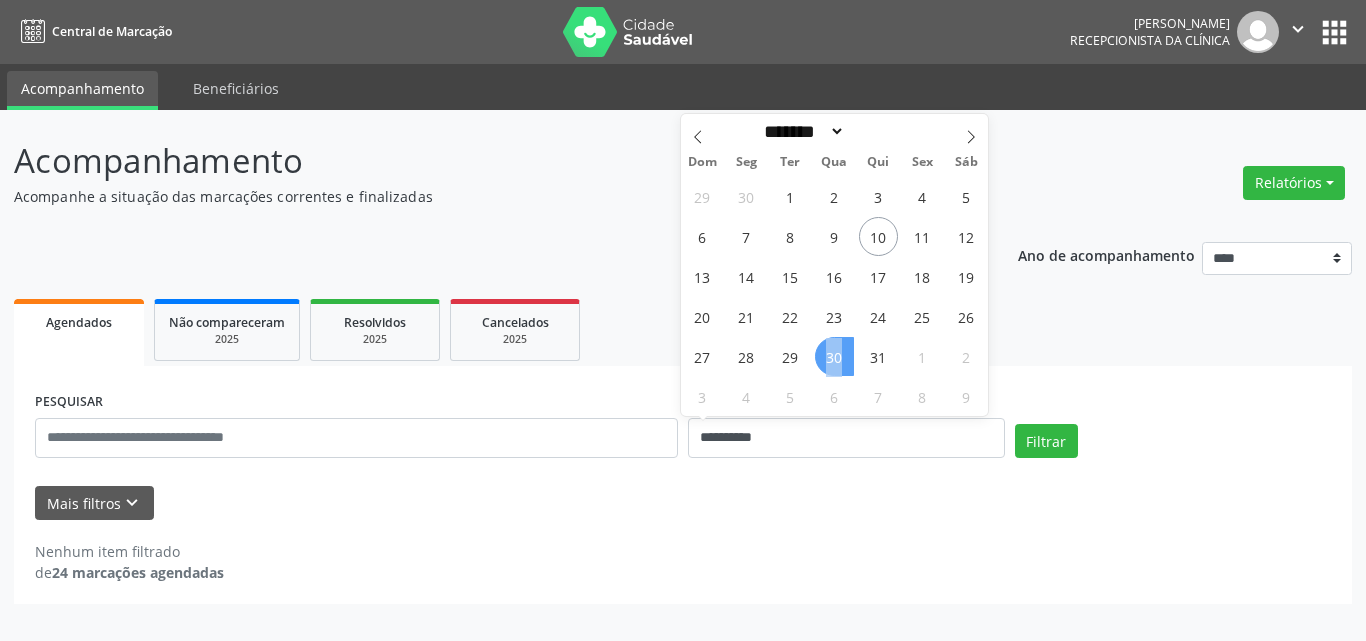 click on "30" at bounding box center (834, 356) 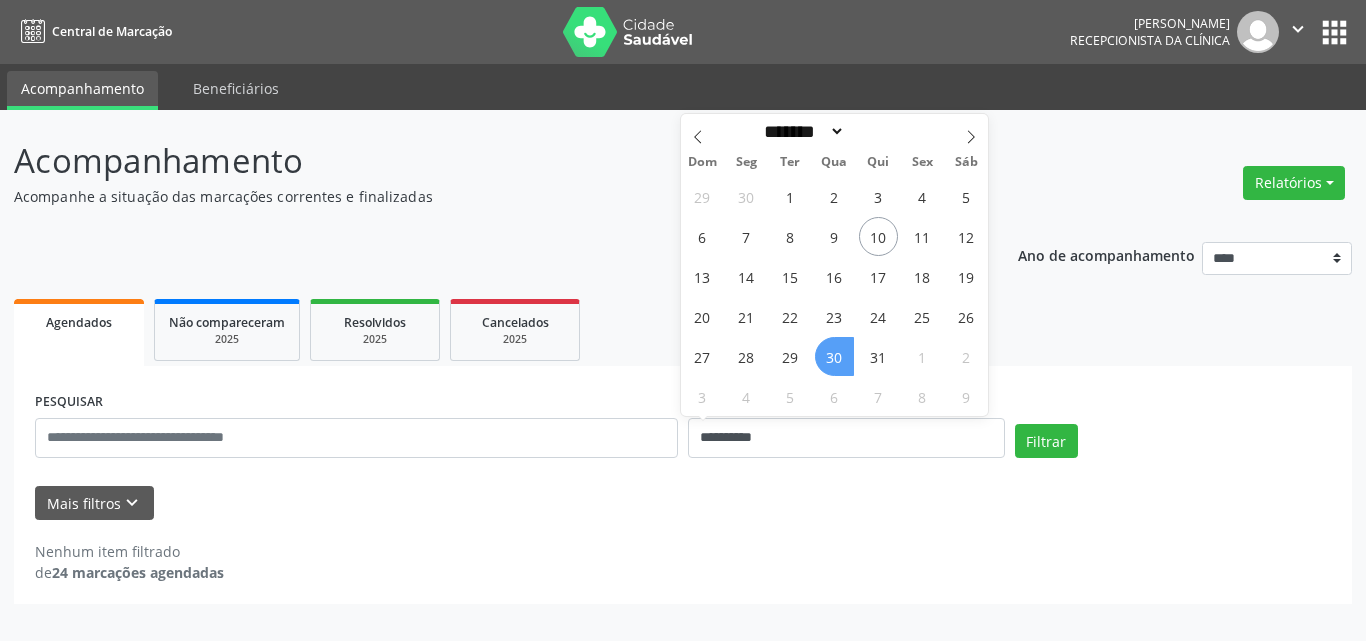 select on "*" 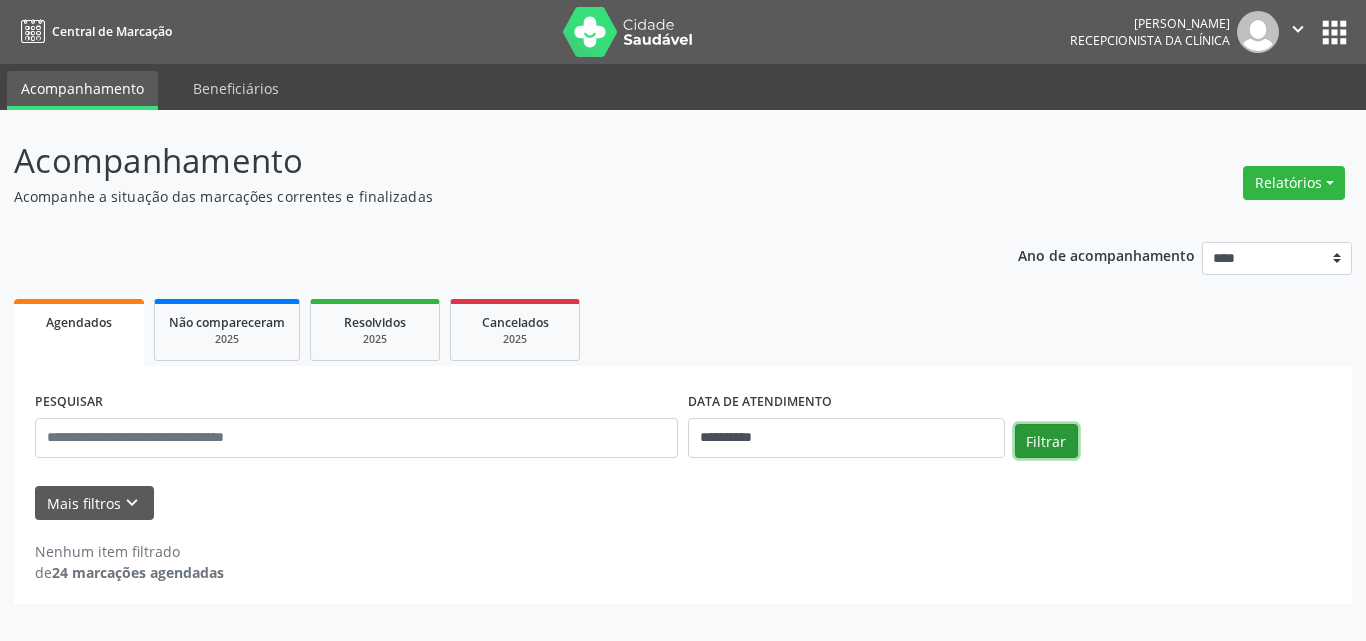 click on "Filtrar" at bounding box center [1046, 441] 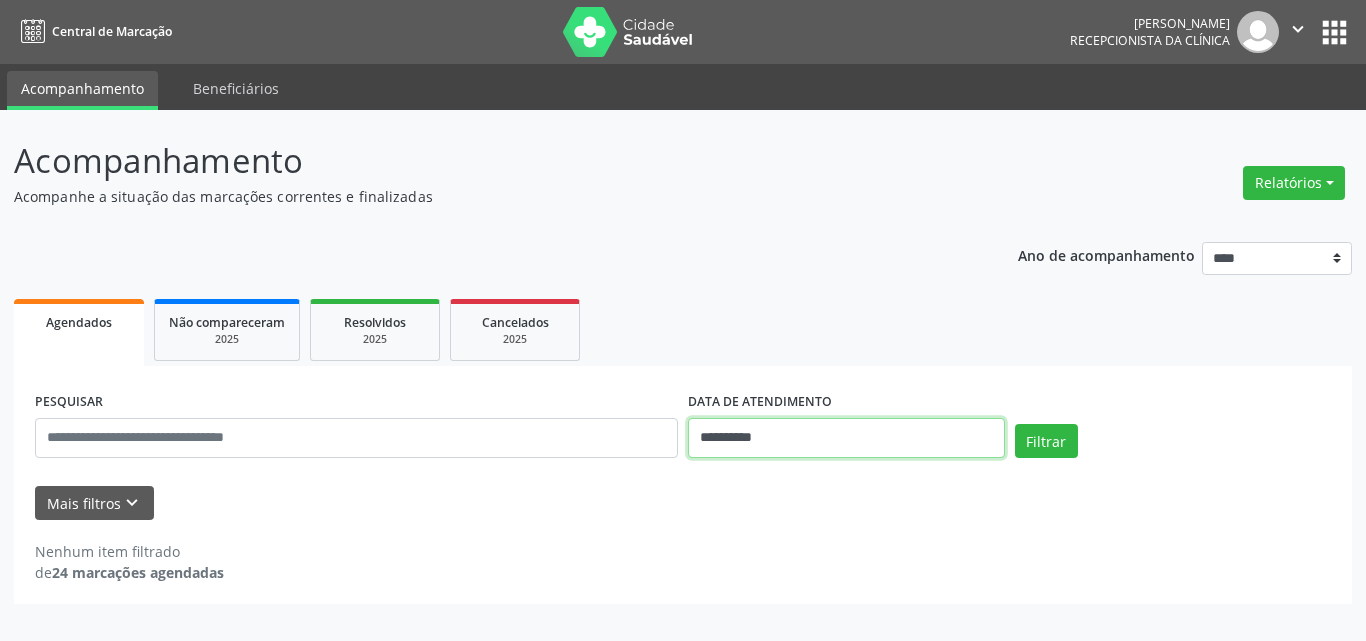 click on "**********" at bounding box center (846, 438) 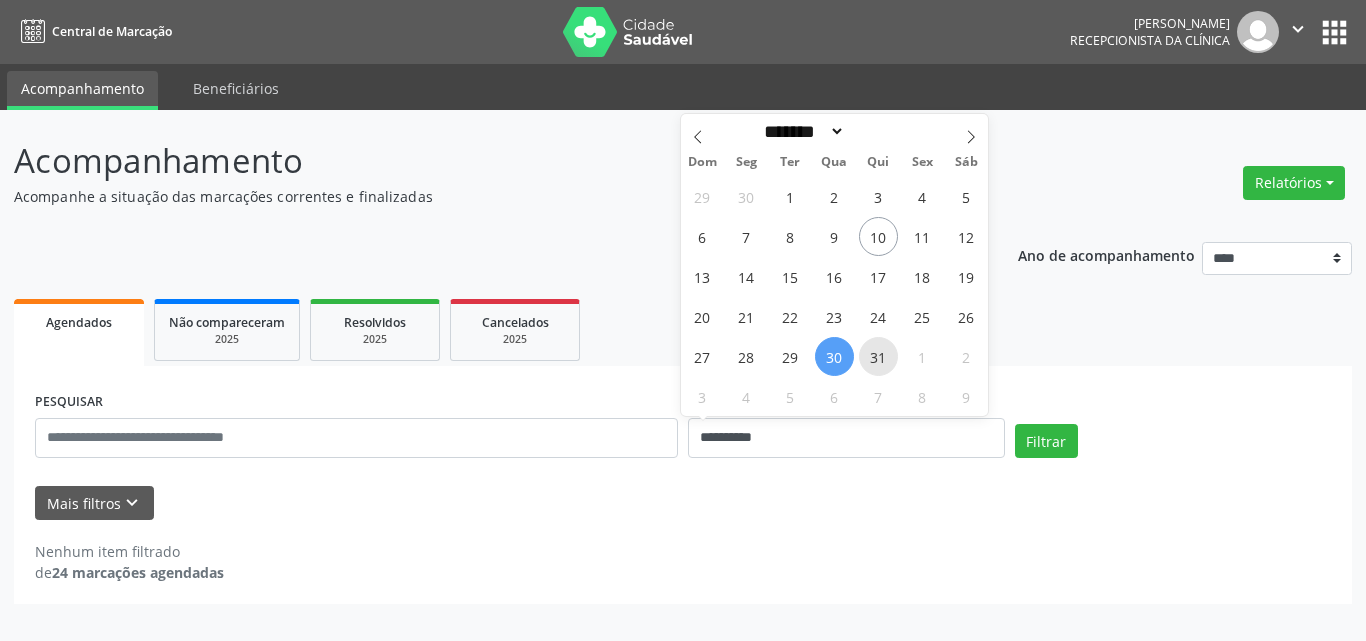 click on "31" at bounding box center [878, 356] 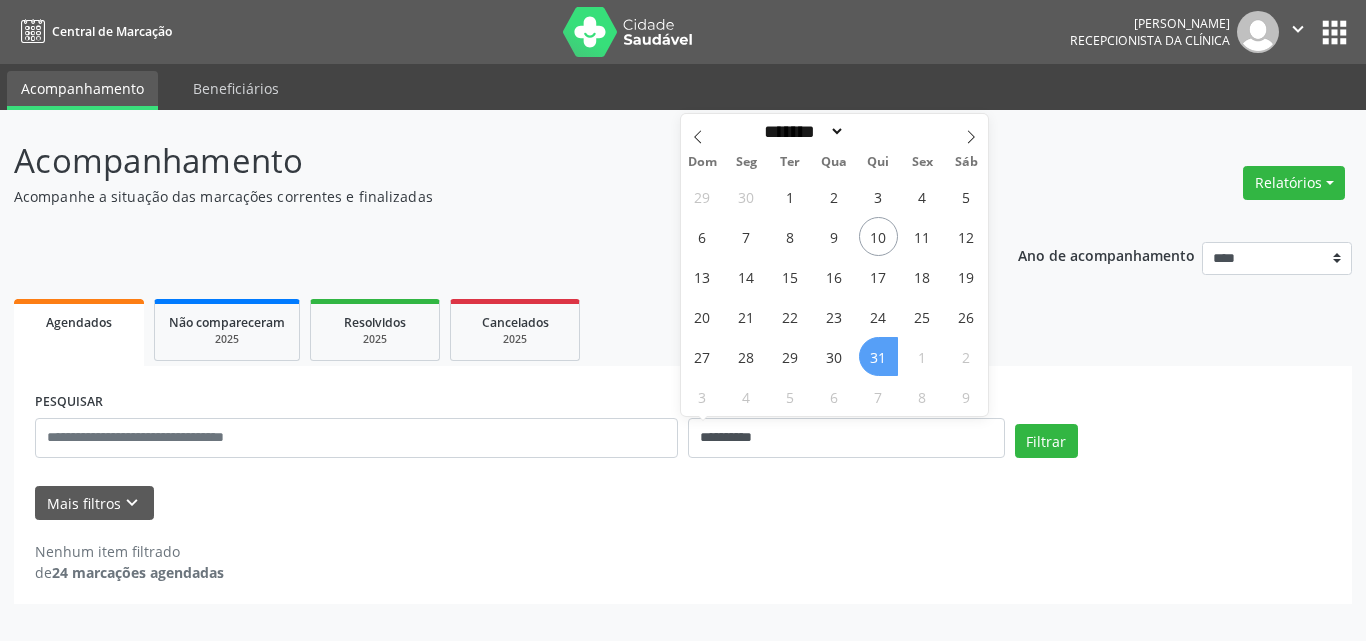click on "31" at bounding box center [878, 356] 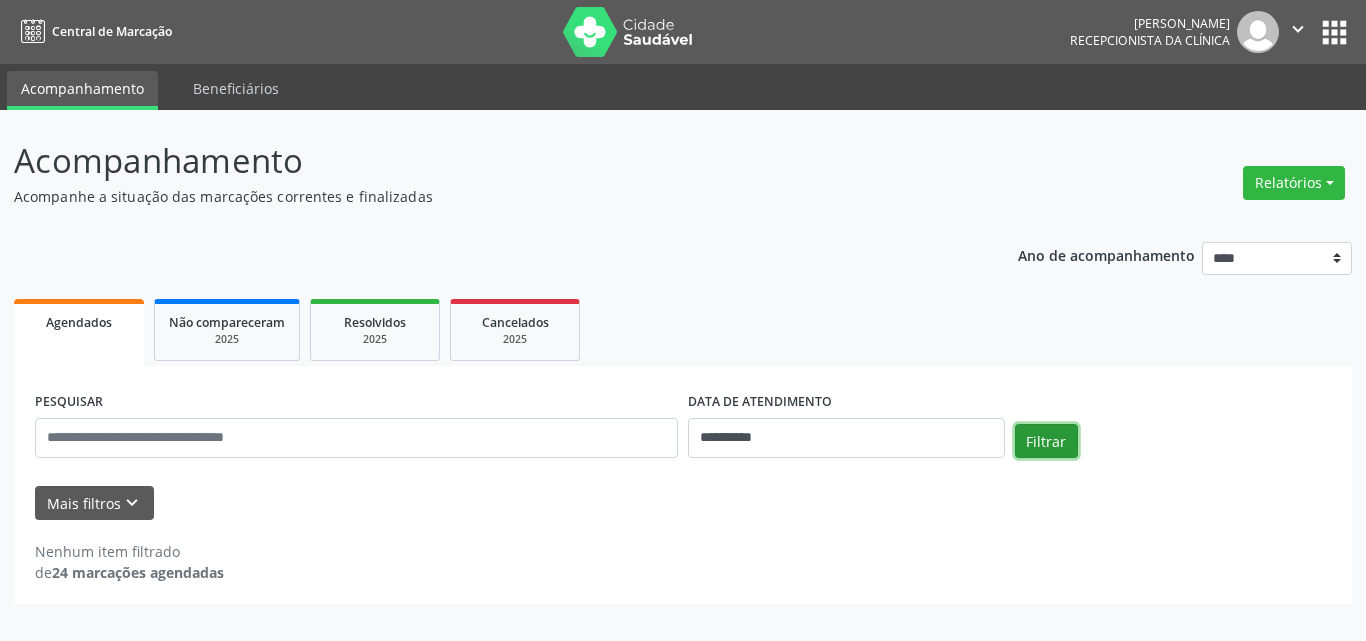 click on "Filtrar" at bounding box center [1046, 441] 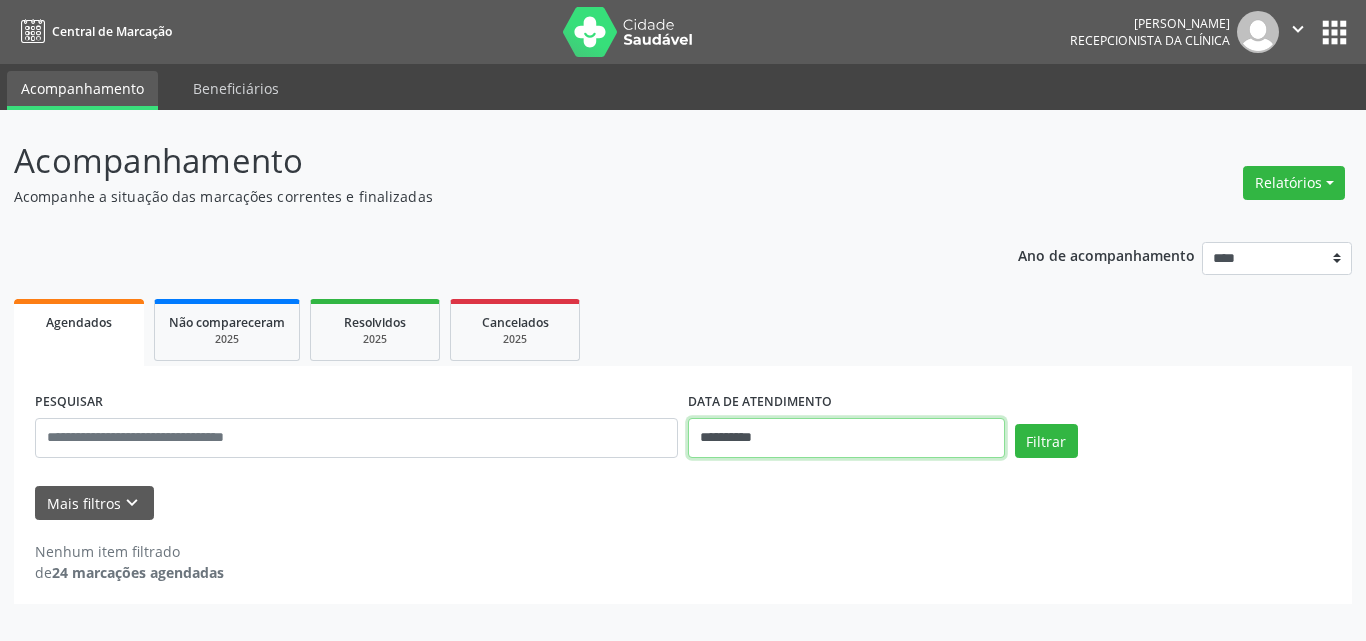click on "**********" at bounding box center [846, 438] 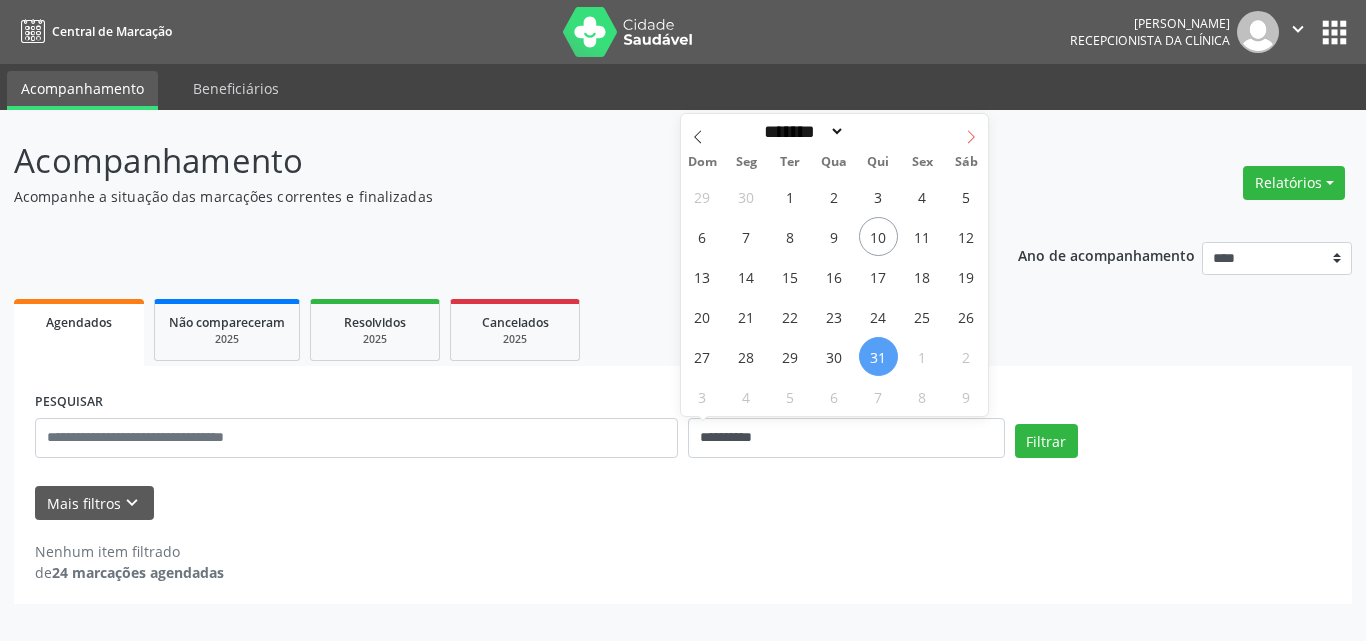 click at bounding box center (971, 131) 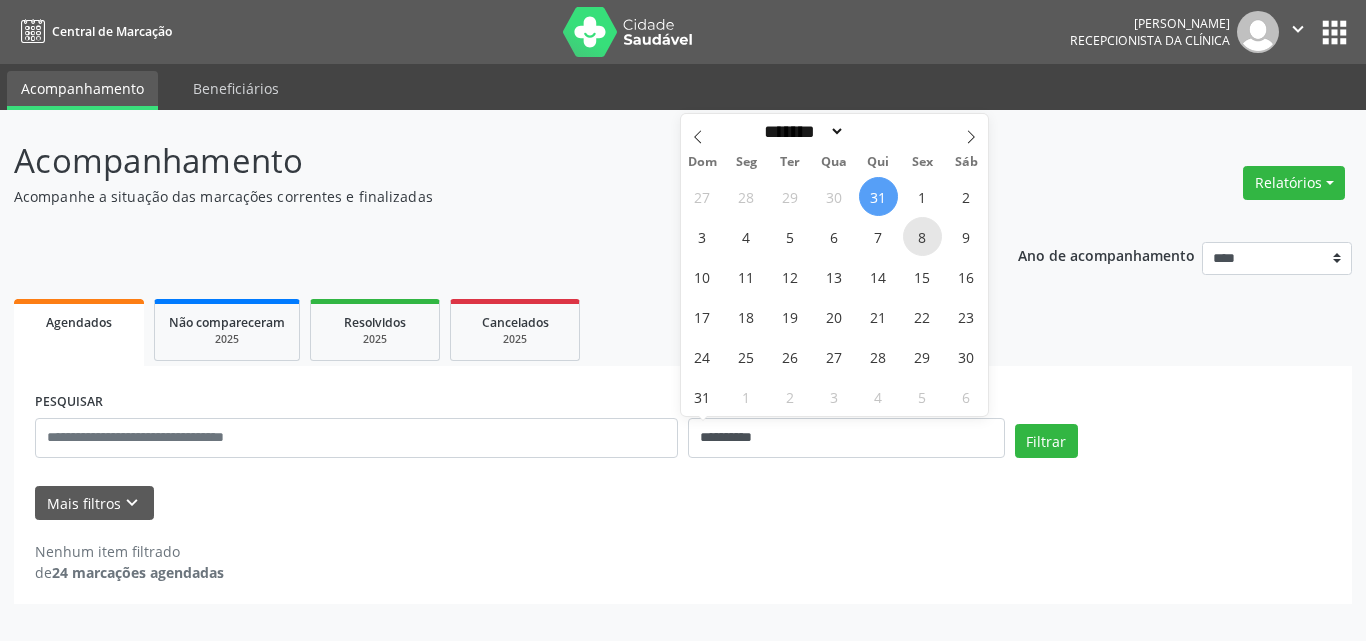 click on "8" at bounding box center [922, 236] 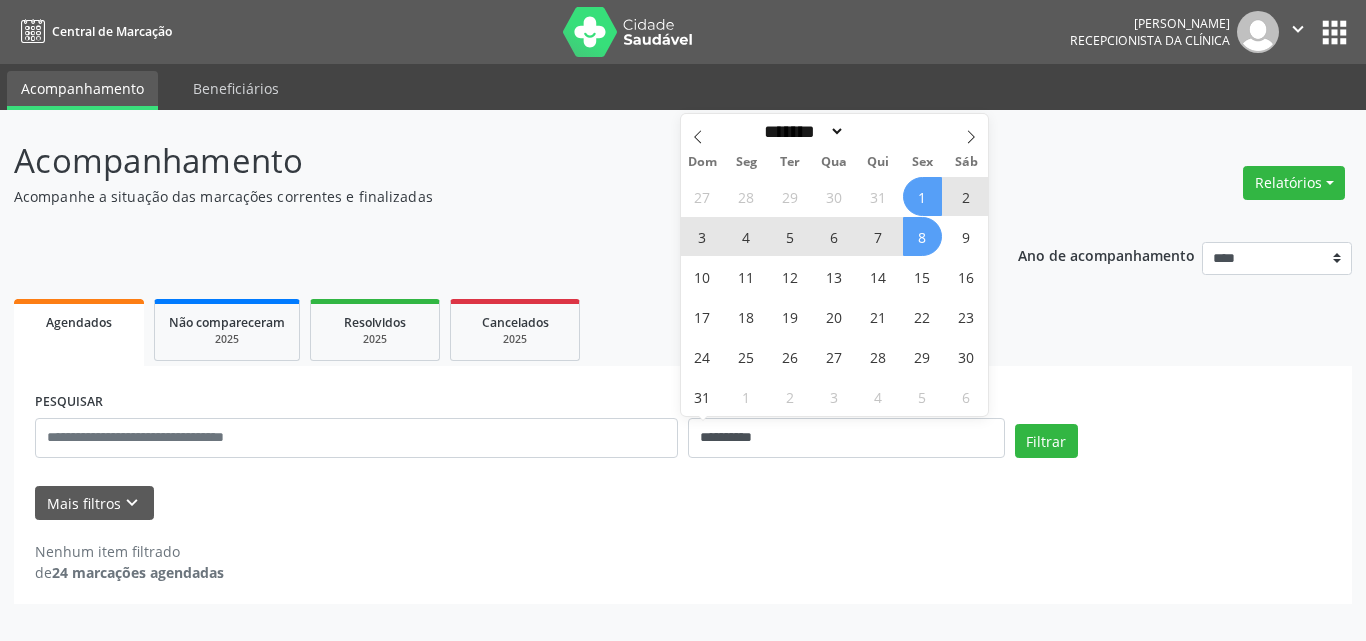 click on "1" at bounding box center [922, 196] 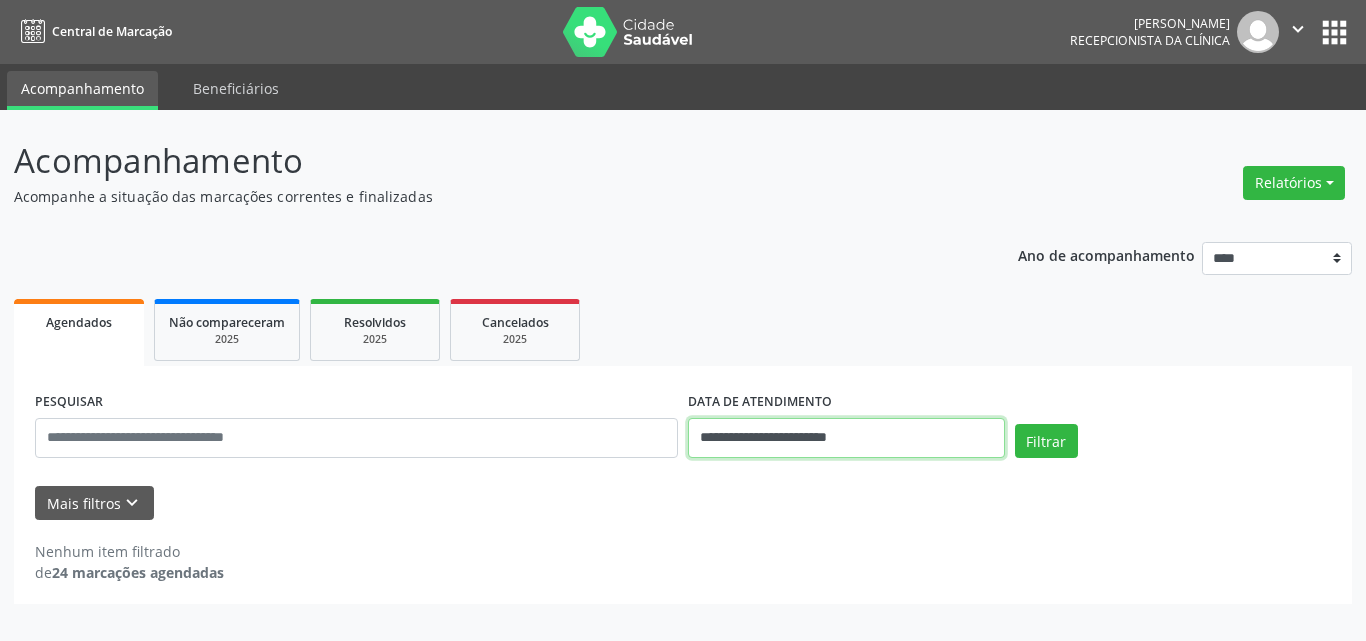 click on "**********" at bounding box center [846, 438] 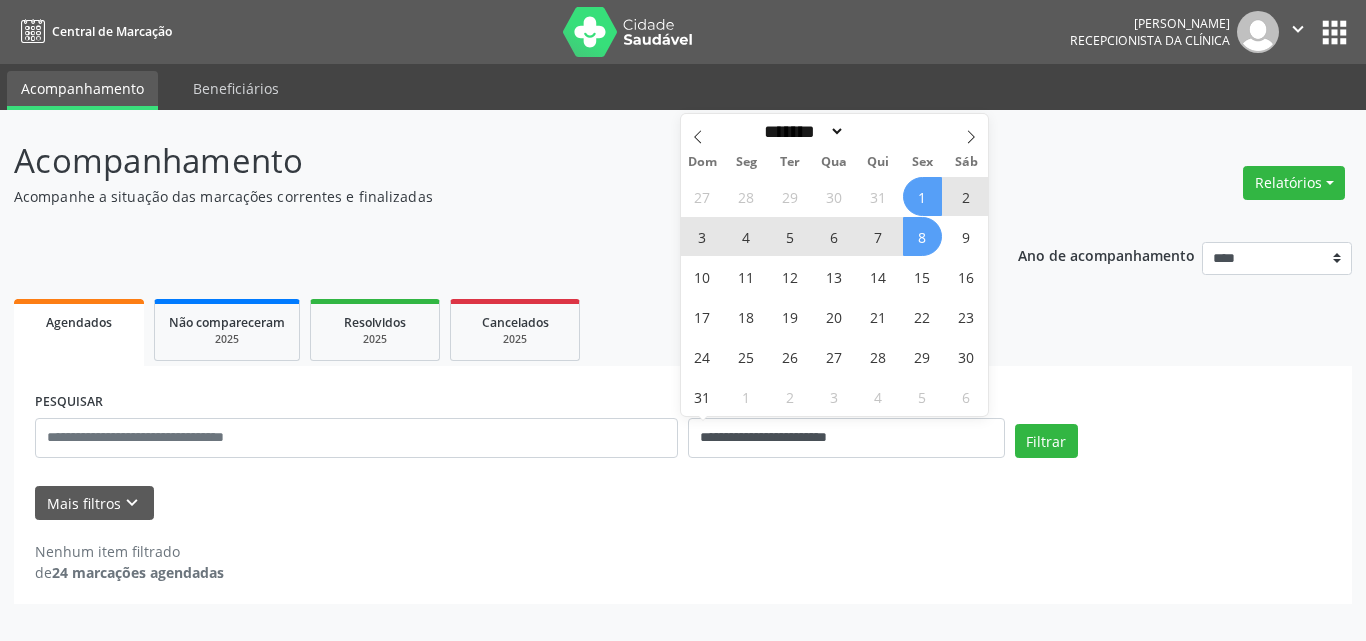 click on "1" at bounding box center [922, 196] 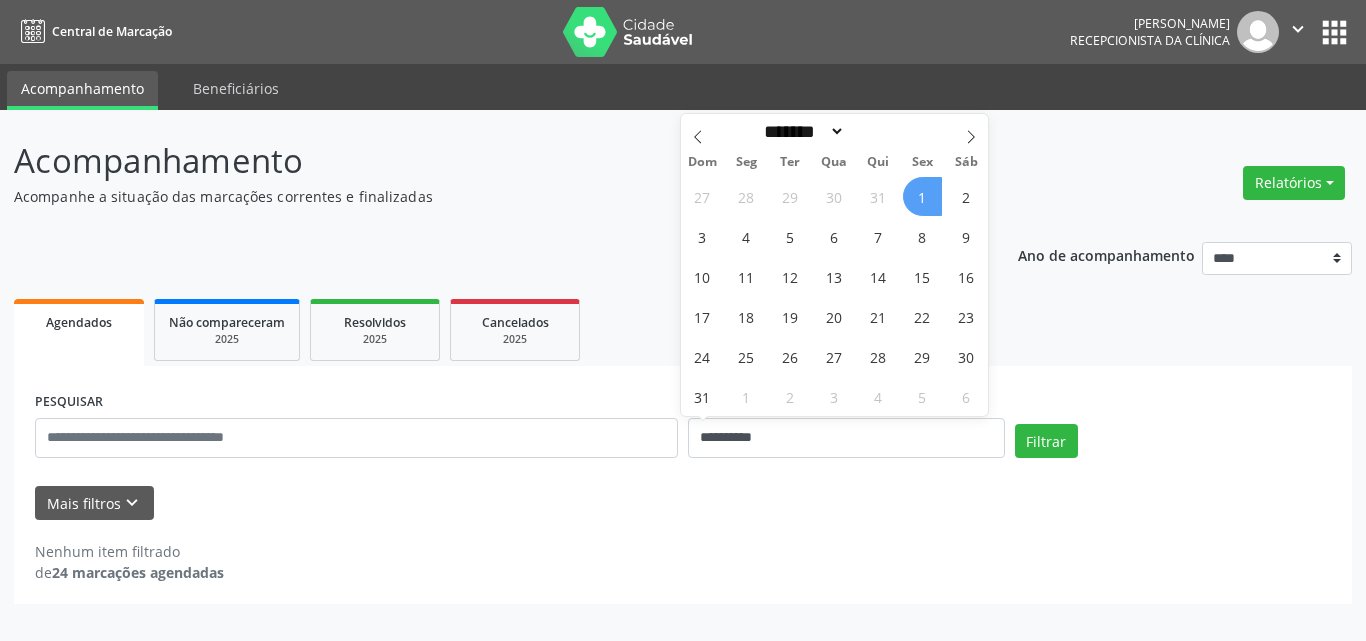 click on "1" at bounding box center (922, 196) 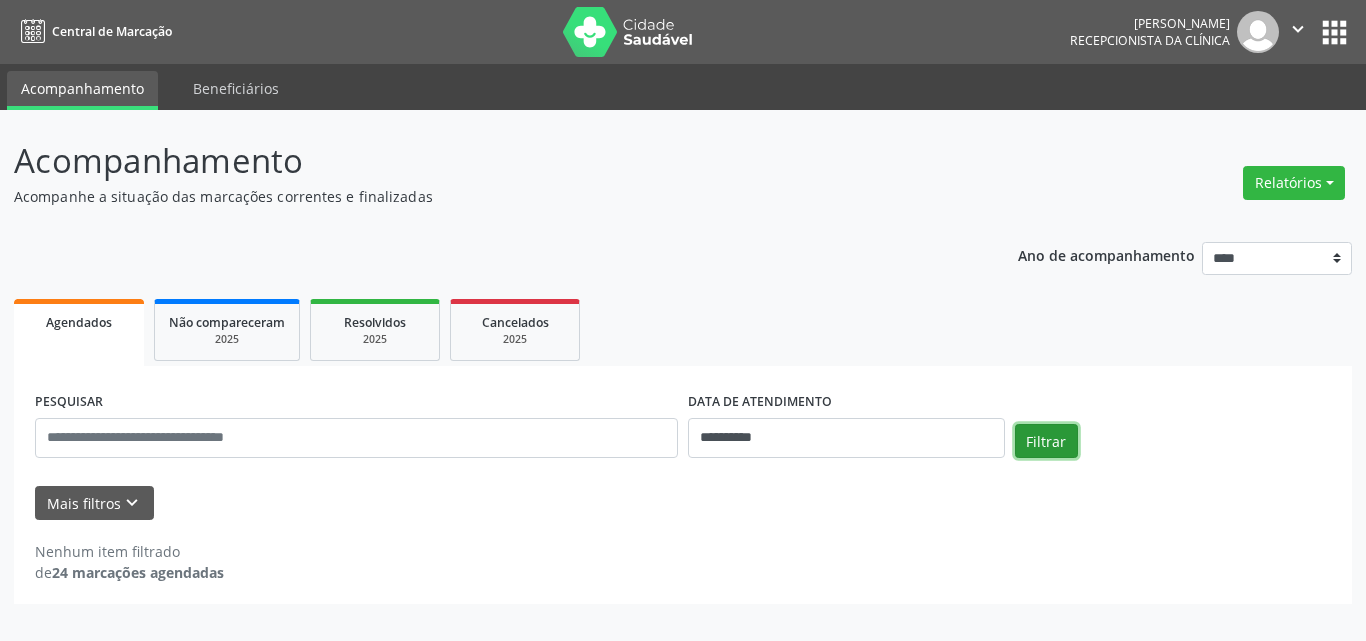click on "Filtrar" at bounding box center [1046, 441] 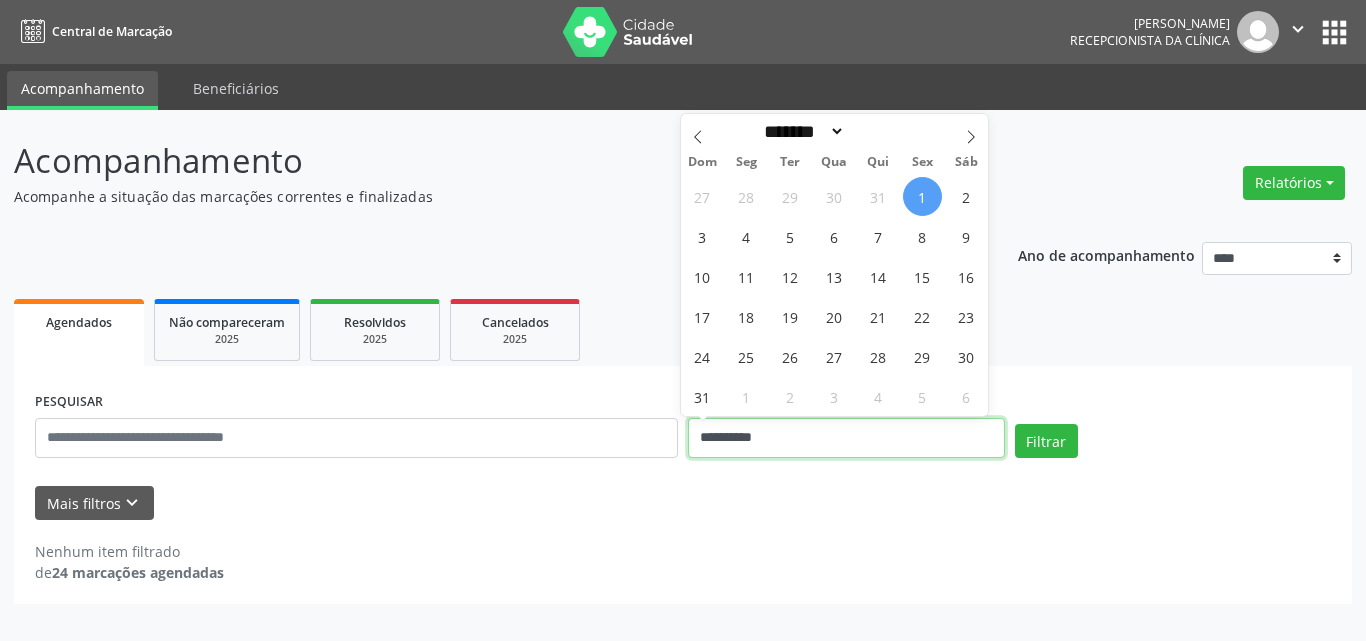 click on "**********" at bounding box center (846, 438) 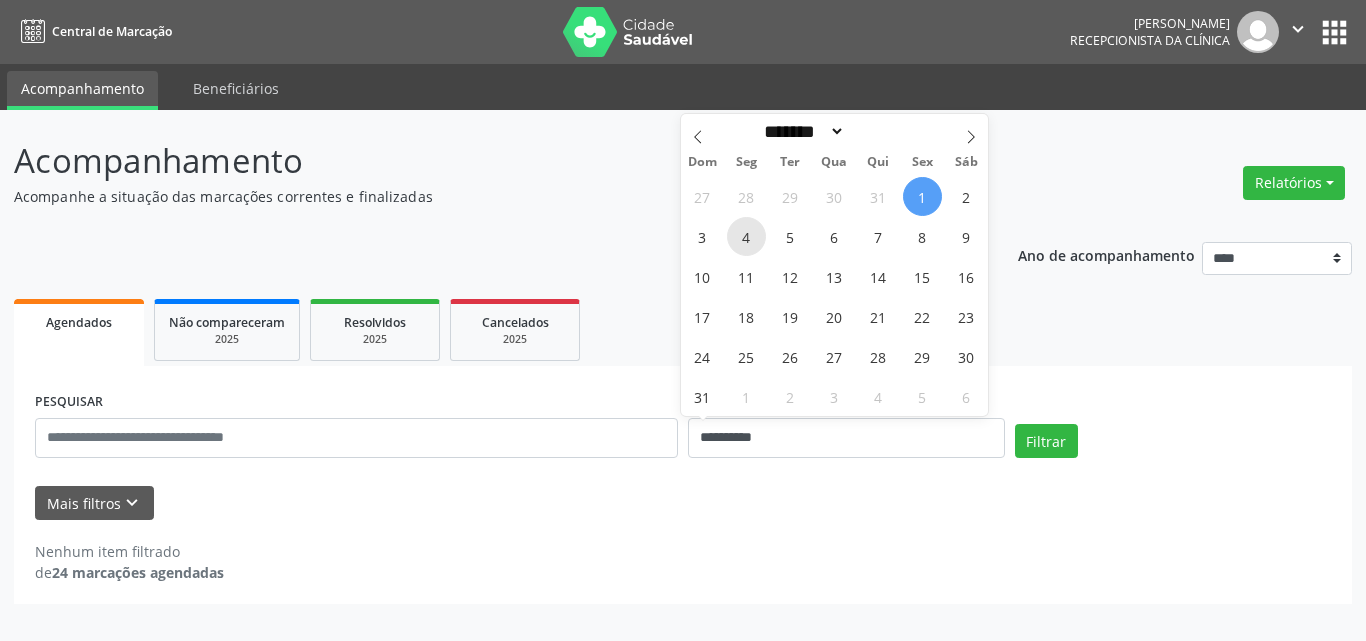 click on "4" at bounding box center [746, 236] 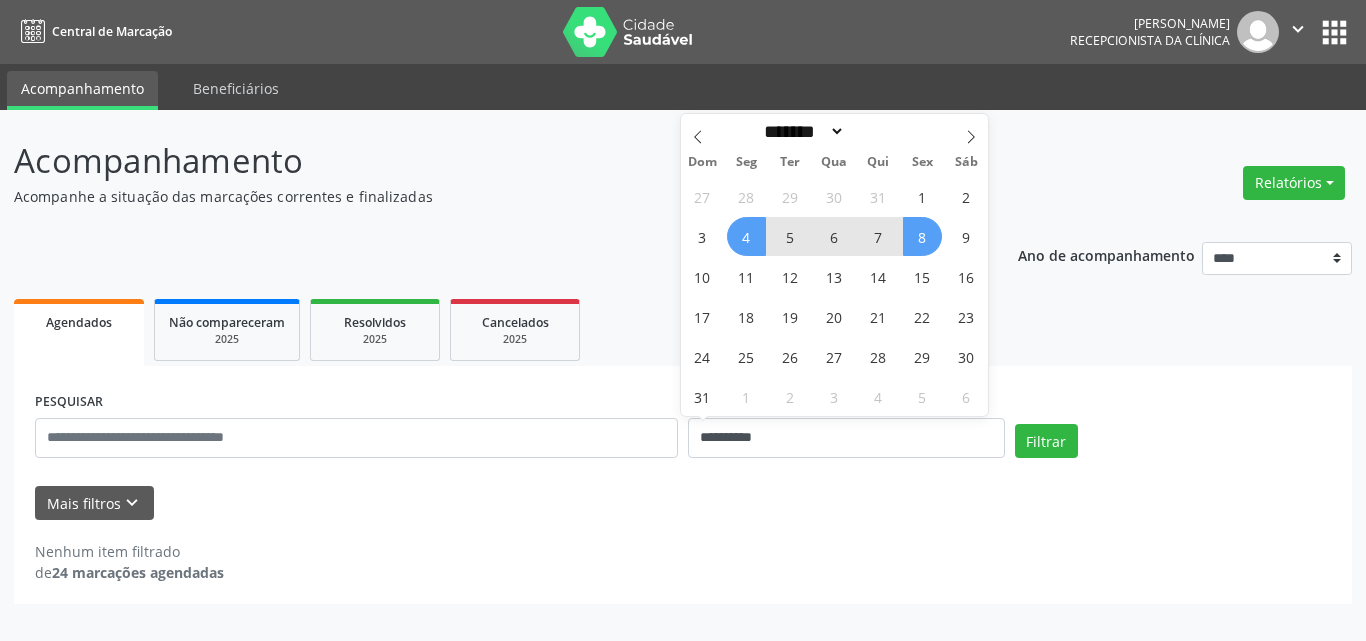 click on "8" at bounding box center [922, 236] 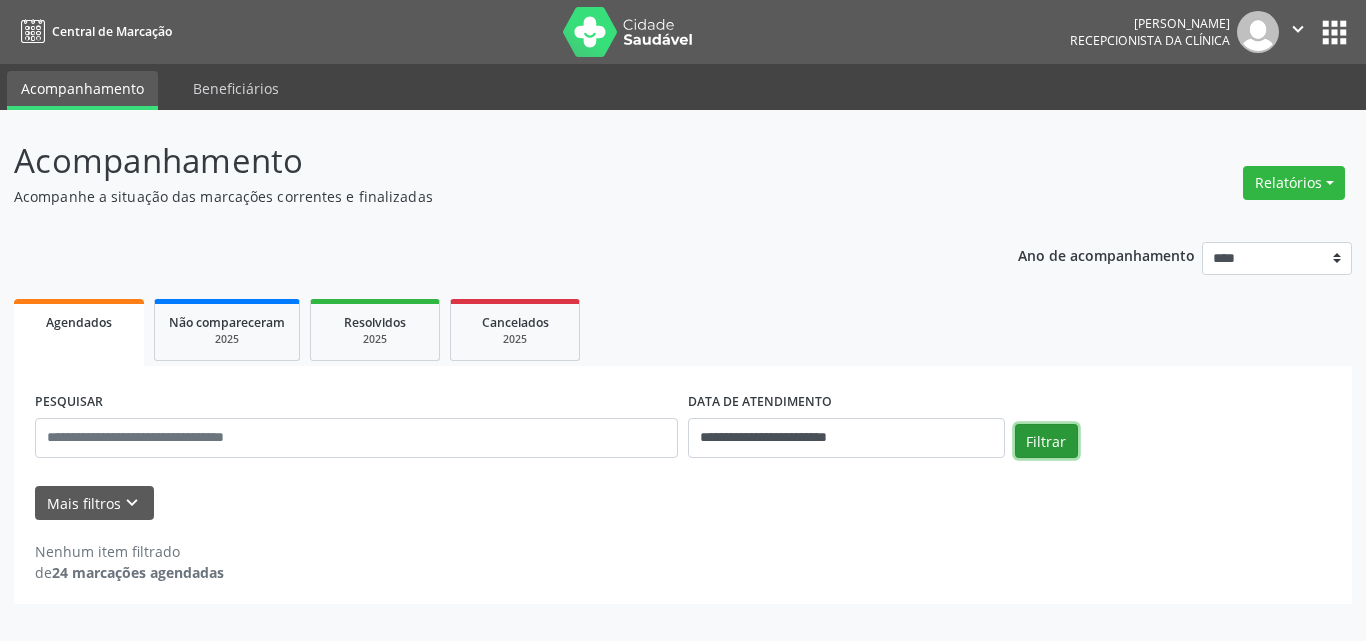 click on "Filtrar" at bounding box center (1046, 441) 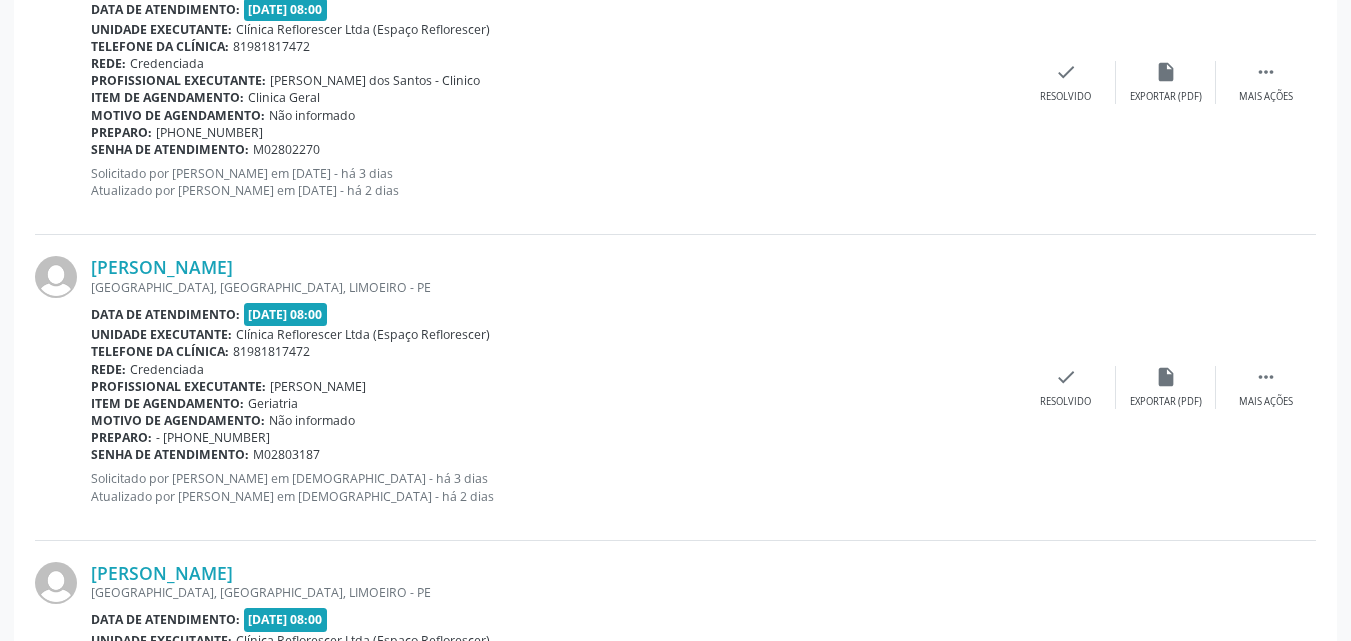 scroll, scrollTop: 1400, scrollLeft: 0, axis: vertical 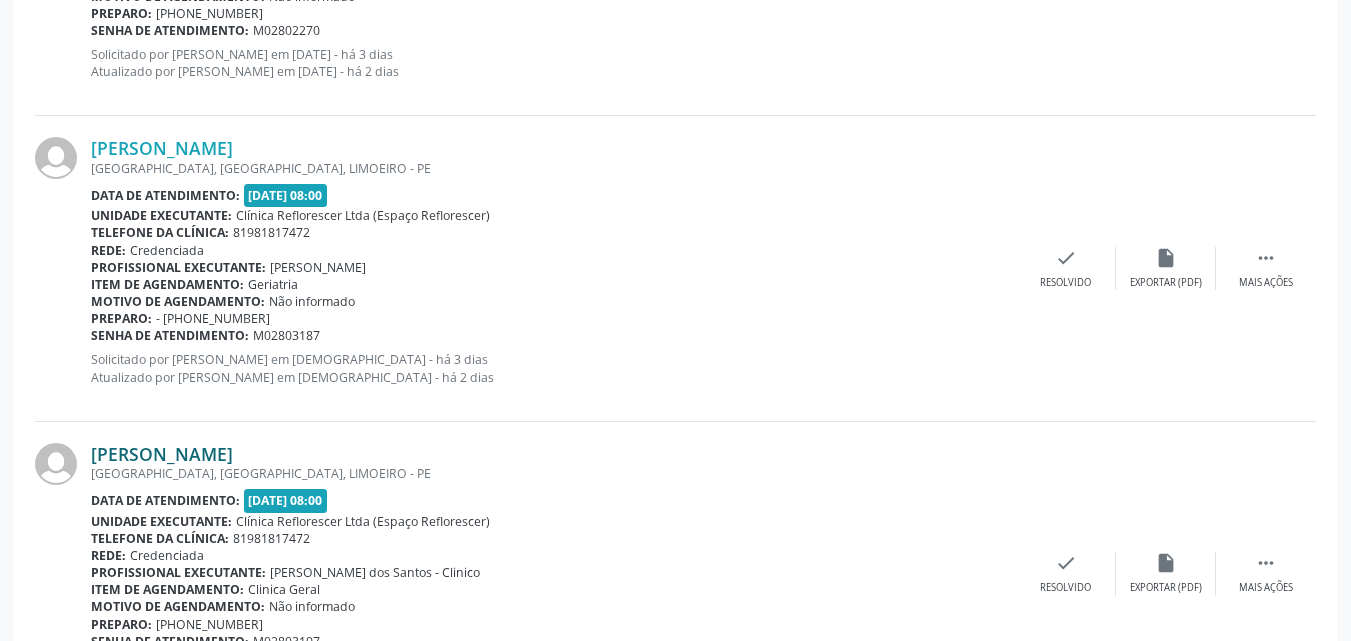 click on "[PERSON_NAME]" at bounding box center (162, 454) 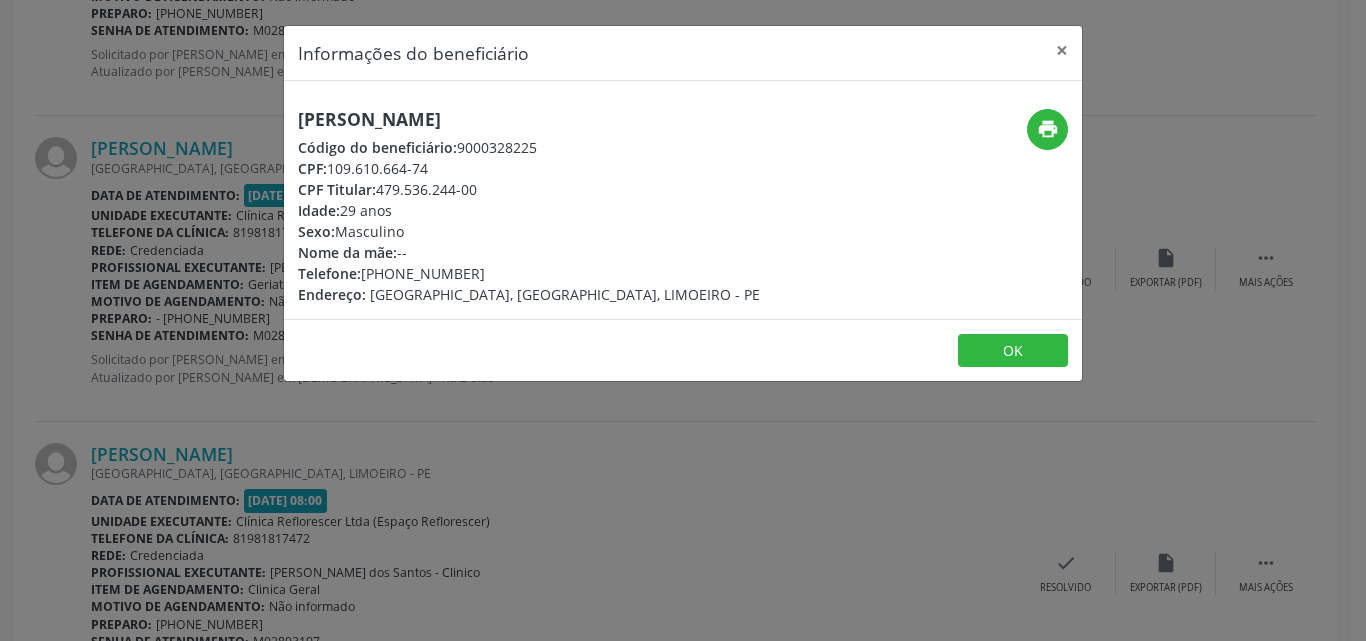 drag, startPoint x: 333, startPoint y: 166, endPoint x: 435, endPoint y: 169, distance: 102.044106 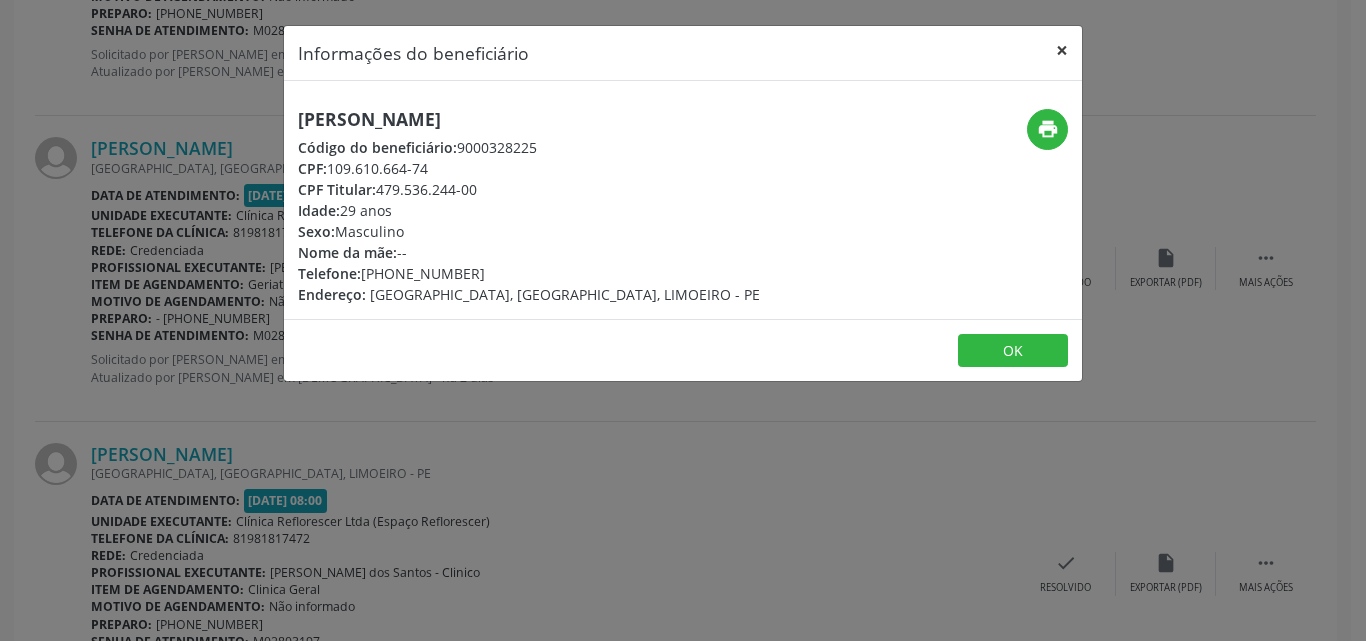click on "×" at bounding box center (1062, 50) 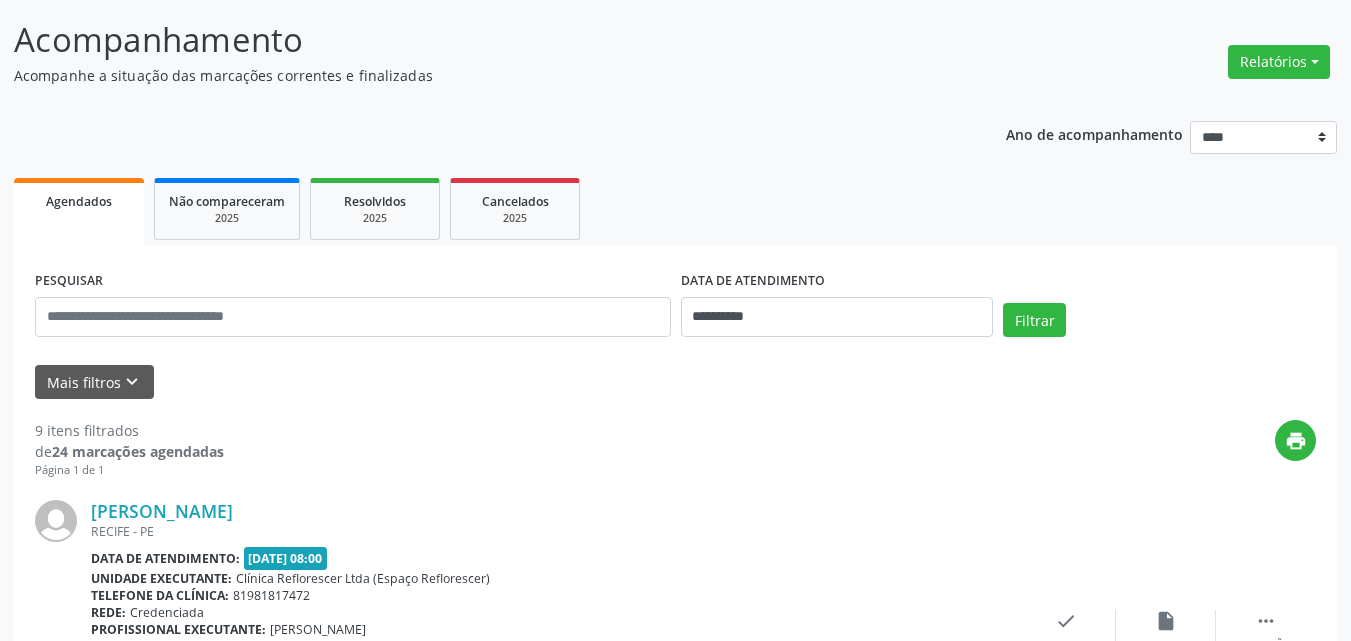 scroll, scrollTop: 0, scrollLeft: 0, axis: both 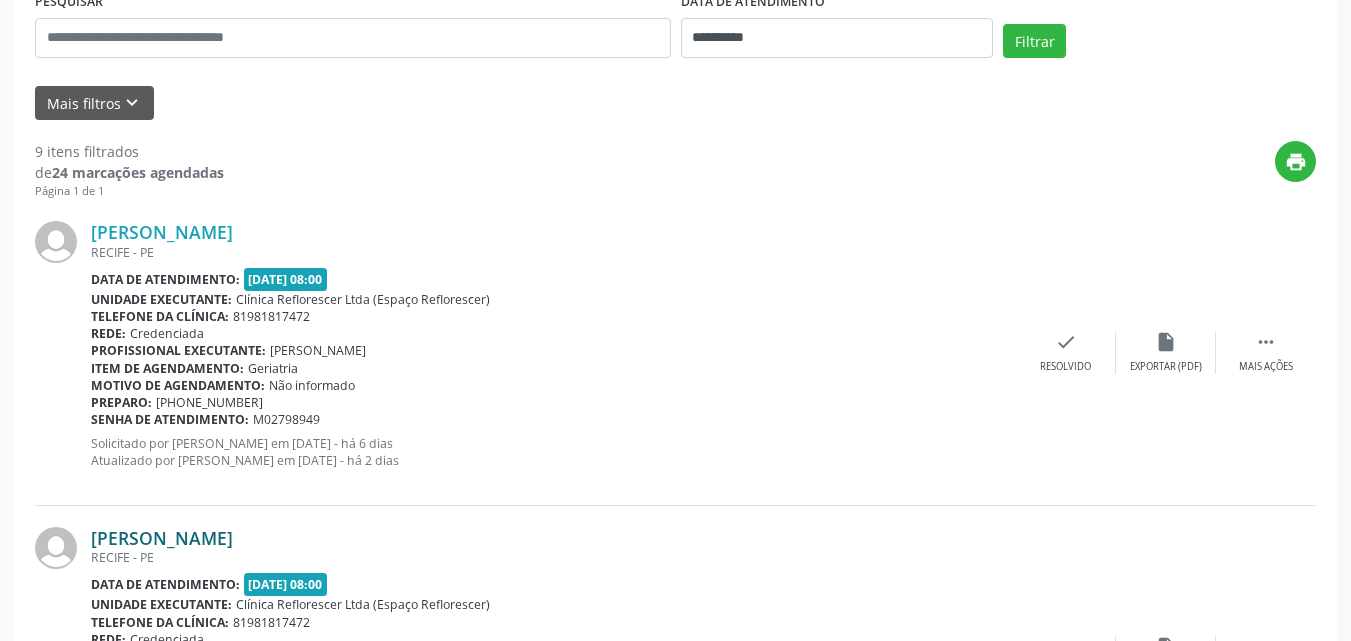 click on "[PERSON_NAME]" at bounding box center [162, 538] 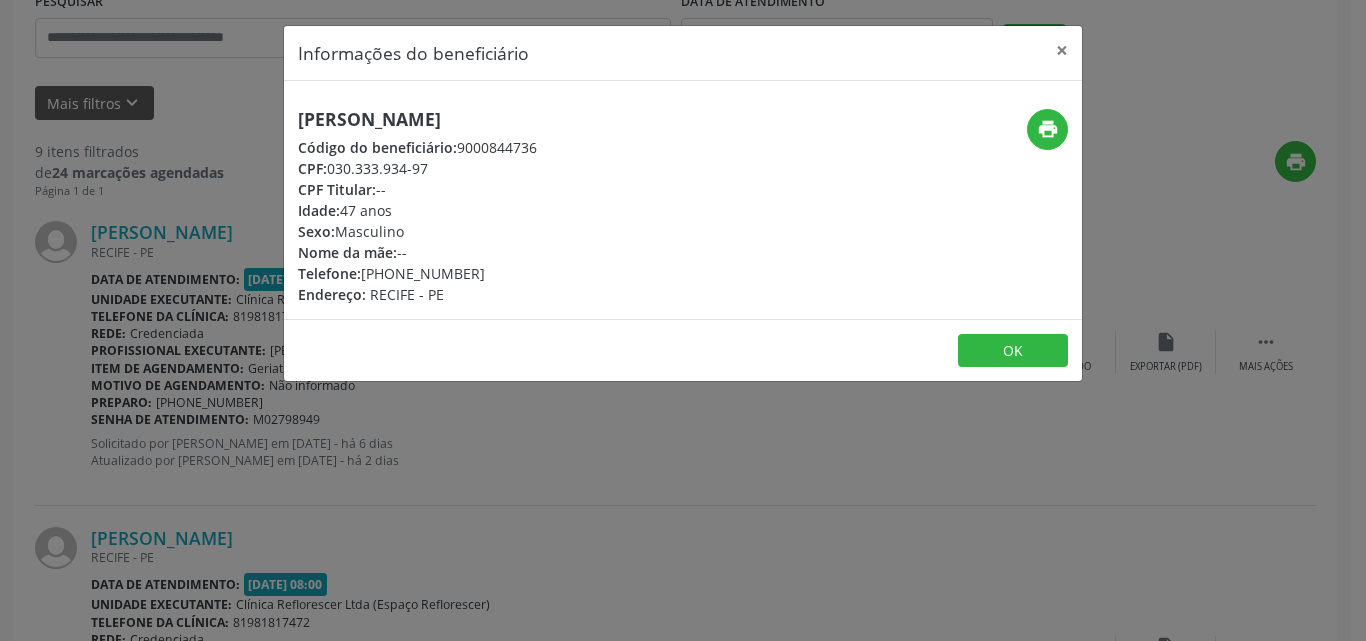 drag, startPoint x: 330, startPoint y: 165, endPoint x: 439, endPoint y: 165, distance: 109 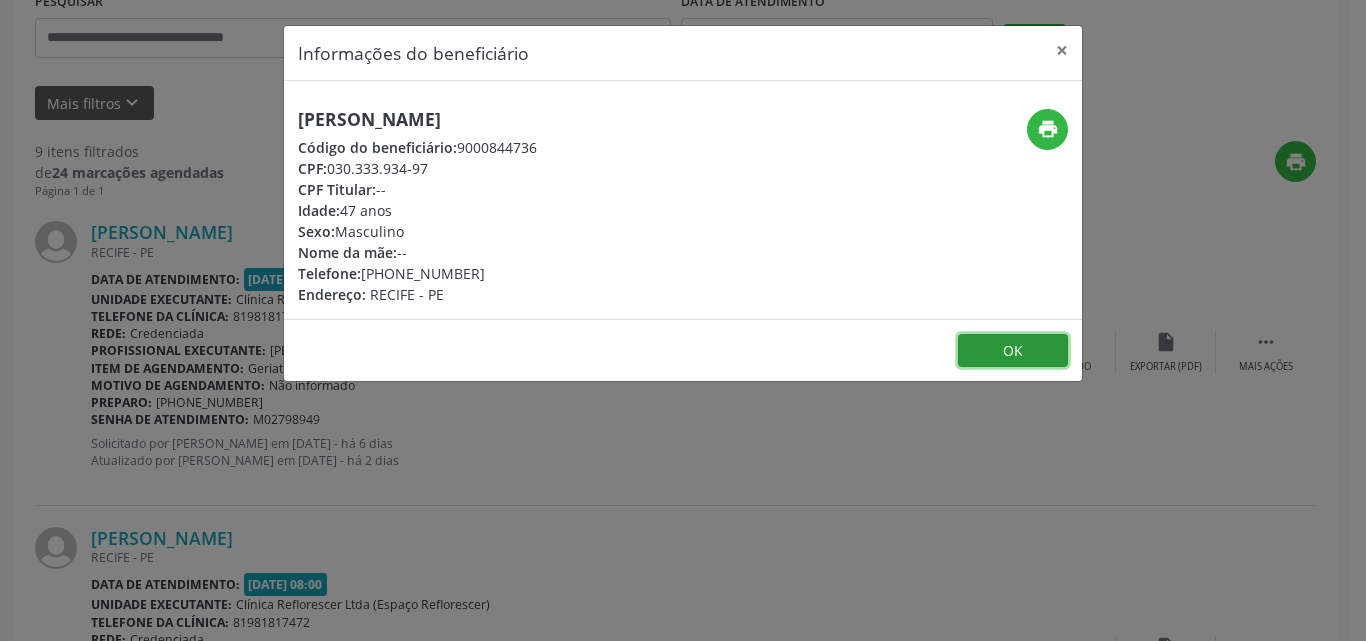 click on "OK" at bounding box center [1013, 351] 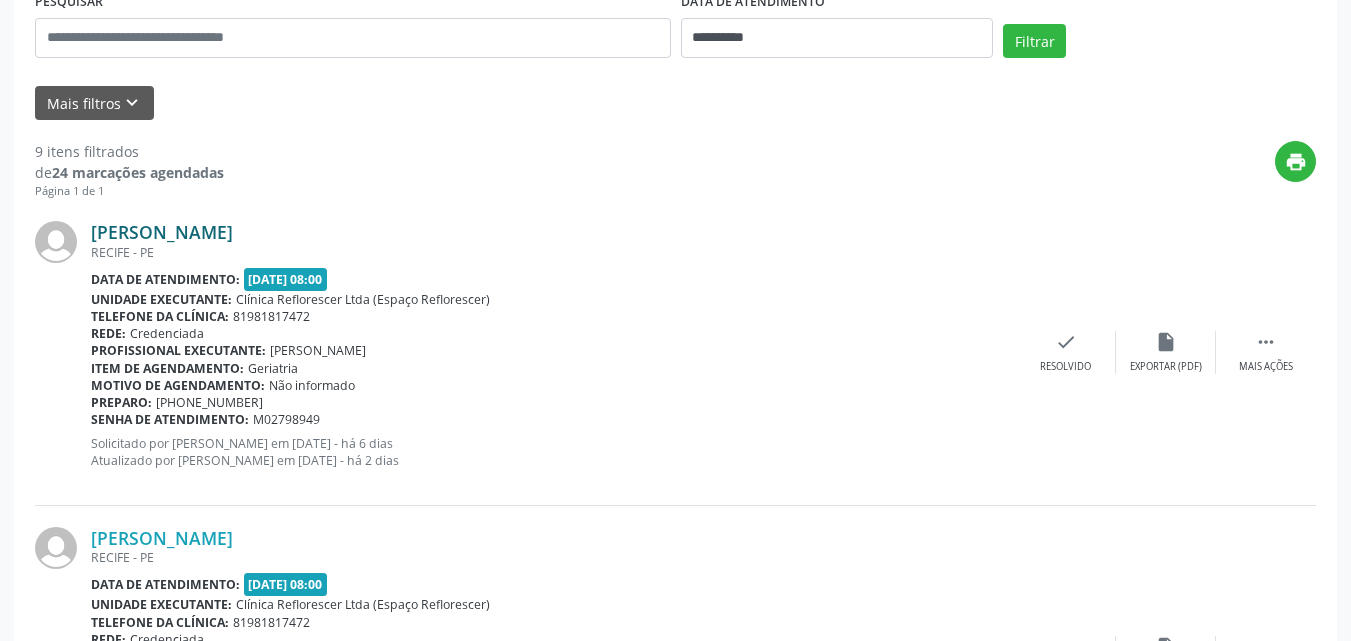 click on "[PERSON_NAME]" at bounding box center (162, 232) 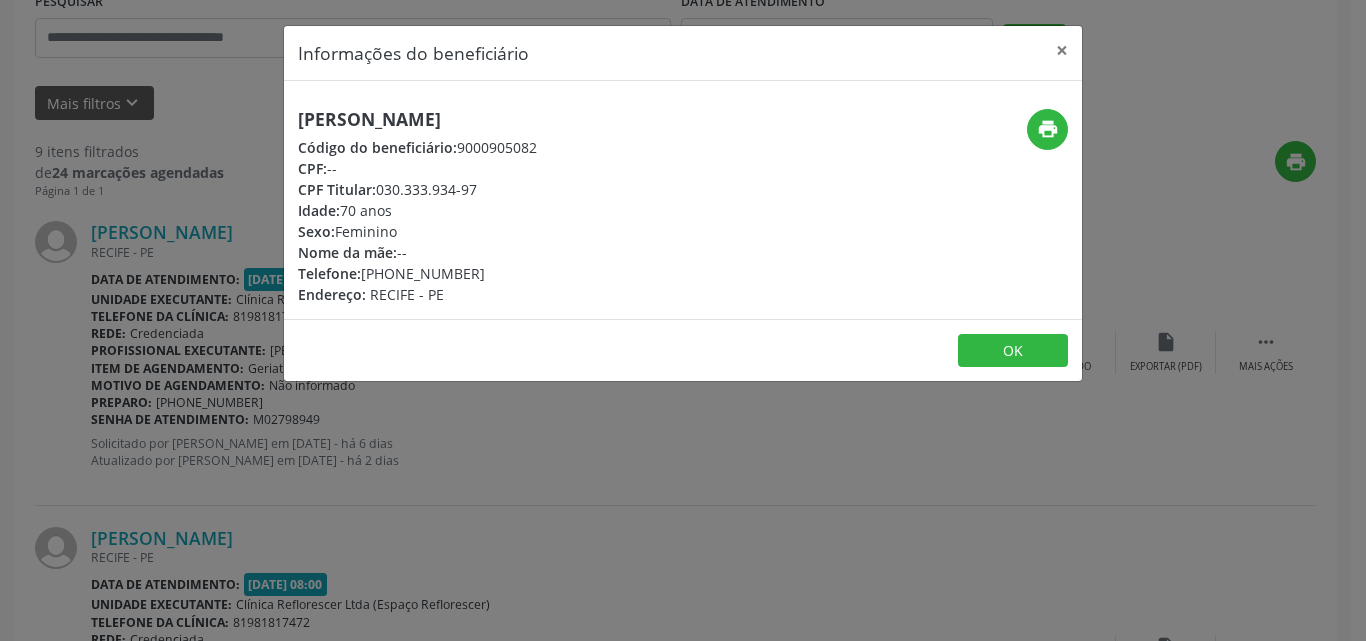 drag, startPoint x: 378, startPoint y: 188, endPoint x: 490, endPoint y: 191, distance: 112.04017 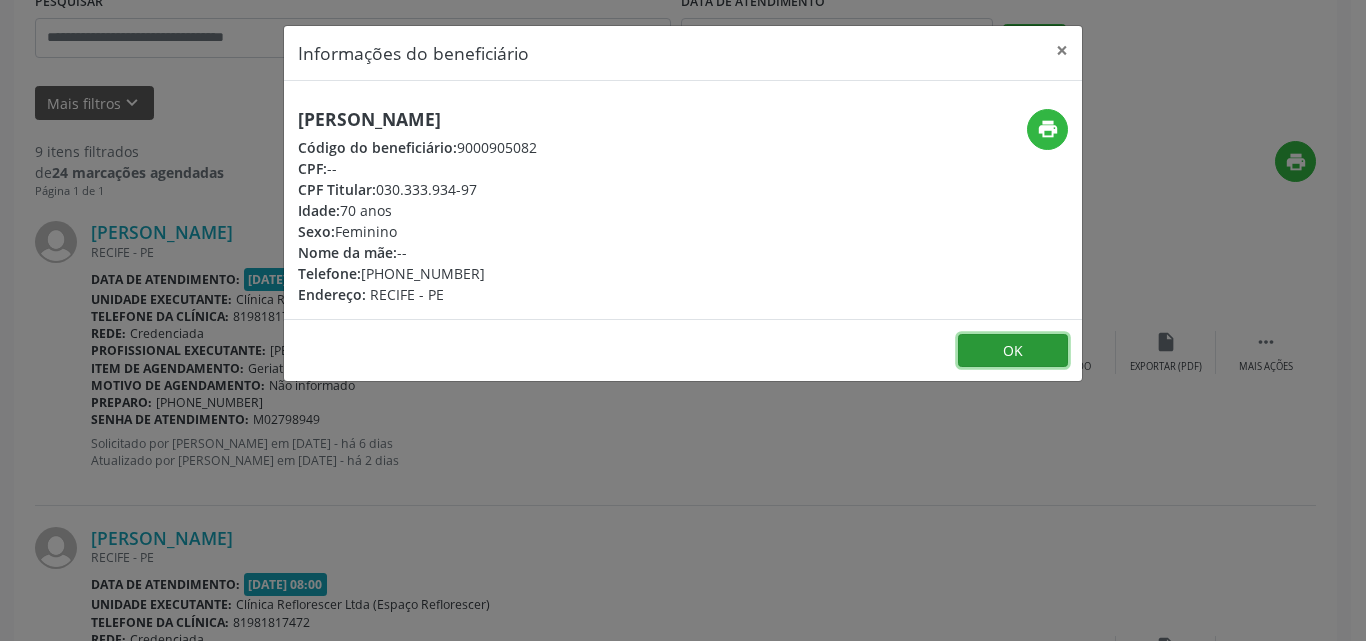 click on "OK" at bounding box center [1013, 351] 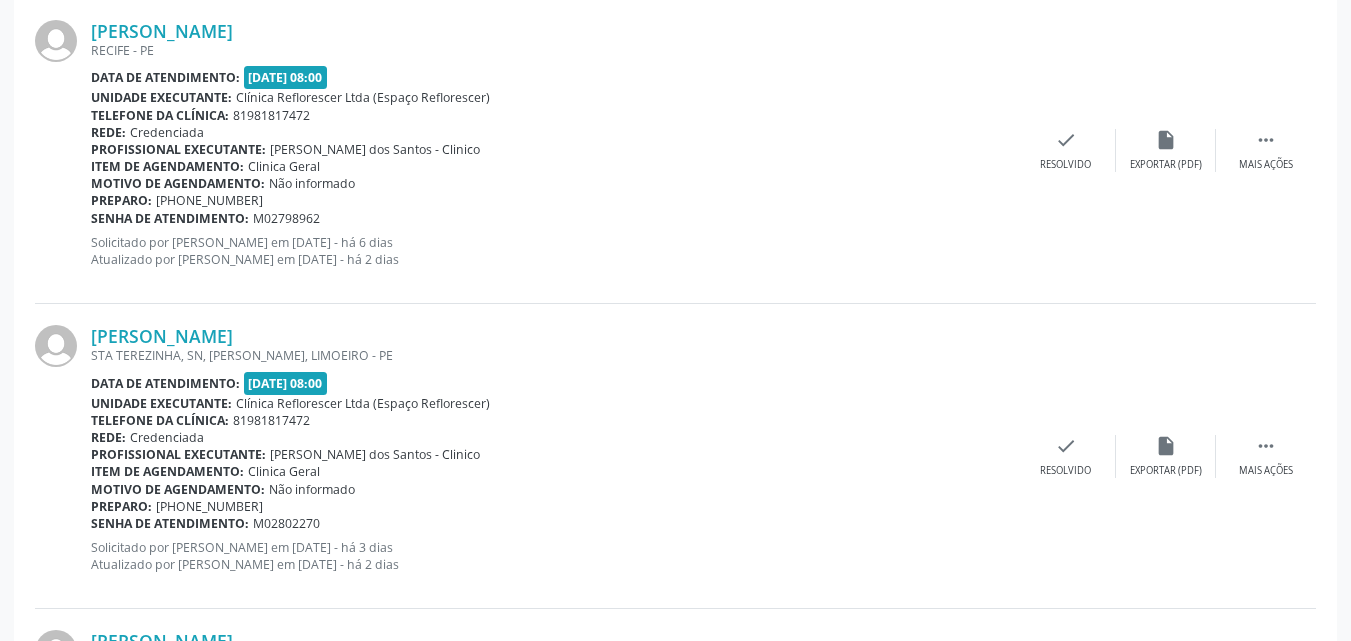 scroll, scrollTop: 900, scrollLeft: 0, axis: vertical 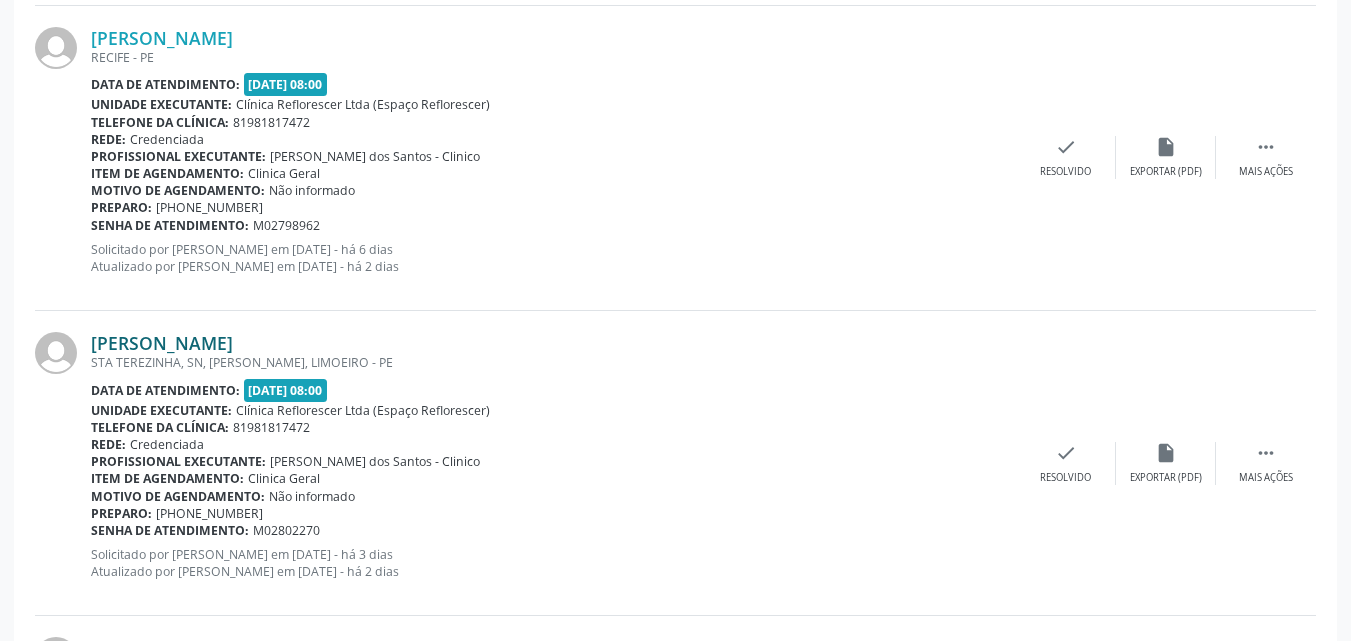click on "[PERSON_NAME]" at bounding box center [162, 343] 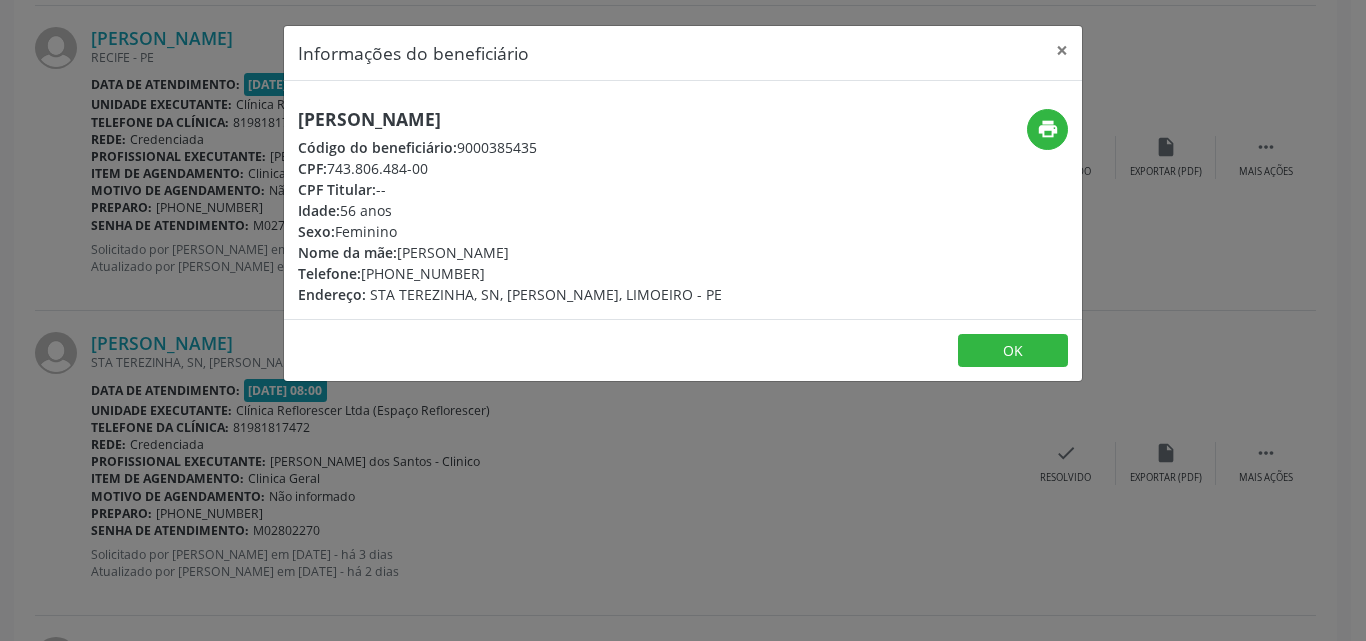 drag, startPoint x: 327, startPoint y: 166, endPoint x: 438, endPoint y: 174, distance: 111.28792 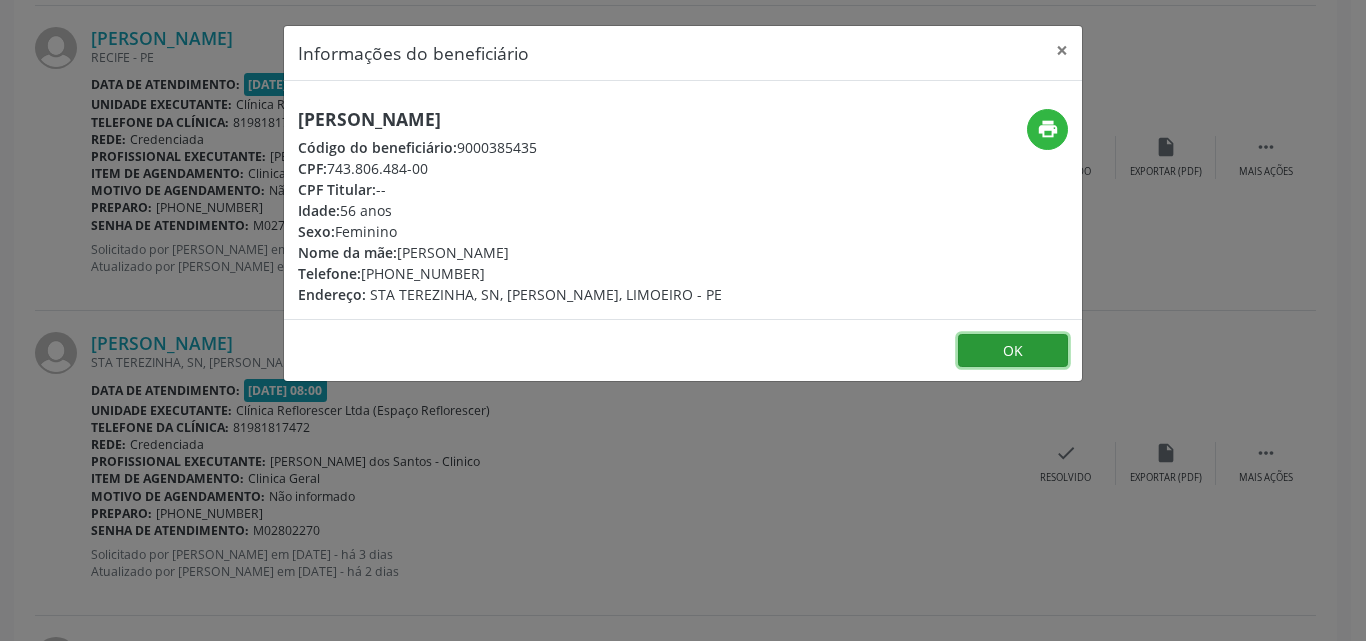 click on "OK" at bounding box center [1013, 351] 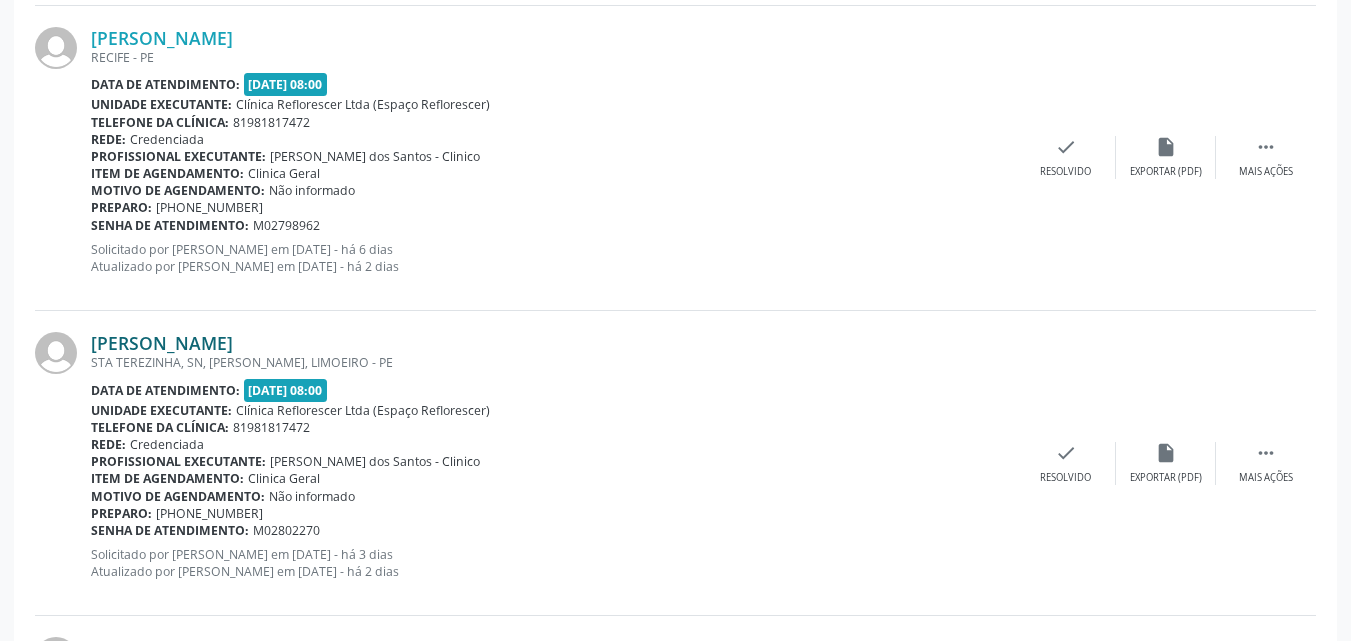 click on "[PERSON_NAME]" at bounding box center (162, 343) 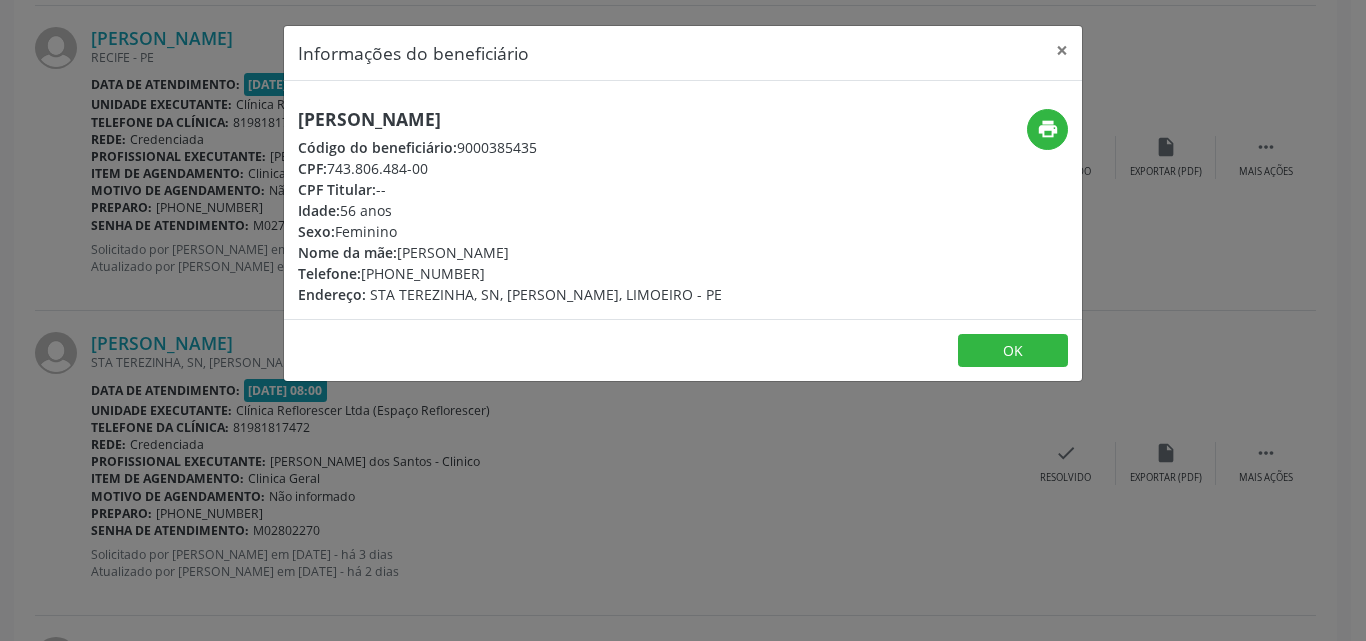 drag, startPoint x: 332, startPoint y: 169, endPoint x: 416, endPoint y: 176, distance: 84.29116 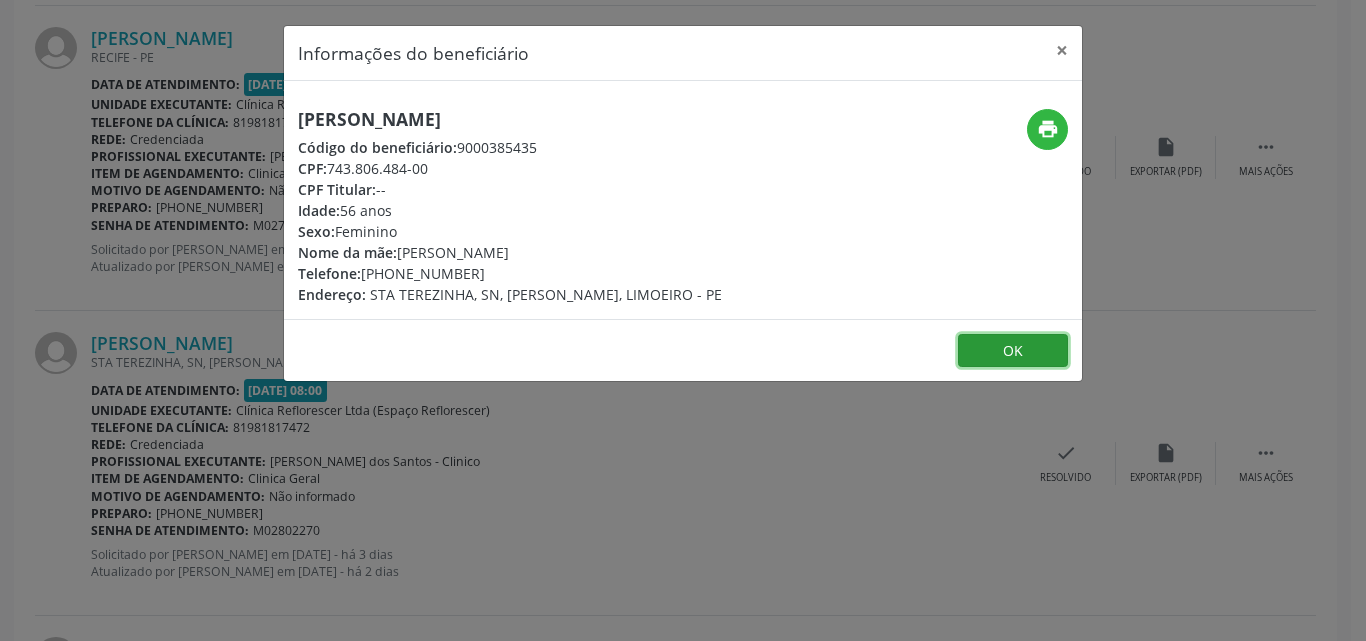 click on "OK" at bounding box center (1013, 351) 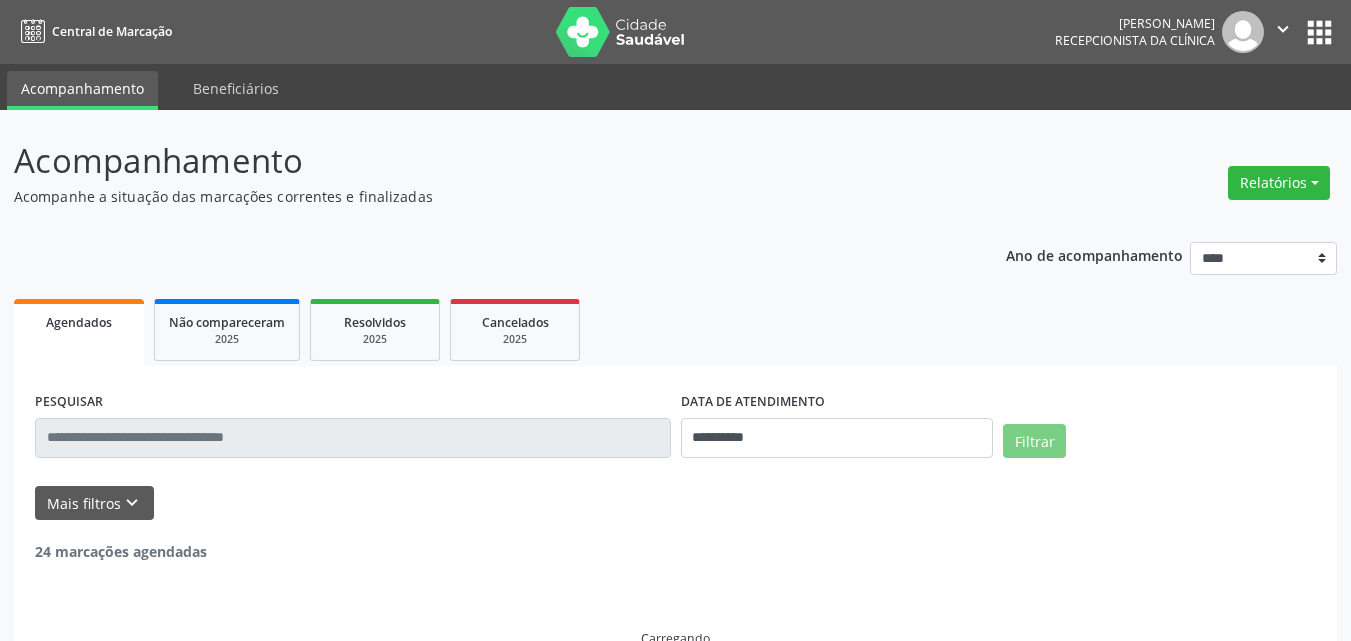 scroll, scrollTop: 0, scrollLeft: 0, axis: both 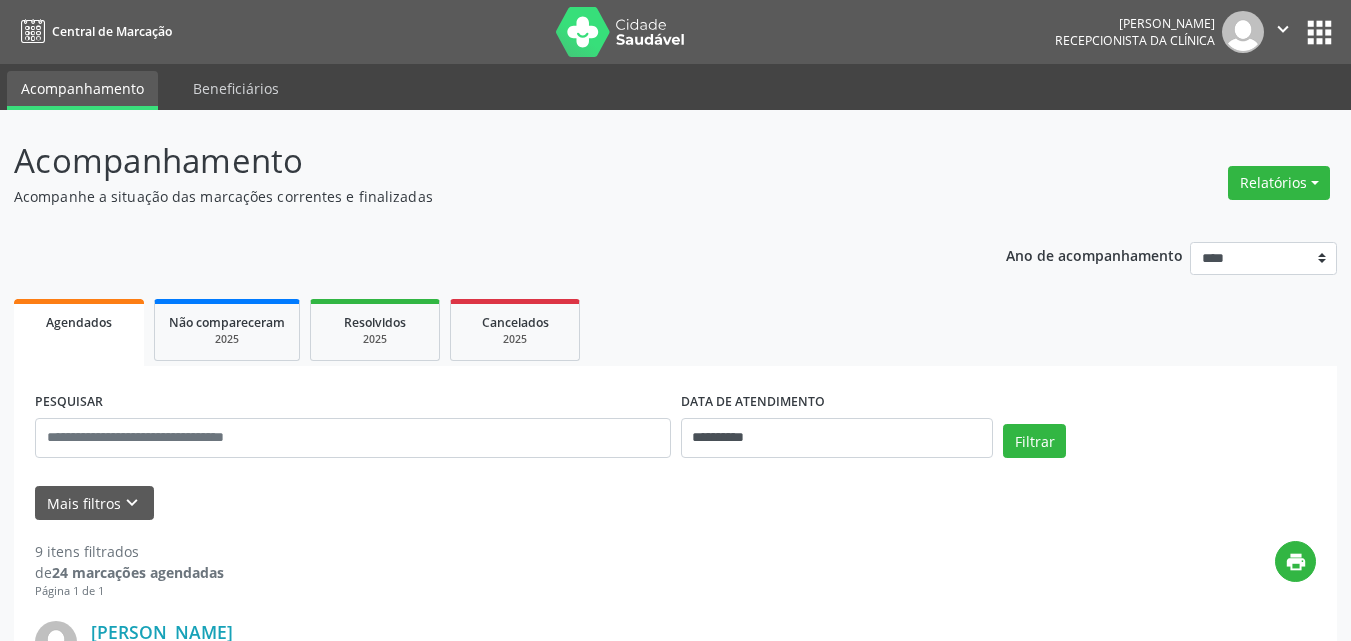 click on "**********" at bounding box center (675, 1752) 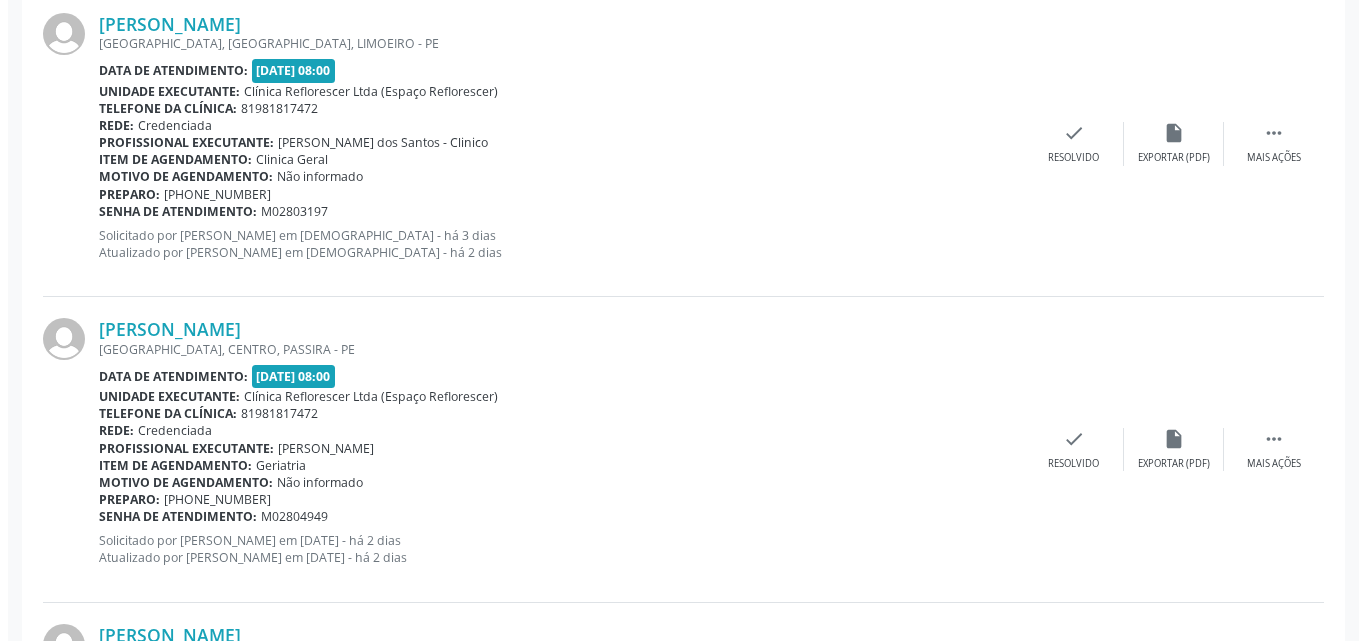 scroll, scrollTop: 2100, scrollLeft: 0, axis: vertical 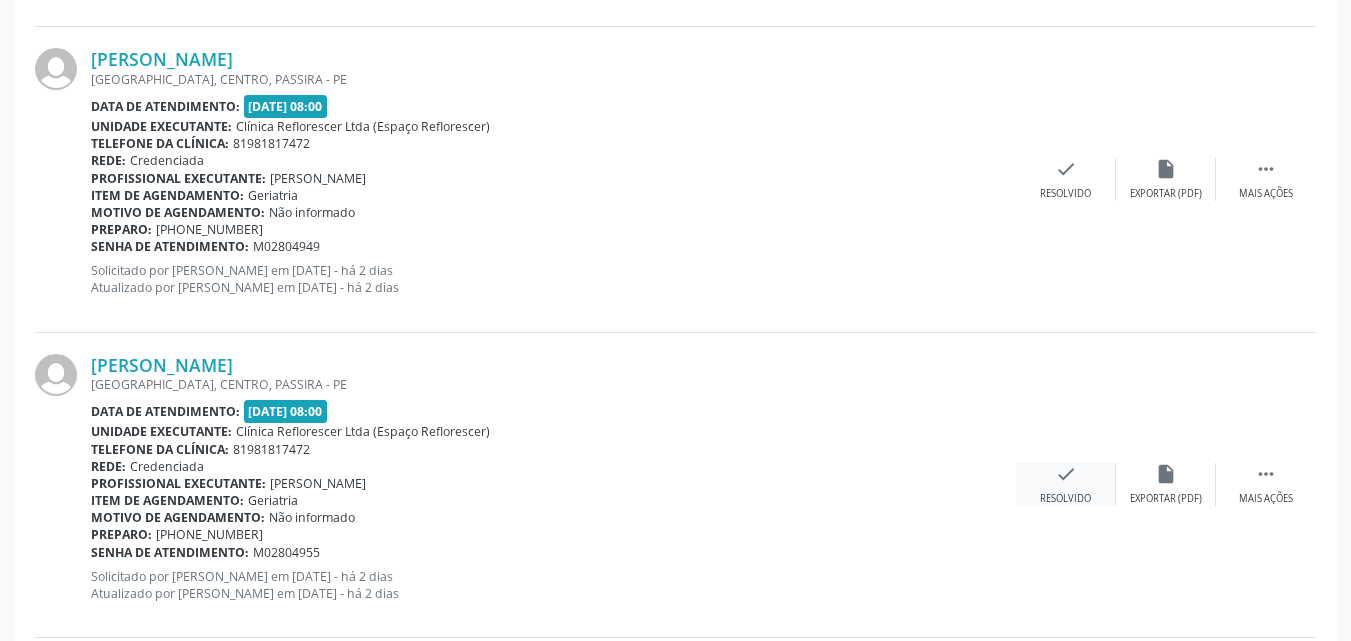 click on "check
Resolvido" at bounding box center (1066, 484) 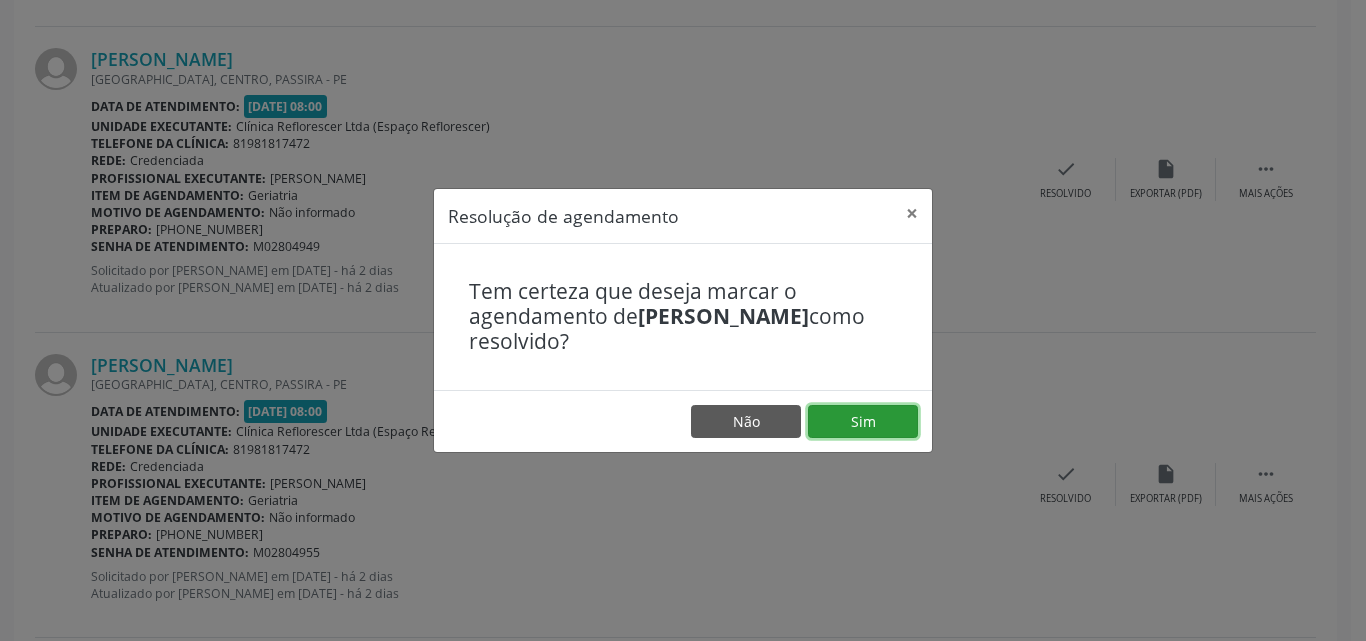 click on "Sim" at bounding box center (863, 422) 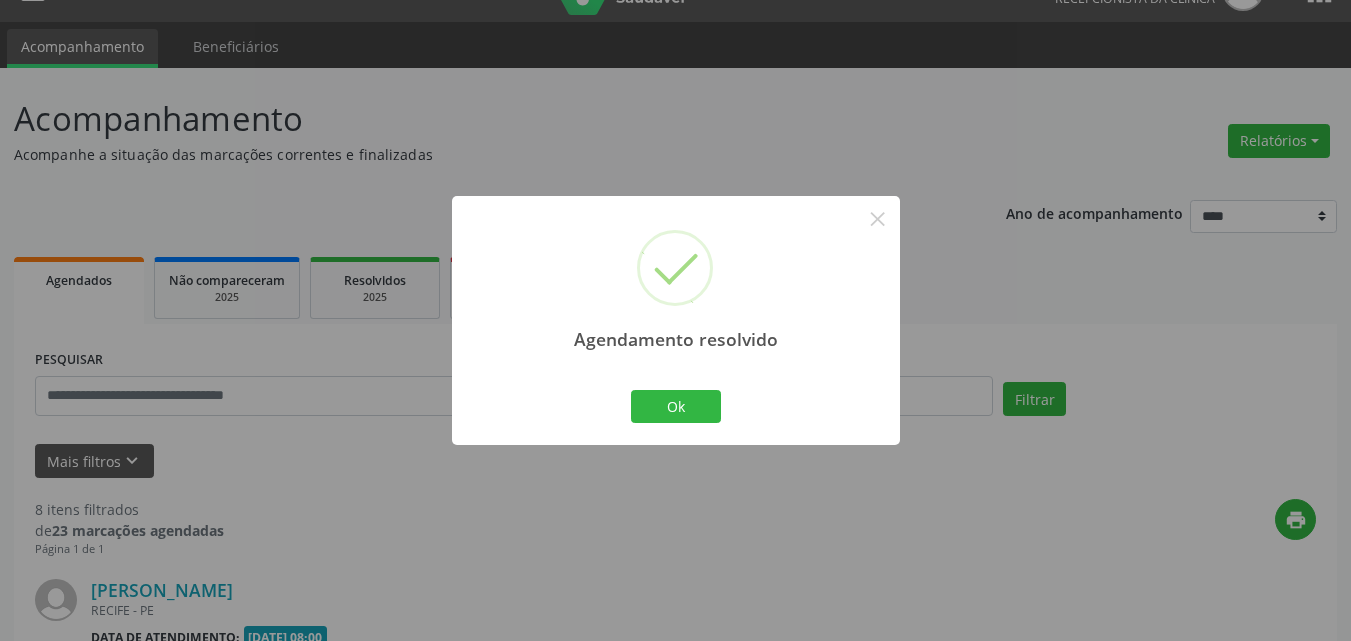 scroll, scrollTop: 2100, scrollLeft: 0, axis: vertical 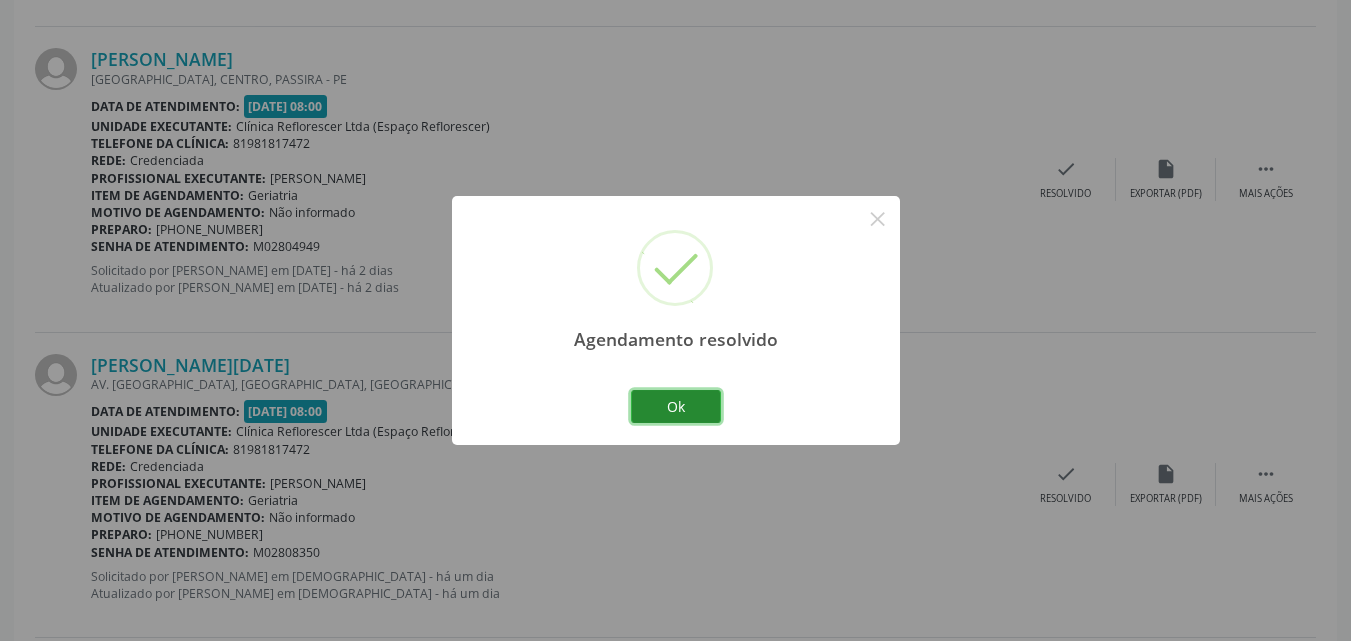 click on "Ok" at bounding box center [676, 407] 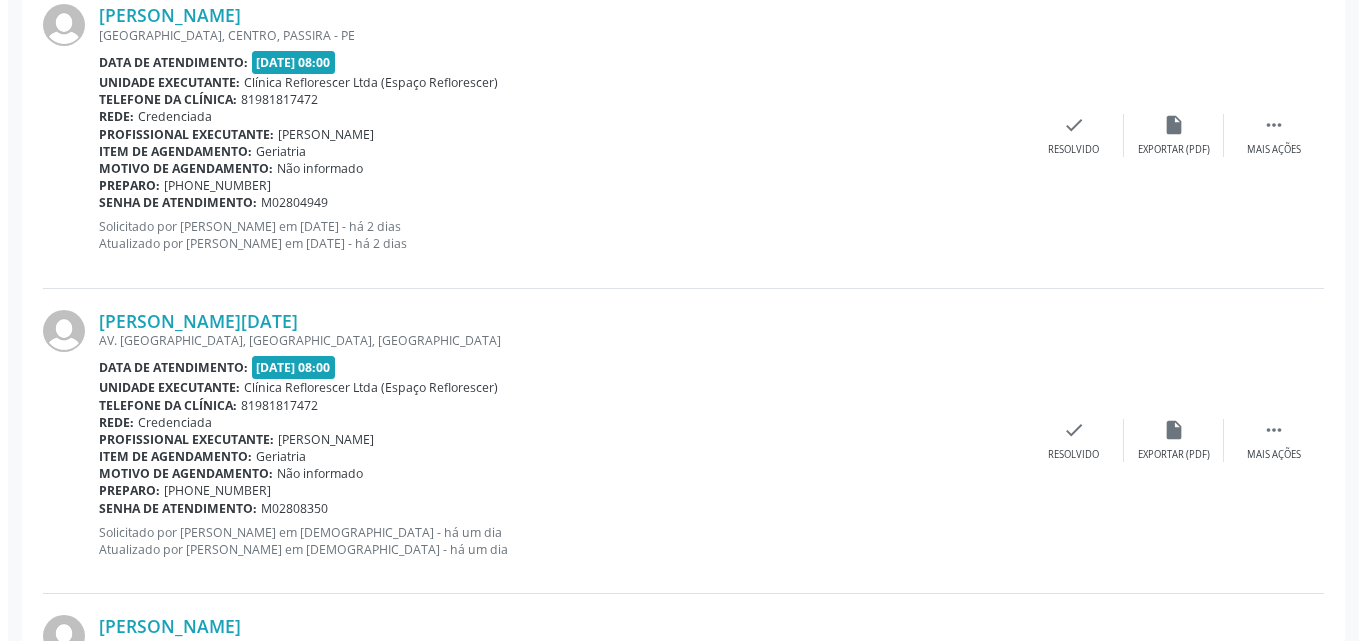 scroll, scrollTop: 2136, scrollLeft: 0, axis: vertical 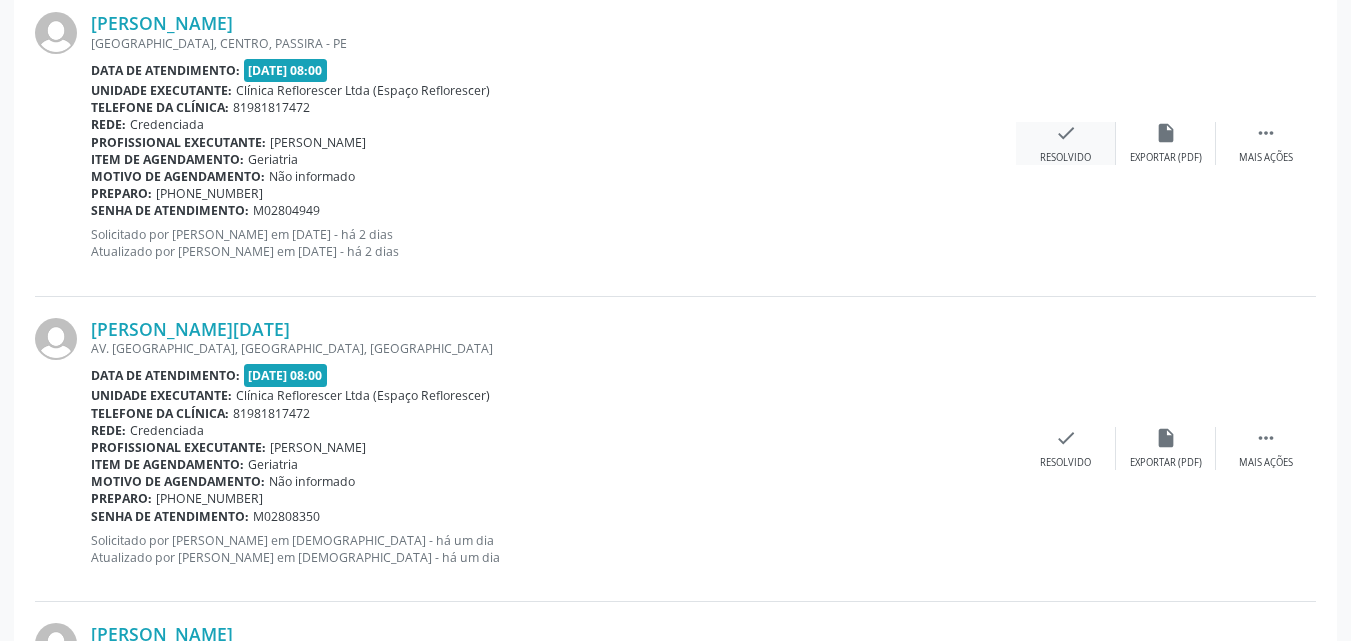 click on "check
Resolvido" at bounding box center [1066, 143] 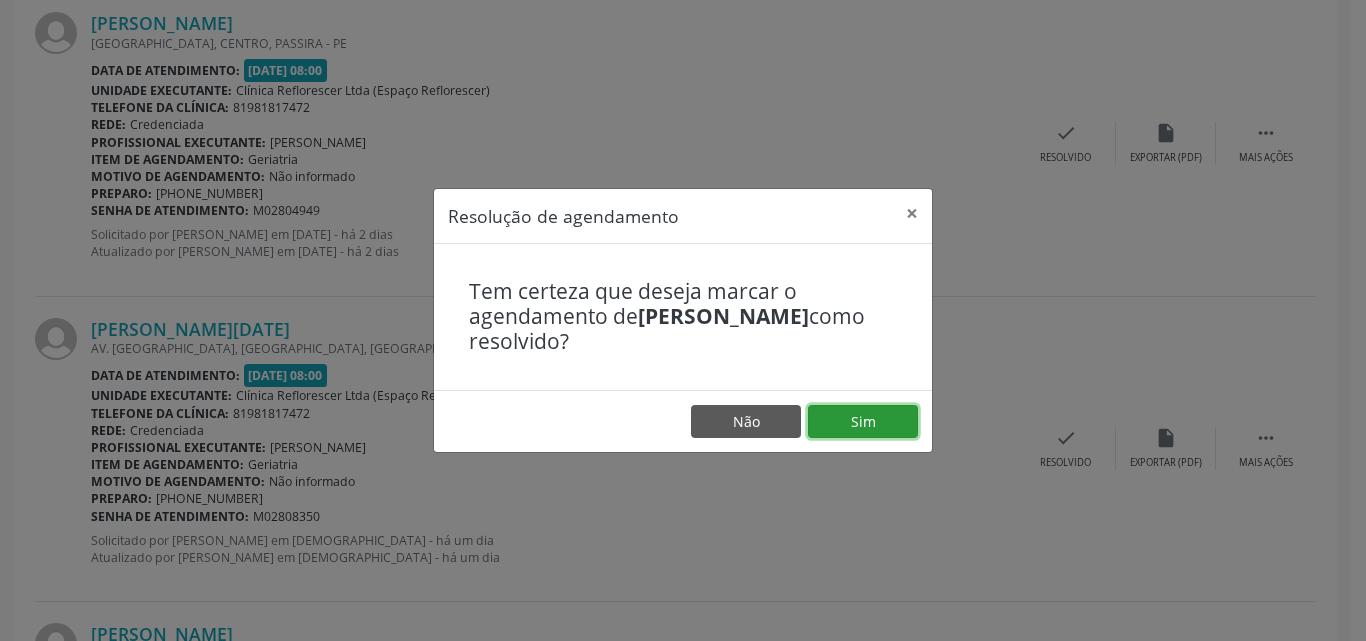 click on "Sim" at bounding box center [863, 422] 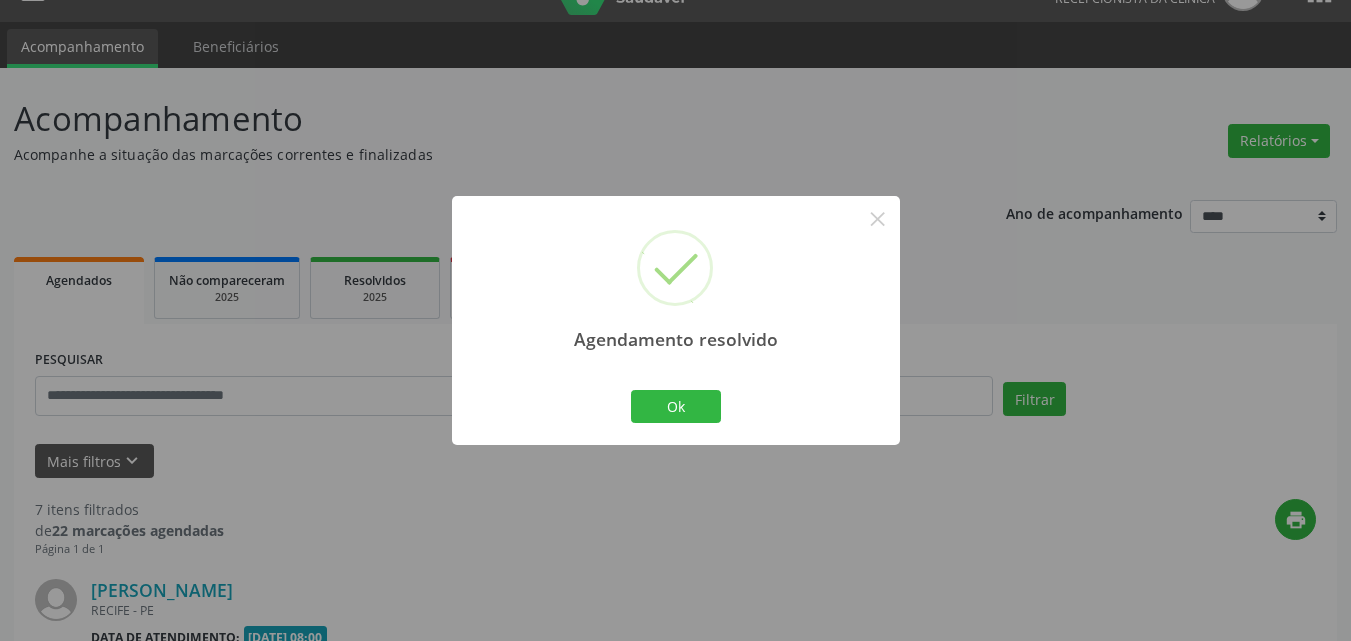 scroll, scrollTop: 2131, scrollLeft: 0, axis: vertical 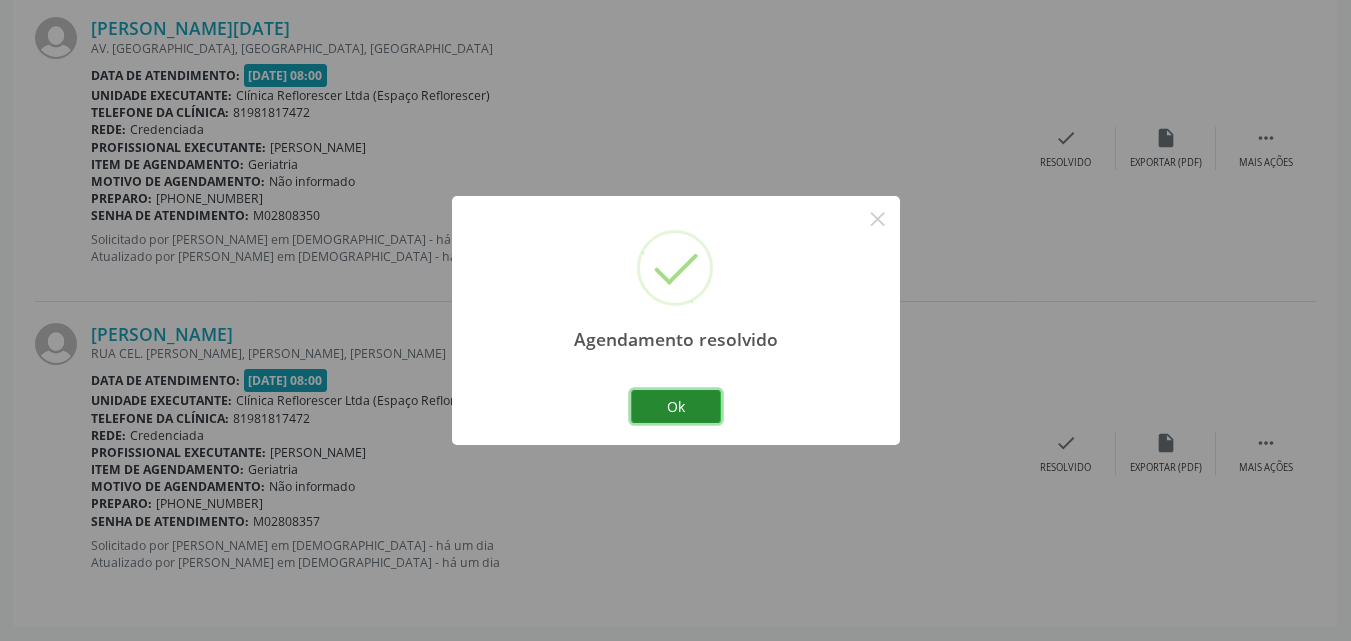 click on "Ok" at bounding box center (676, 407) 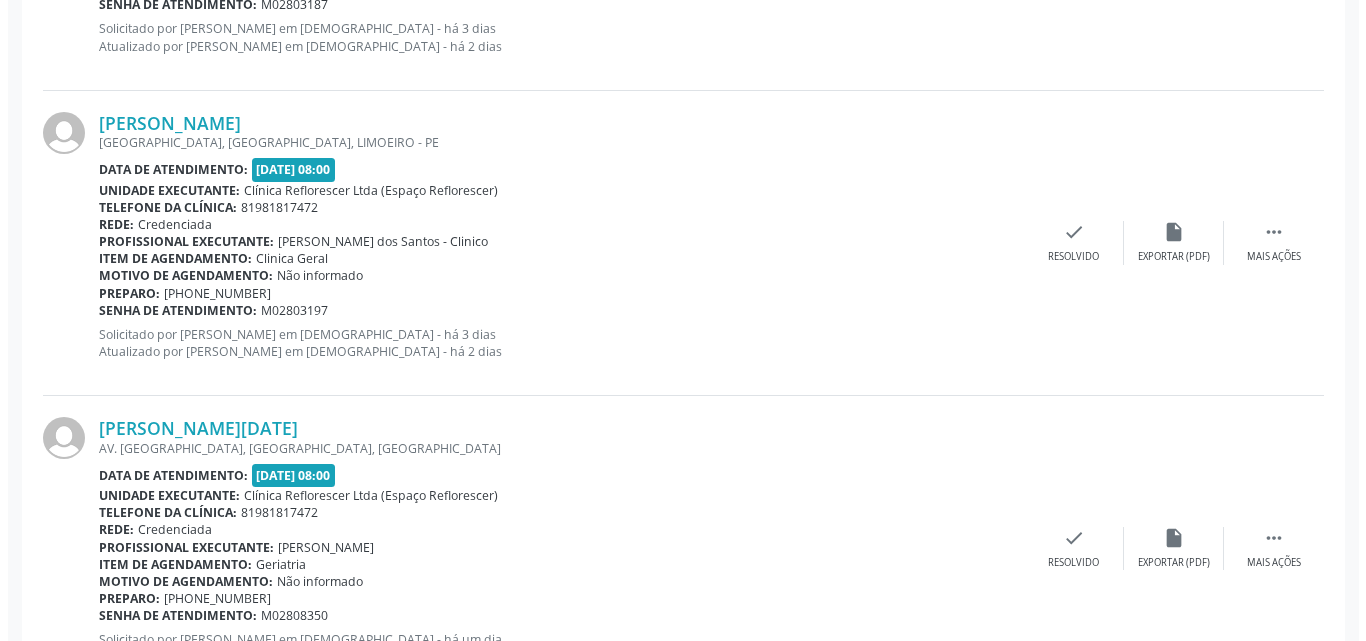 scroll, scrollTop: 1631, scrollLeft: 0, axis: vertical 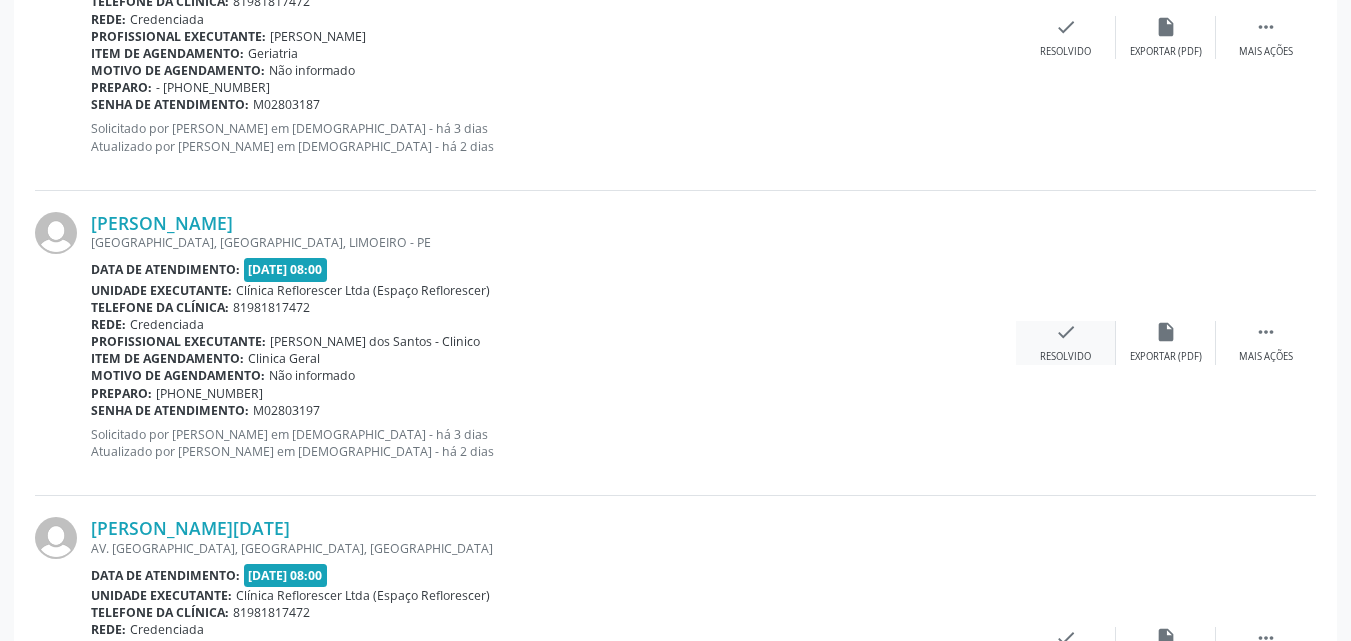 click on "check" at bounding box center [1066, 332] 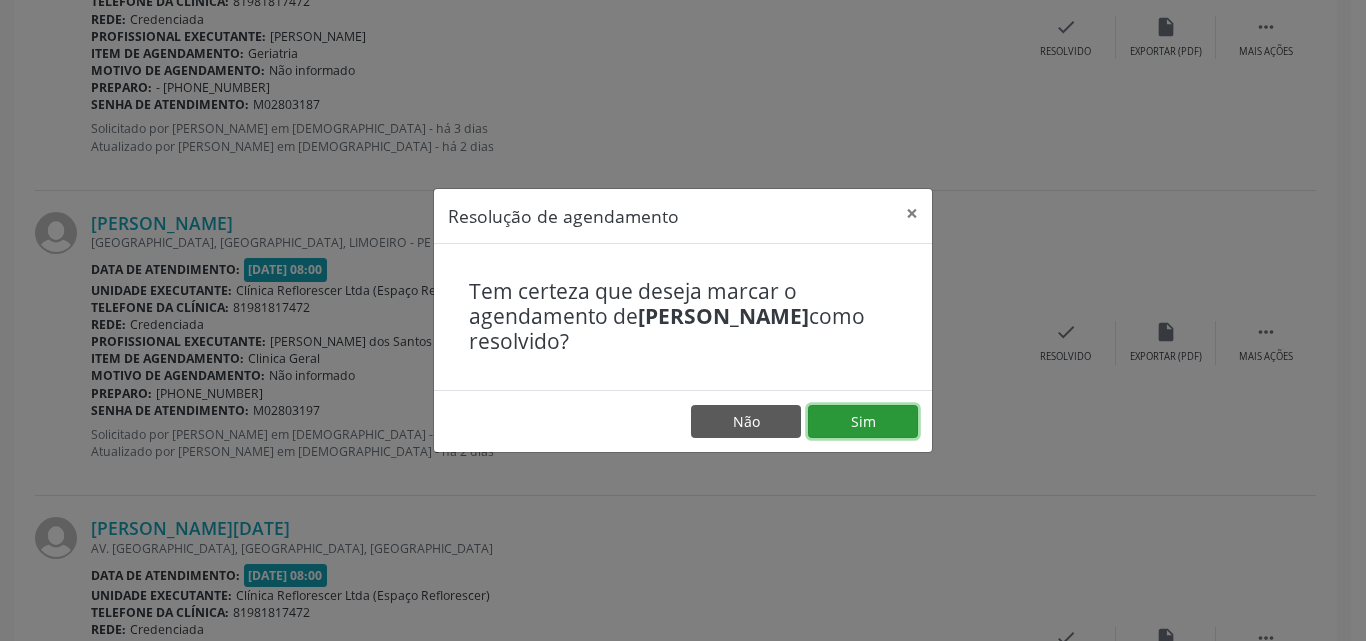 click on "Sim" at bounding box center (863, 422) 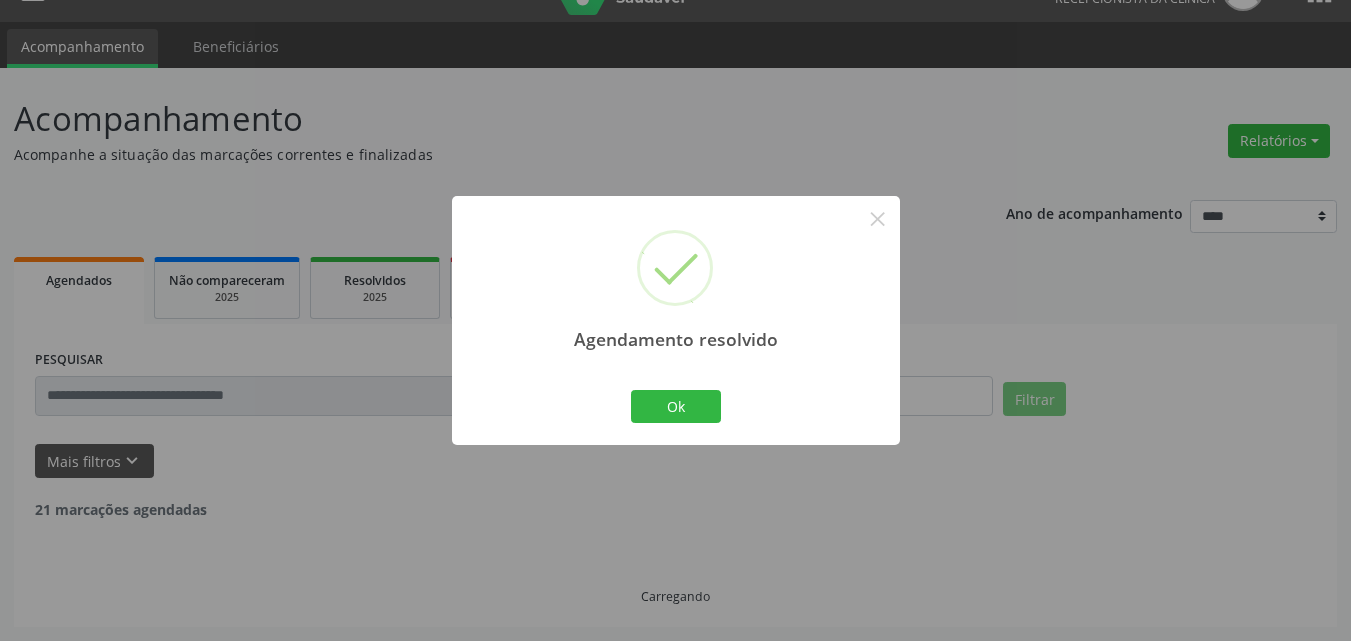scroll, scrollTop: 1631, scrollLeft: 0, axis: vertical 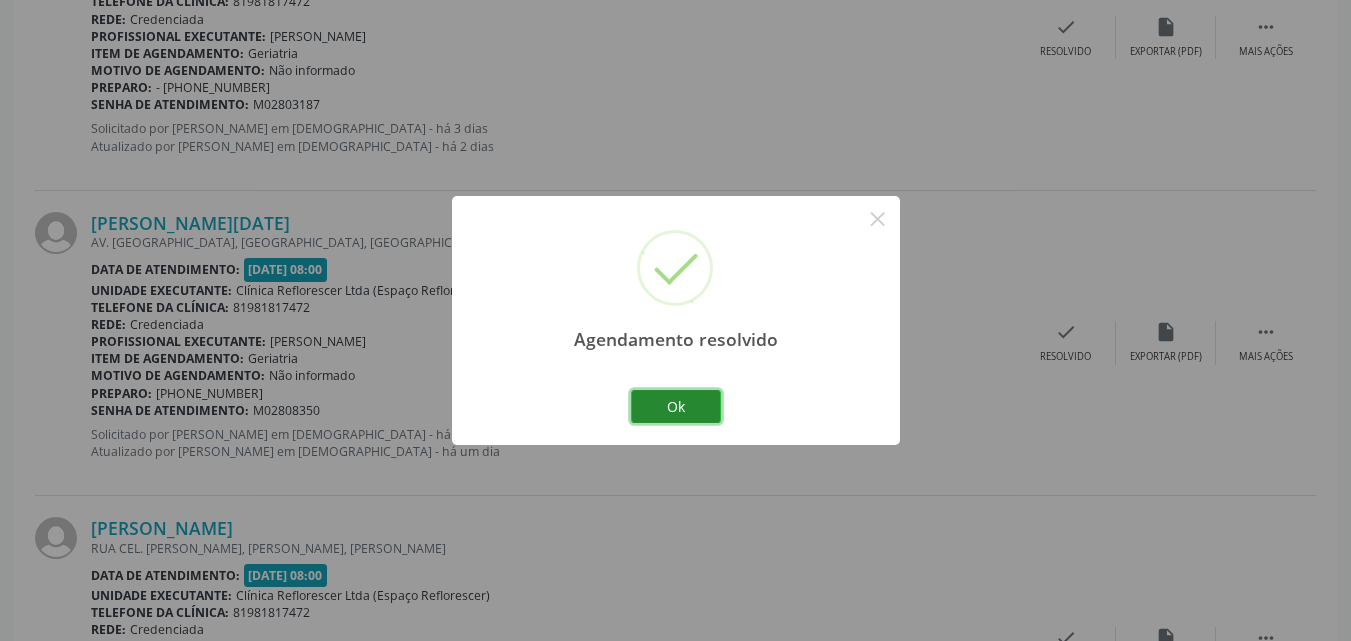 click on "Ok" at bounding box center [676, 407] 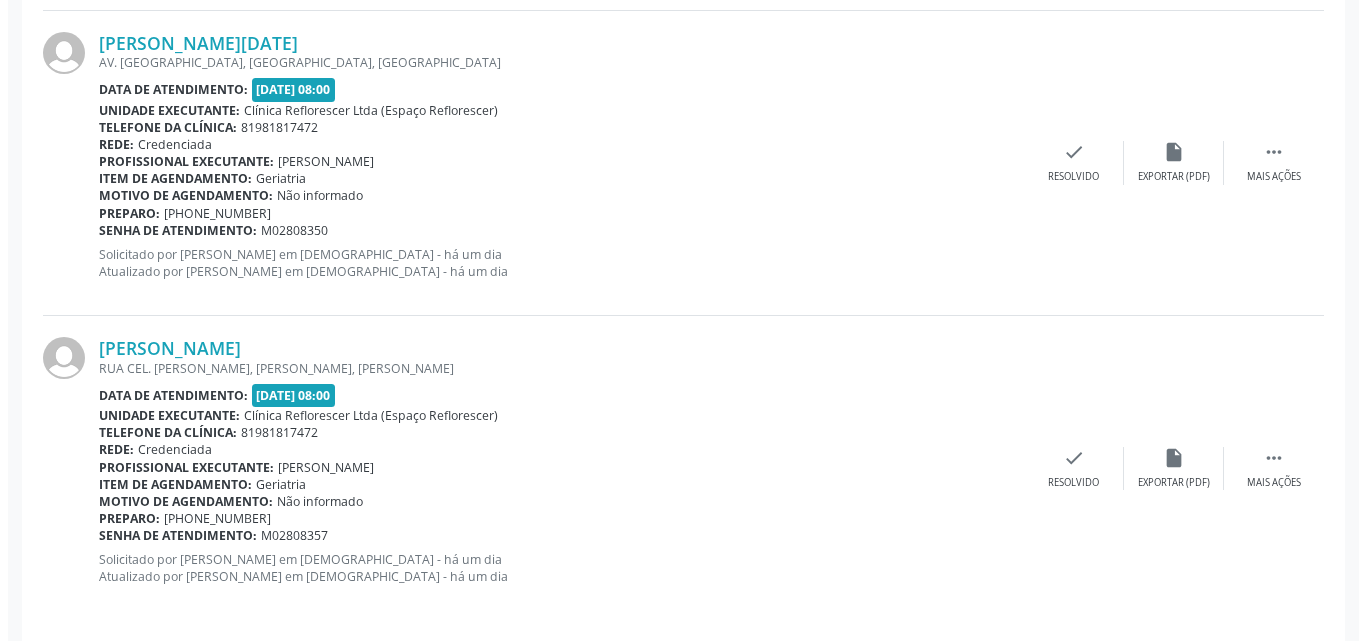 scroll, scrollTop: 1826, scrollLeft: 0, axis: vertical 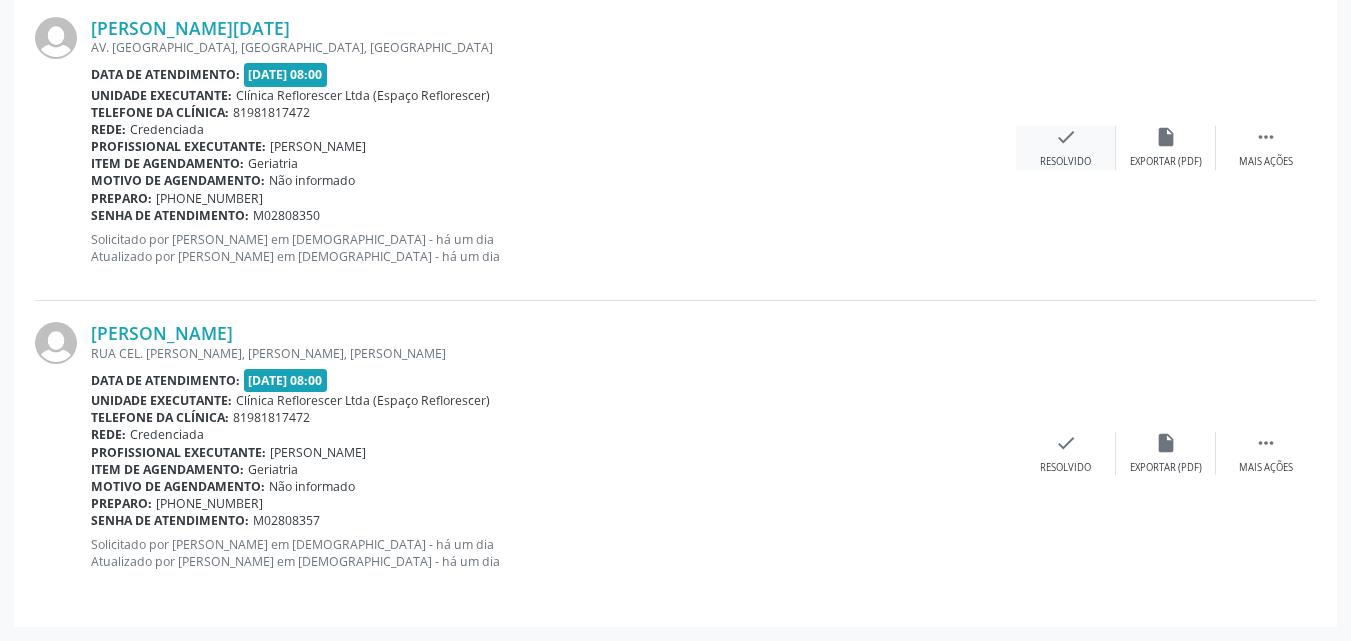 click on "check
Resolvido" at bounding box center (1066, 147) 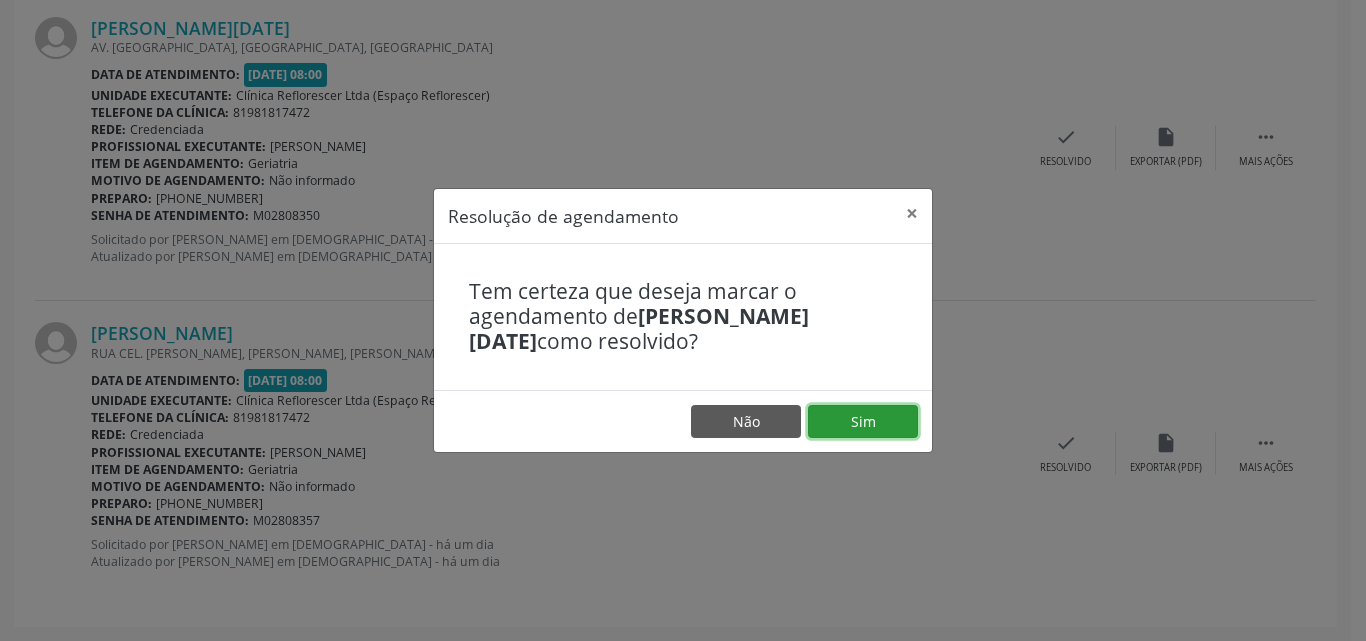 click on "Sim" at bounding box center [863, 422] 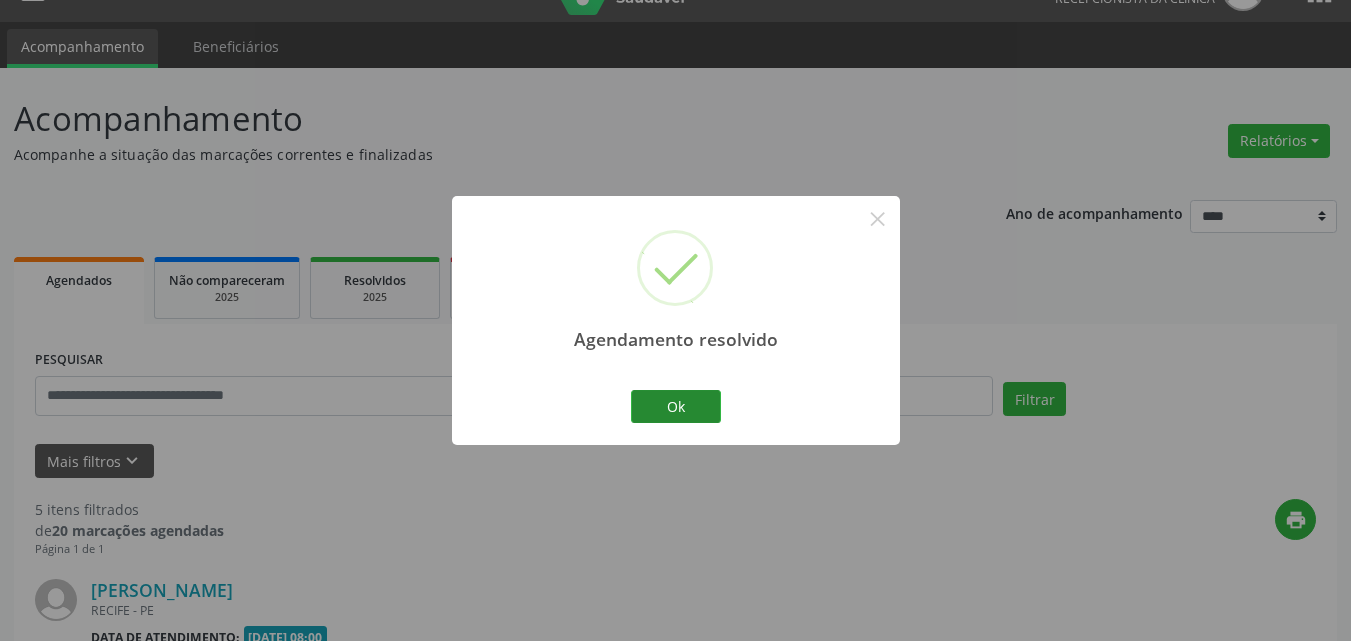 scroll, scrollTop: 1520, scrollLeft: 0, axis: vertical 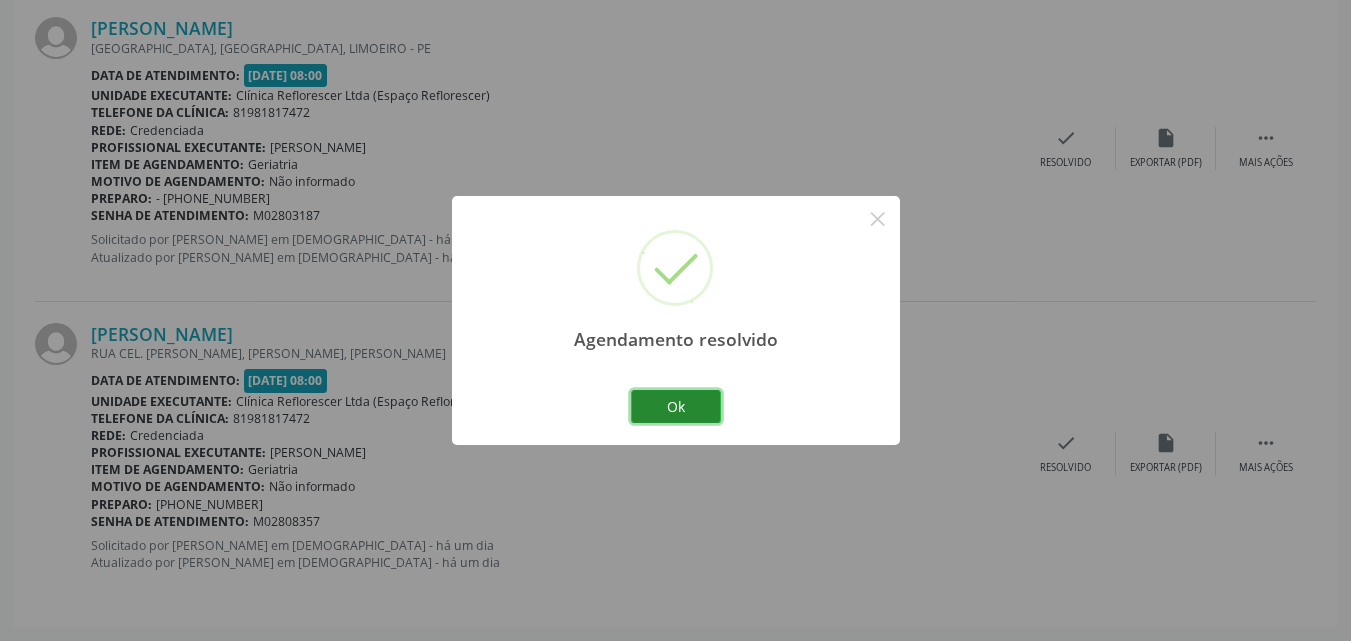 click on "Ok" at bounding box center [676, 407] 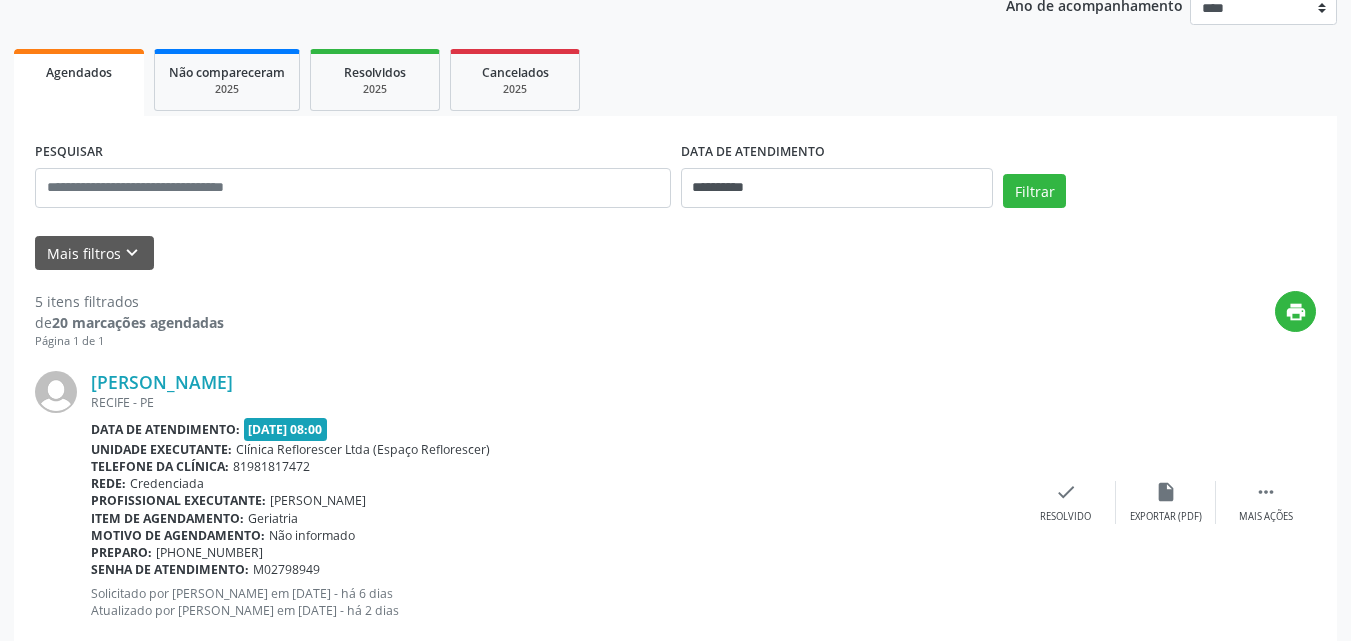scroll, scrollTop: 220, scrollLeft: 0, axis: vertical 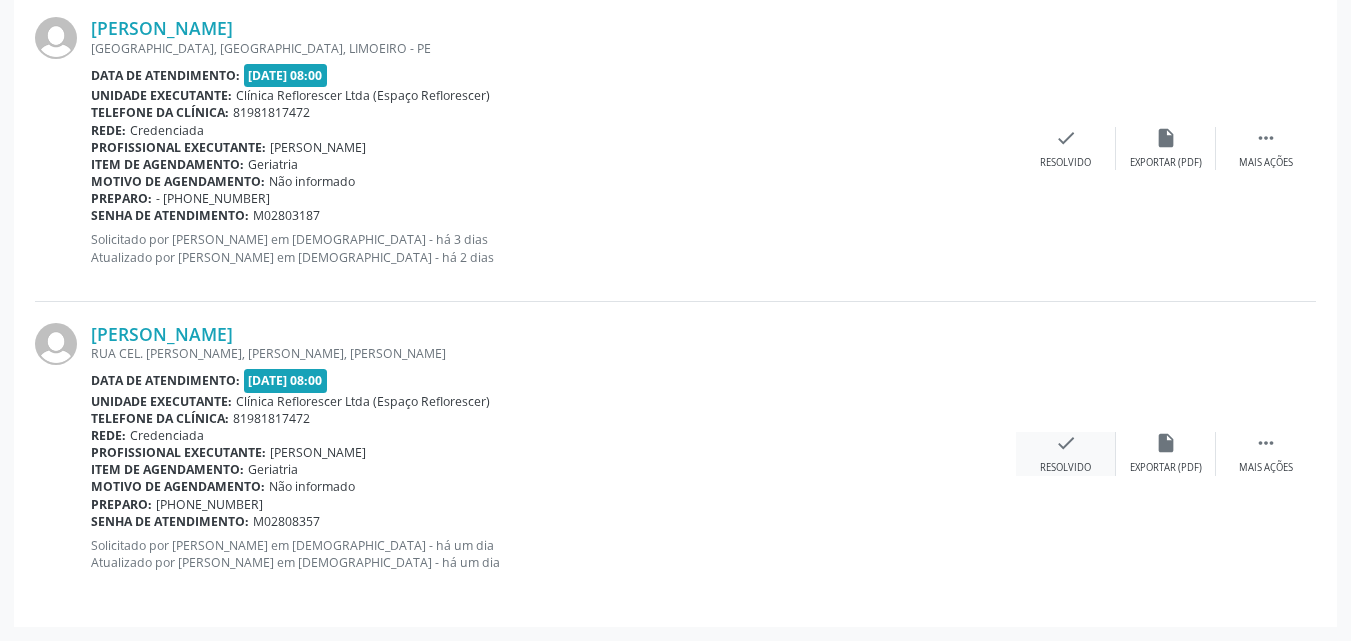 click on "check
Resolvido" at bounding box center (1066, 453) 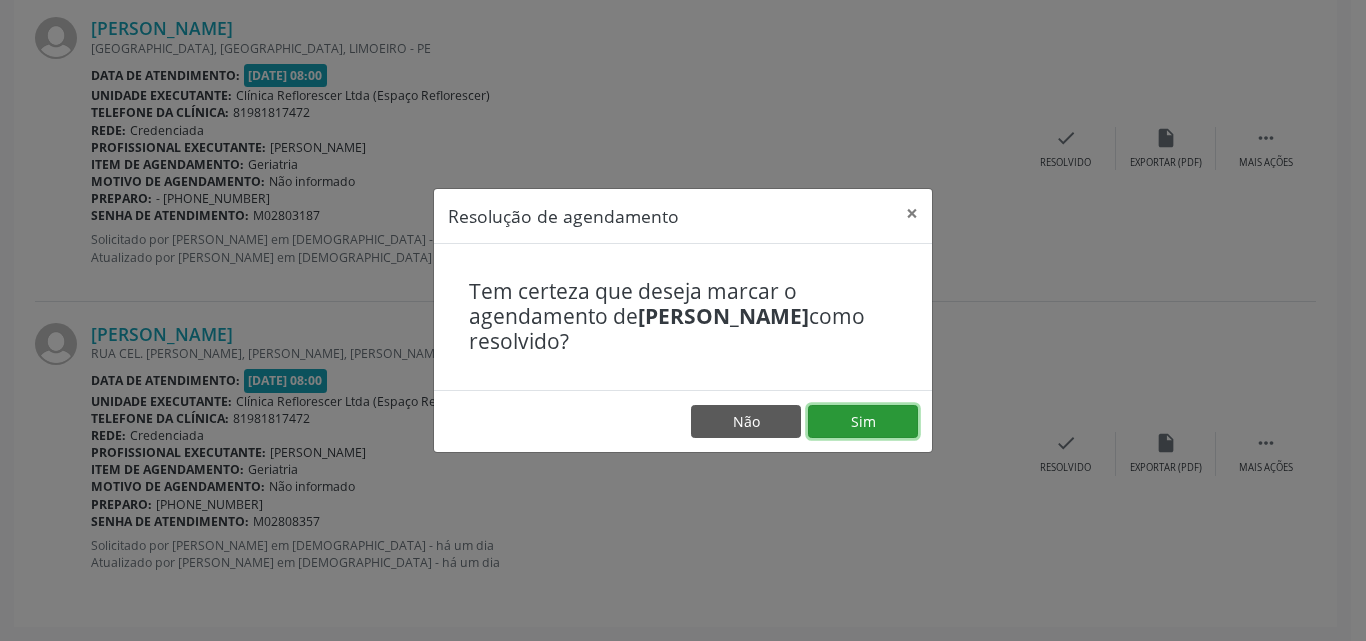 click on "Sim" at bounding box center [863, 422] 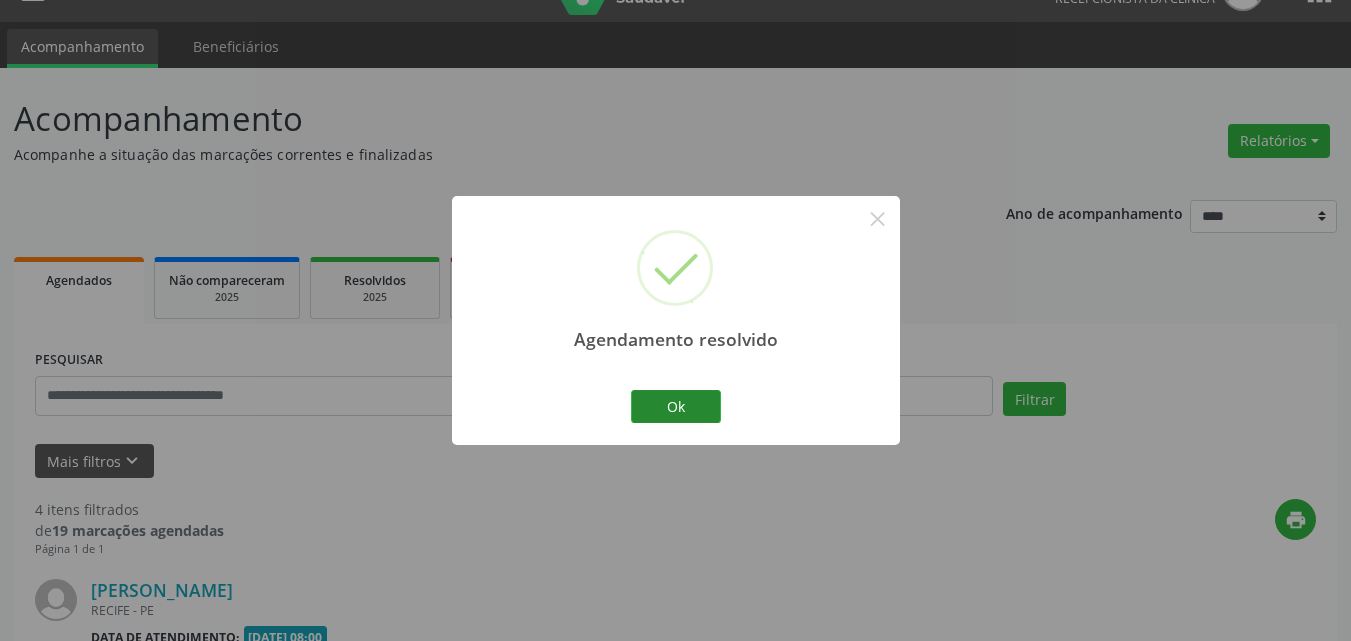 scroll, scrollTop: 1215, scrollLeft: 0, axis: vertical 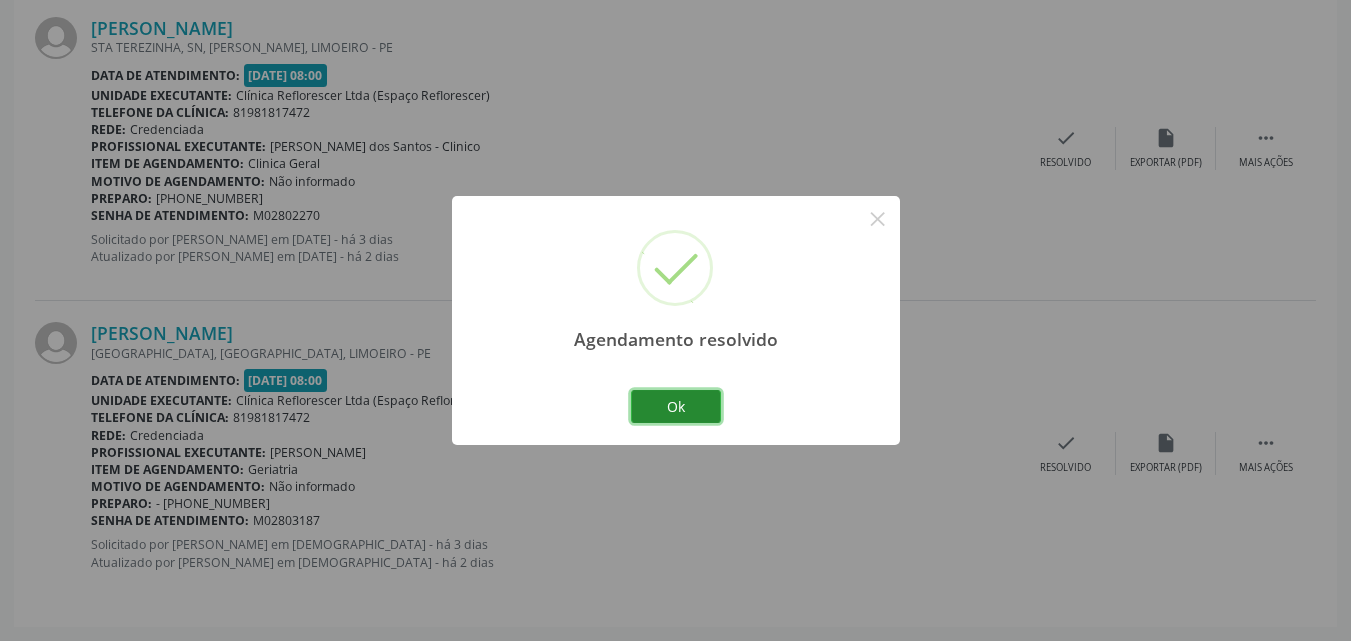 click on "Ok" at bounding box center (676, 407) 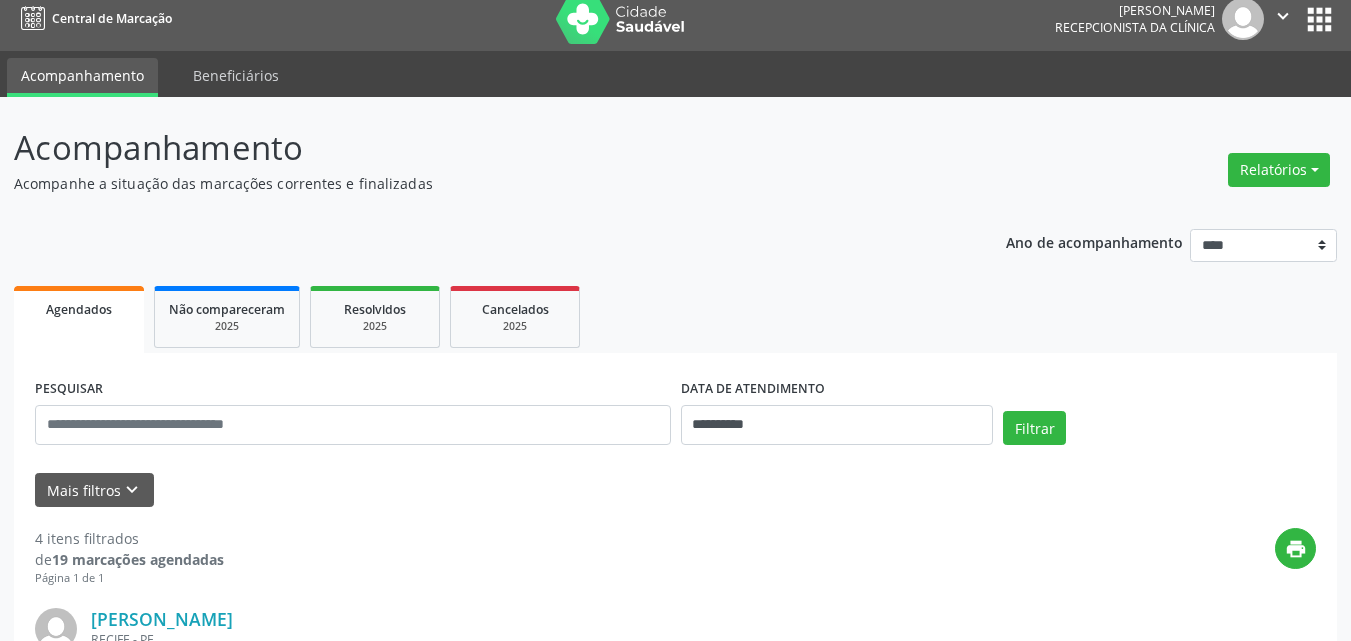 scroll, scrollTop: 0, scrollLeft: 0, axis: both 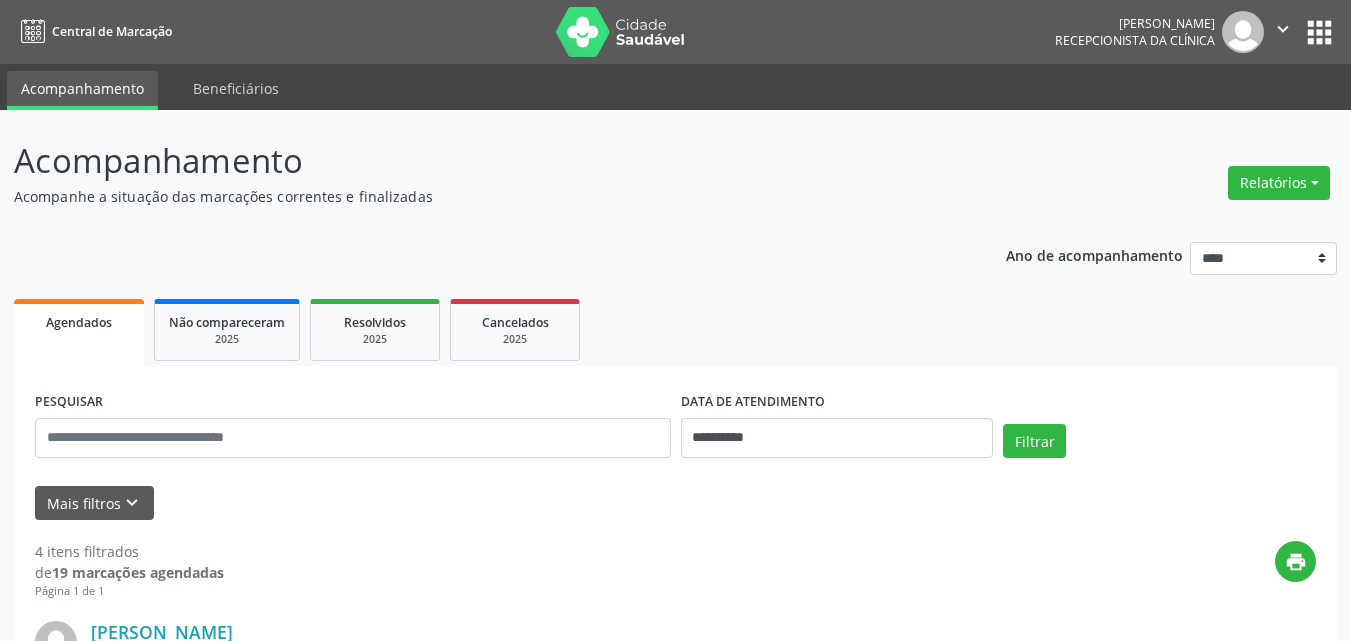 click on "**********" at bounding box center [675, 989] 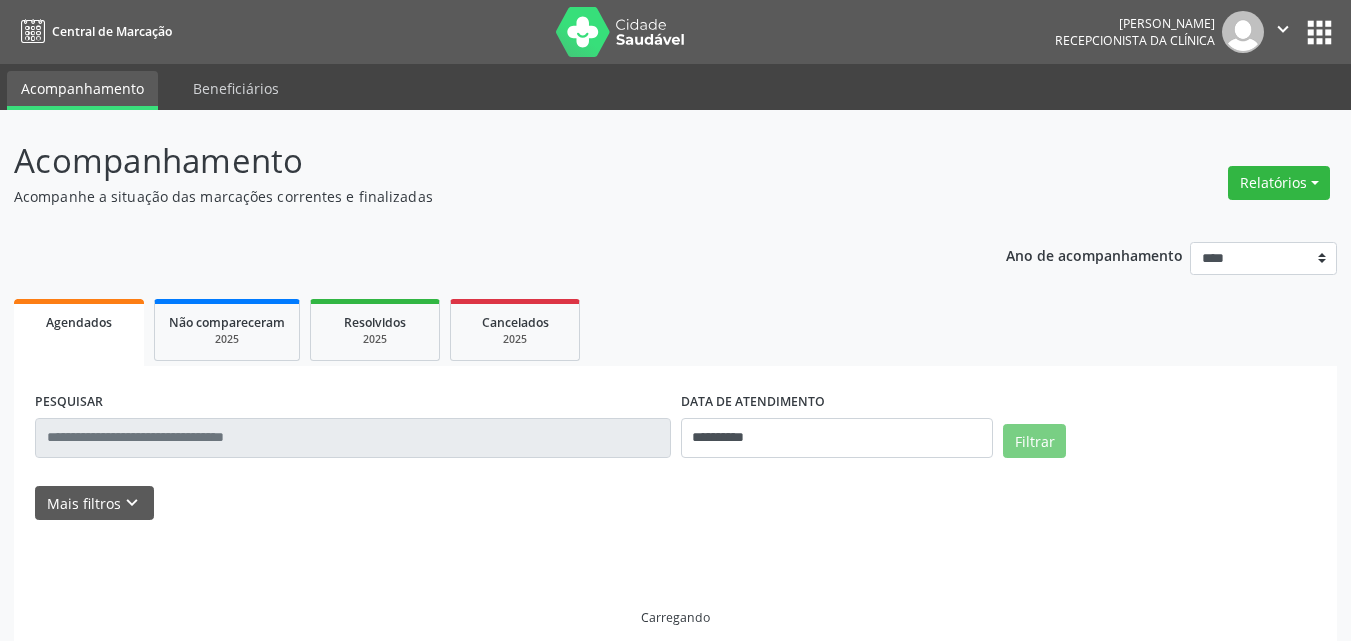 scroll, scrollTop: 0, scrollLeft: 0, axis: both 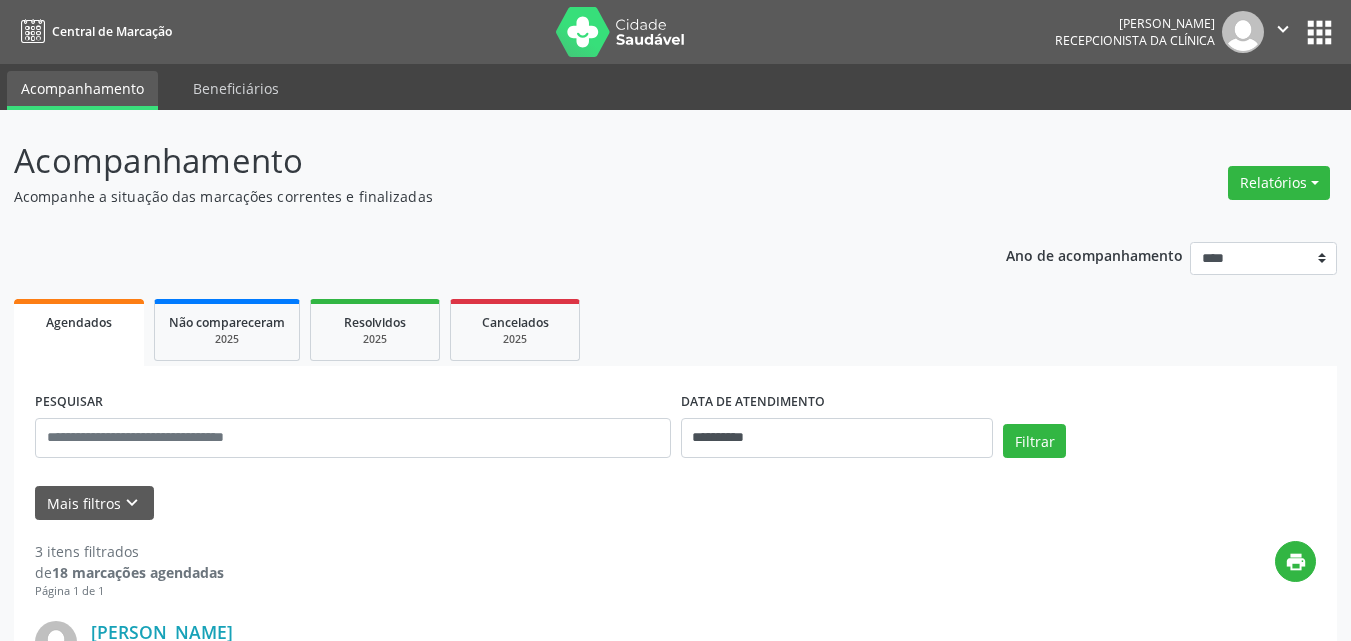 click on "**********" at bounding box center [675, 836] 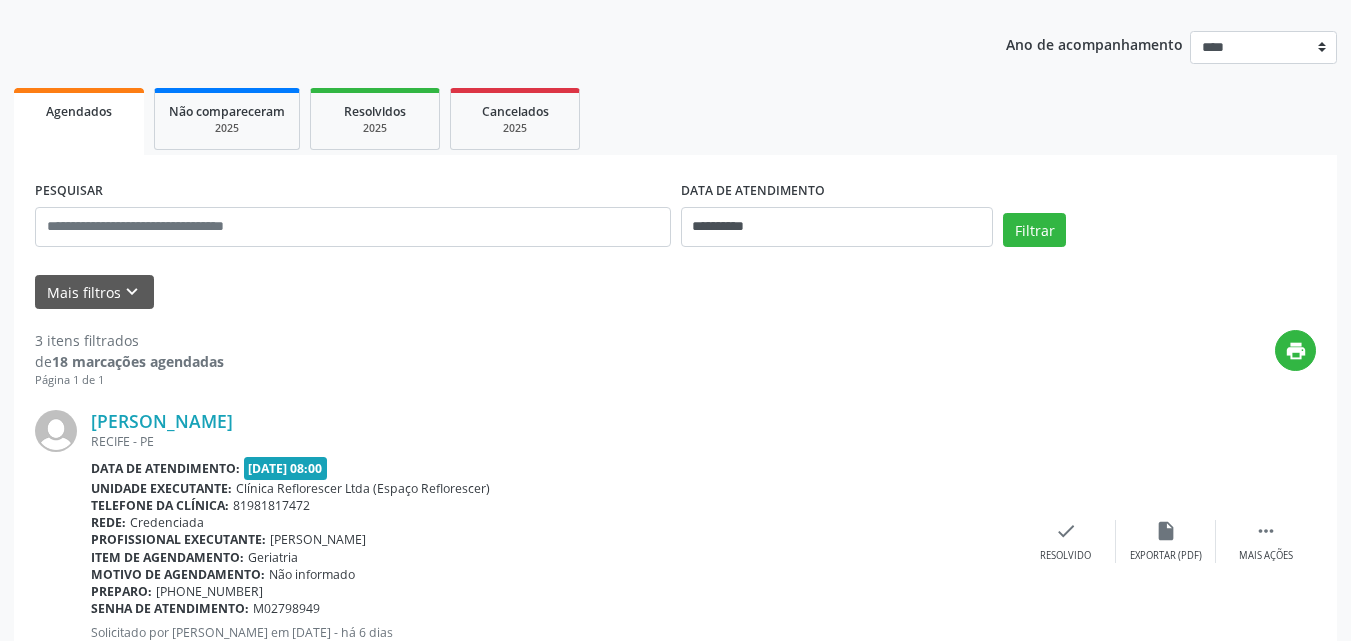 scroll, scrollTop: 209, scrollLeft: 0, axis: vertical 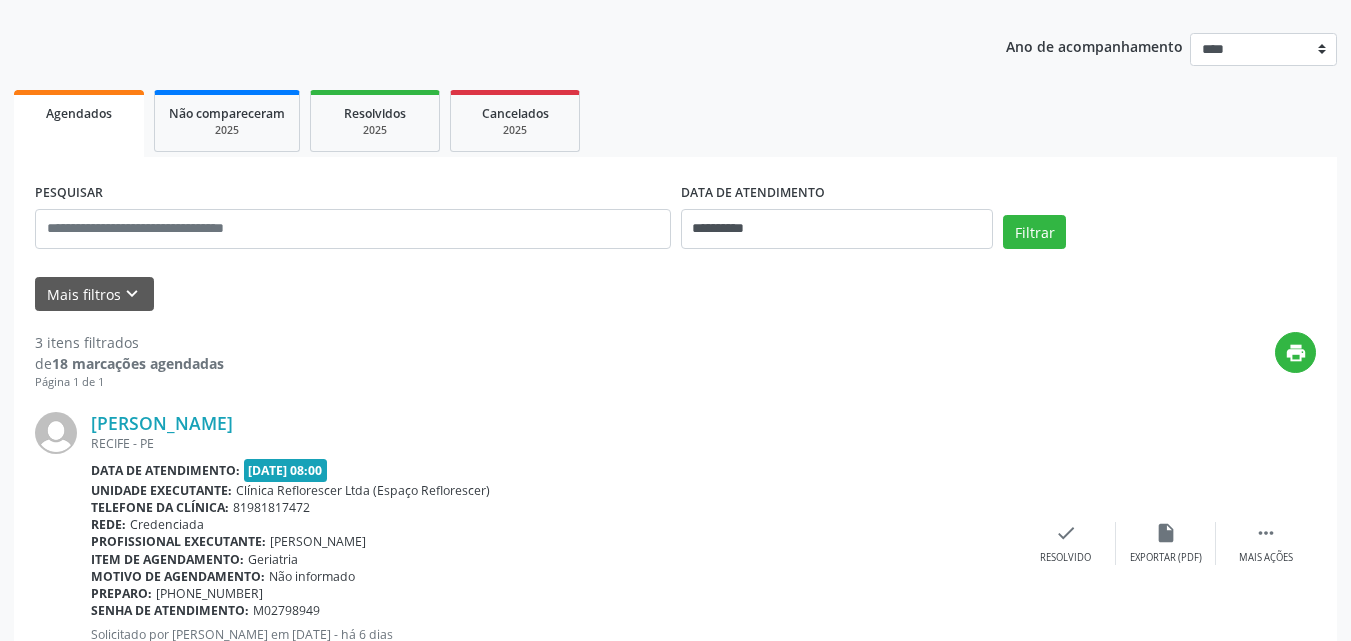 click on "Agendados   Não compareceram
2025
Resolvidos
2025
Cancelados
2025" at bounding box center (675, 121) 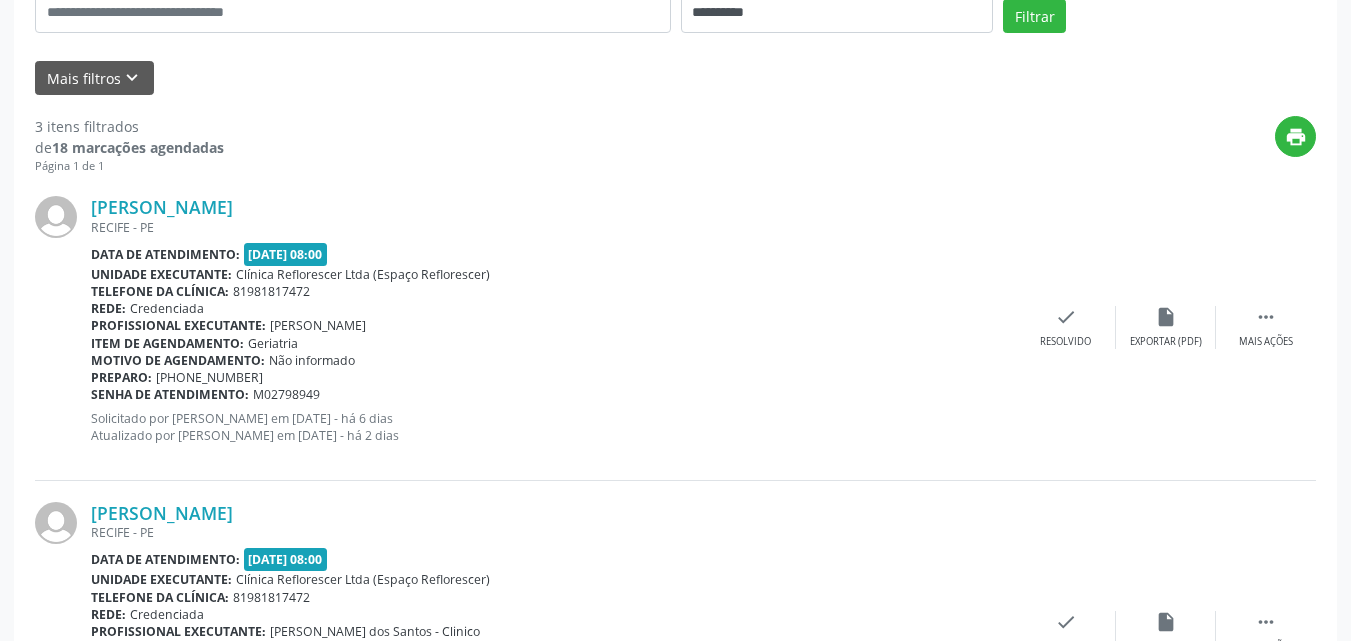scroll, scrollTop: 500, scrollLeft: 0, axis: vertical 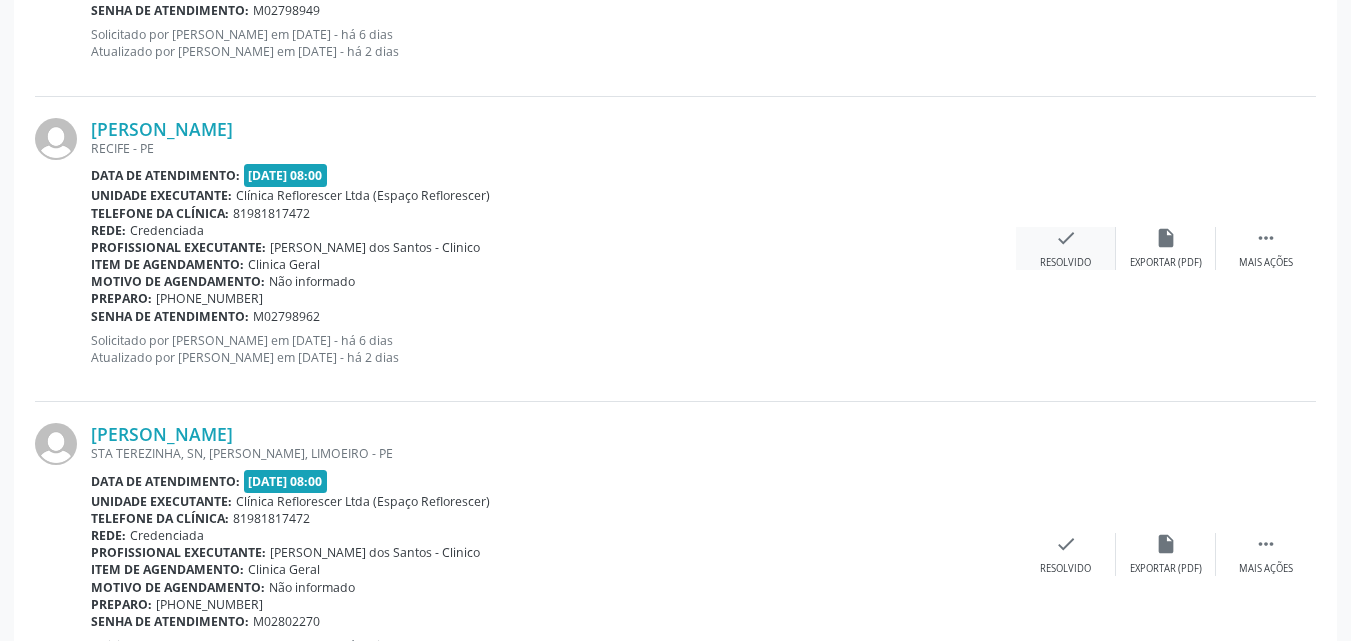click on "Resolvido" at bounding box center (1065, 263) 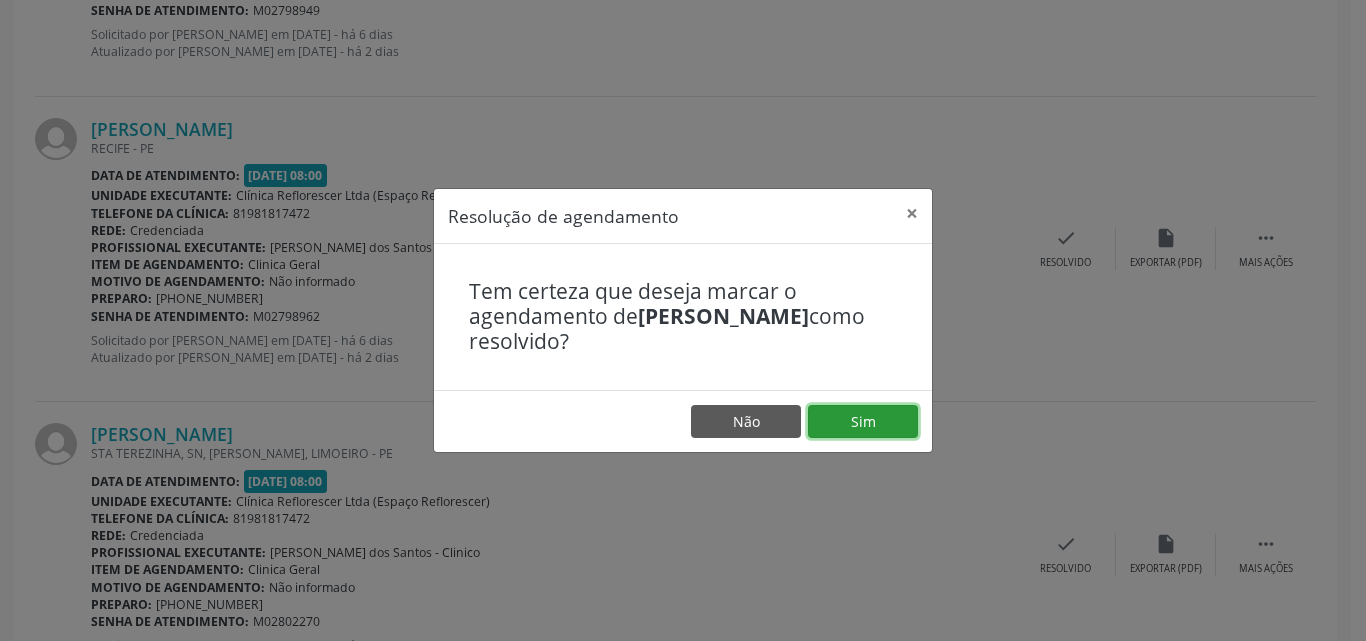 click on "Sim" at bounding box center [863, 422] 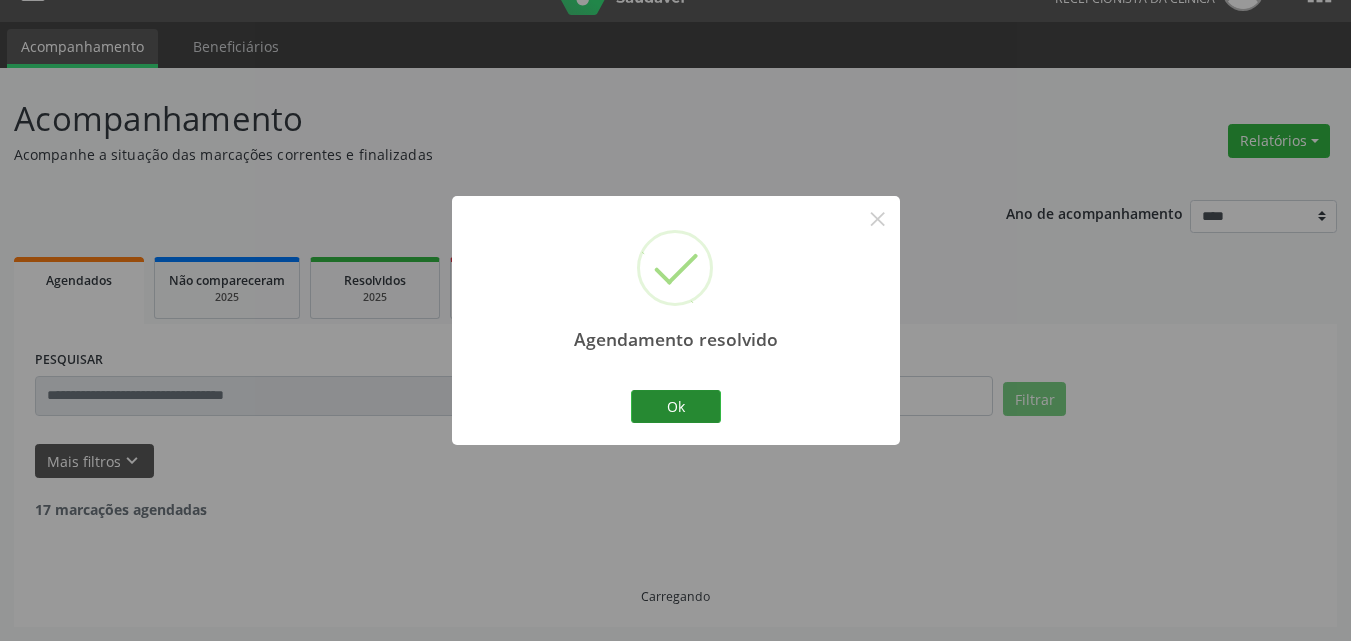 scroll, scrollTop: 604, scrollLeft: 0, axis: vertical 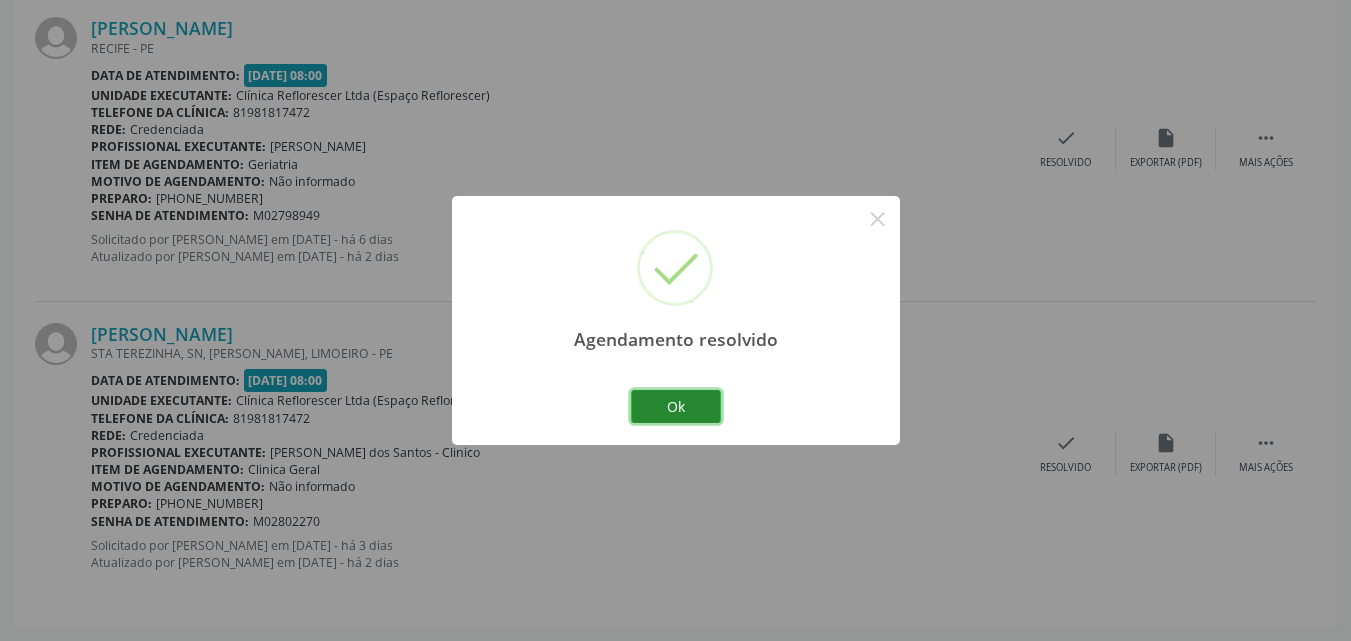 click on "Ok" at bounding box center (676, 407) 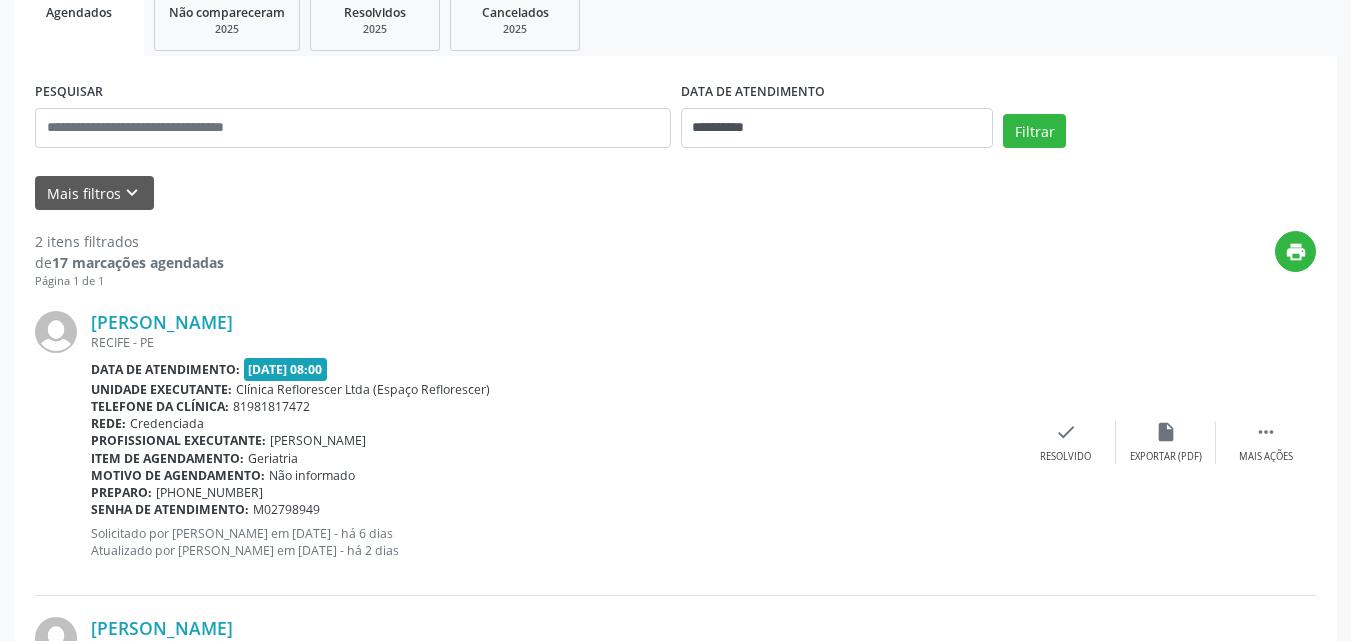 scroll, scrollTop: 304, scrollLeft: 0, axis: vertical 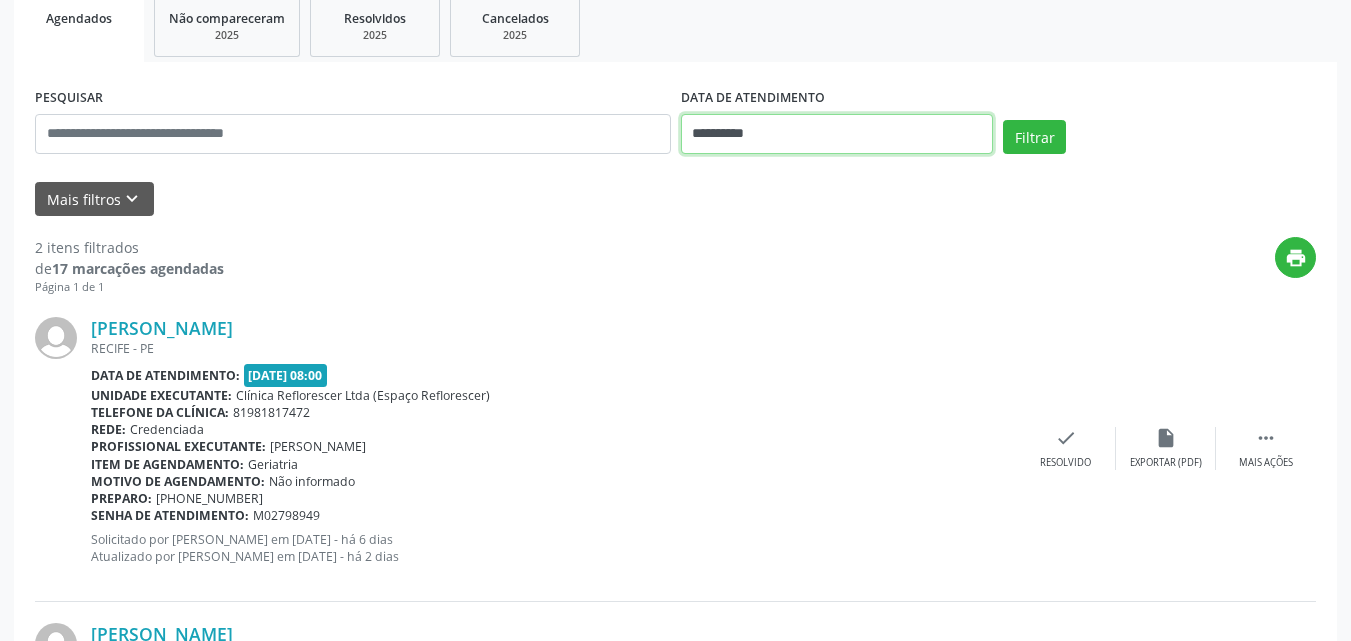 click on "**********" at bounding box center (837, 134) 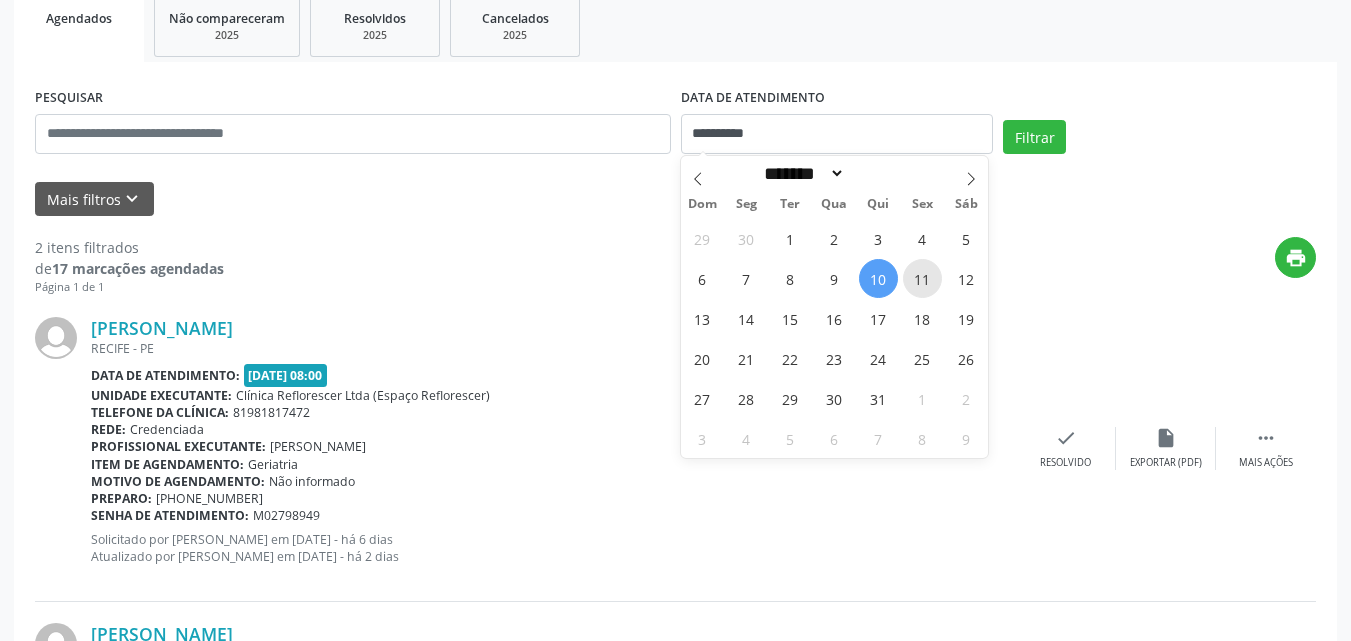 click on "11" at bounding box center (922, 278) 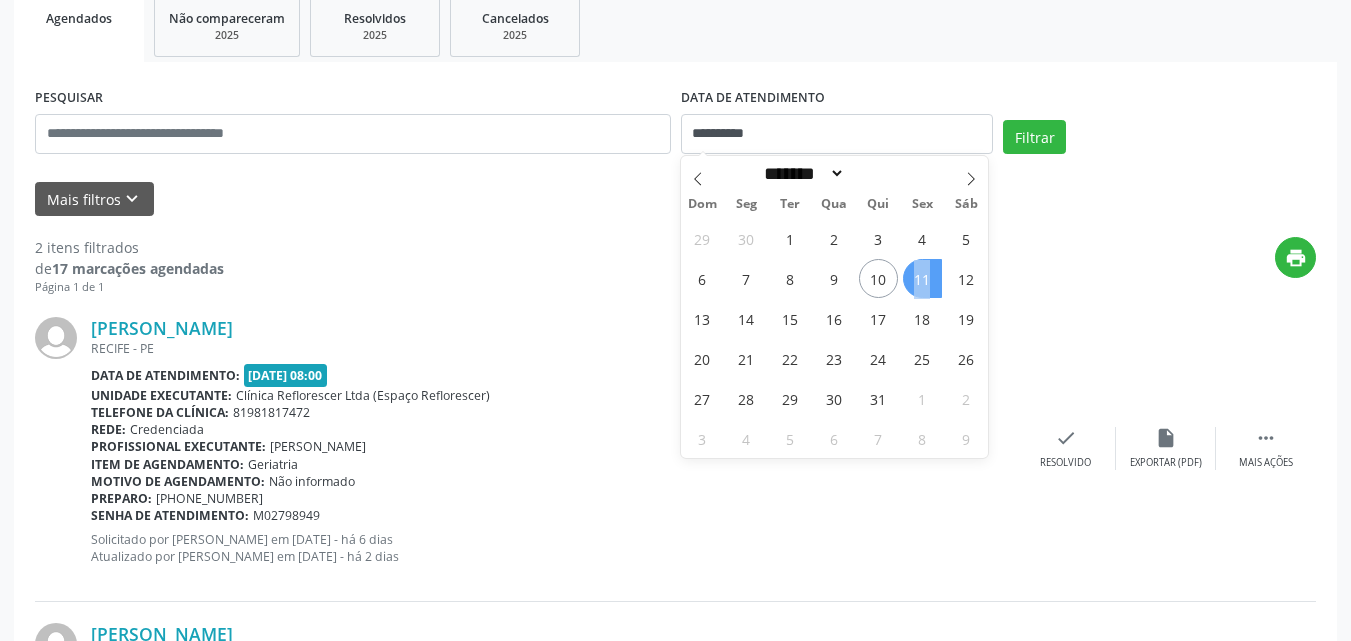 click on "11" at bounding box center [922, 278] 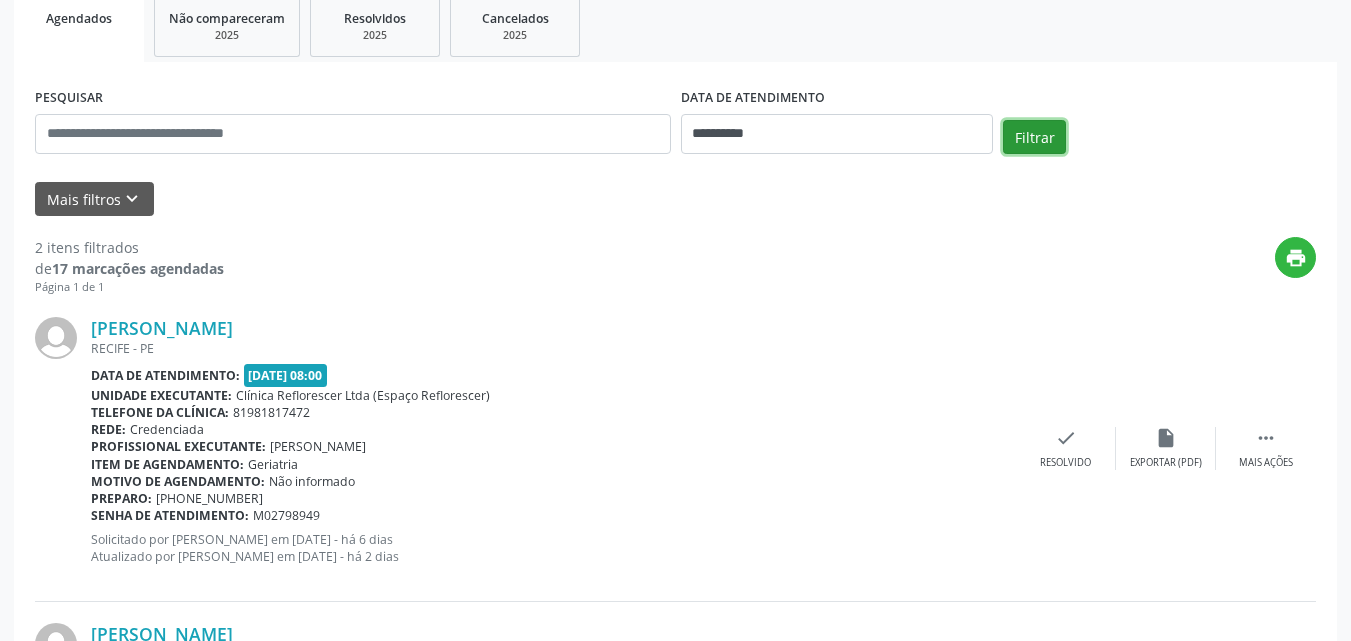 click on "Filtrar" at bounding box center [1034, 137] 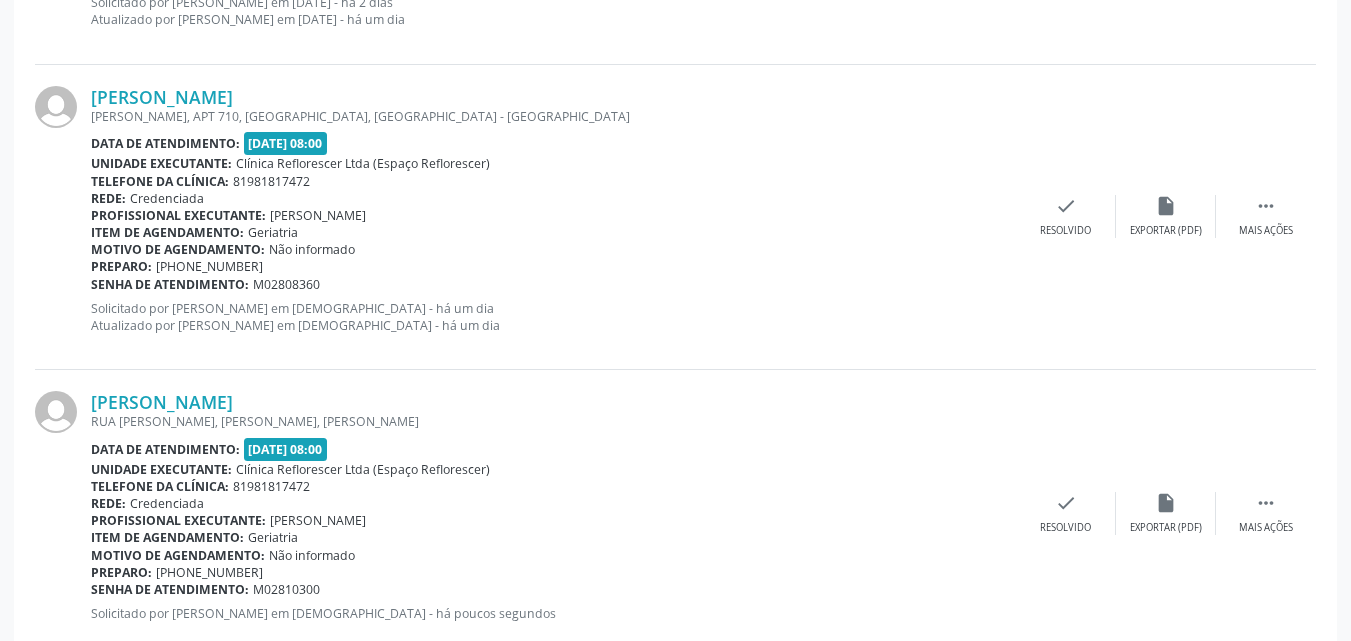 scroll, scrollTop: 2419, scrollLeft: 0, axis: vertical 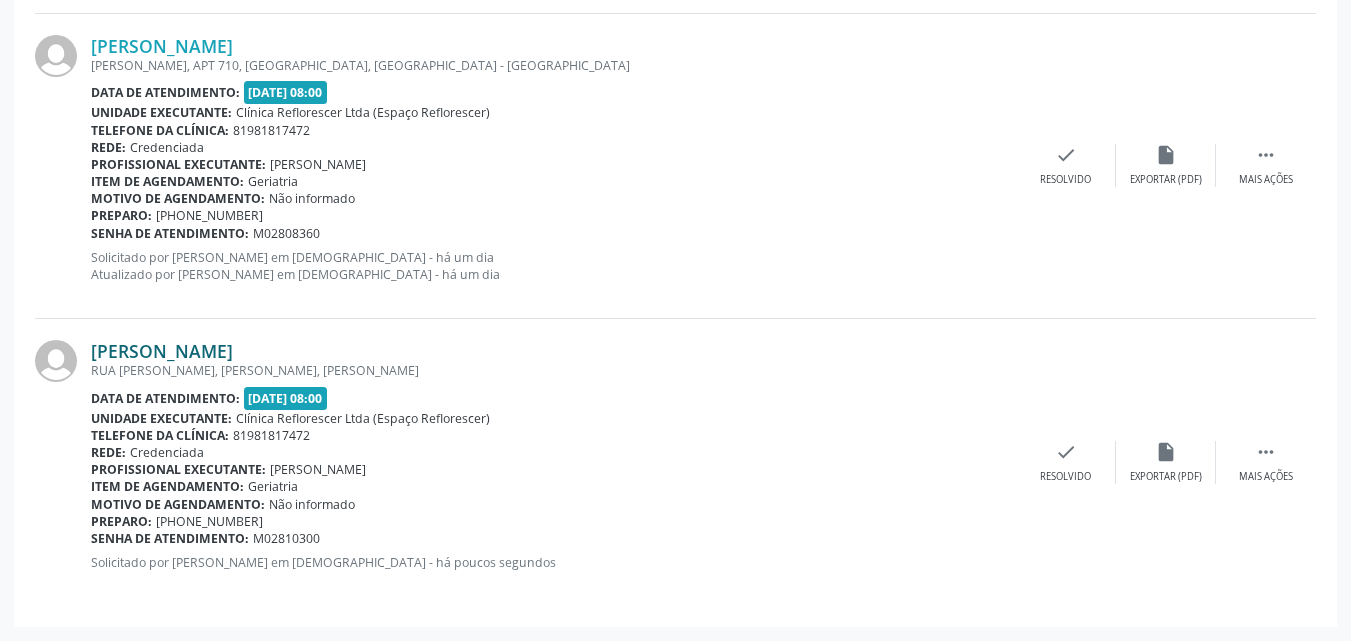 click on "[PERSON_NAME]" at bounding box center (162, 351) 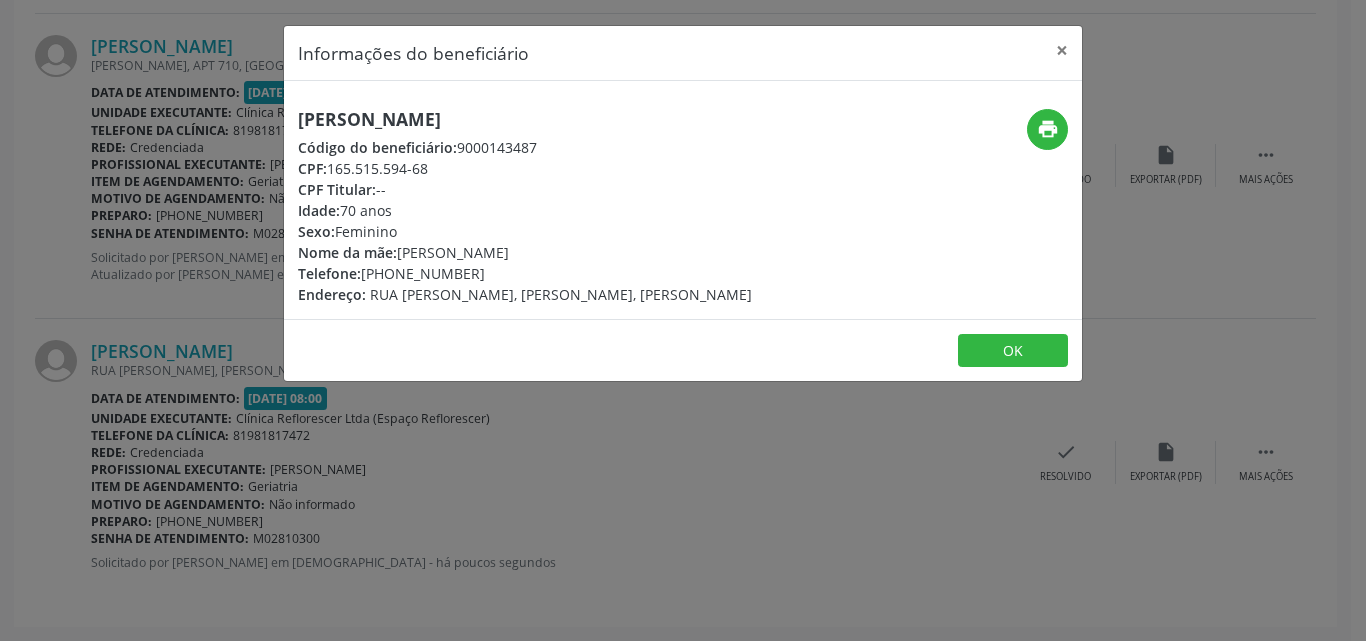 drag, startPoint x: 298, startPoint y: 116, endPoint x: 703, endPoint y: 121, distance: 405.03085 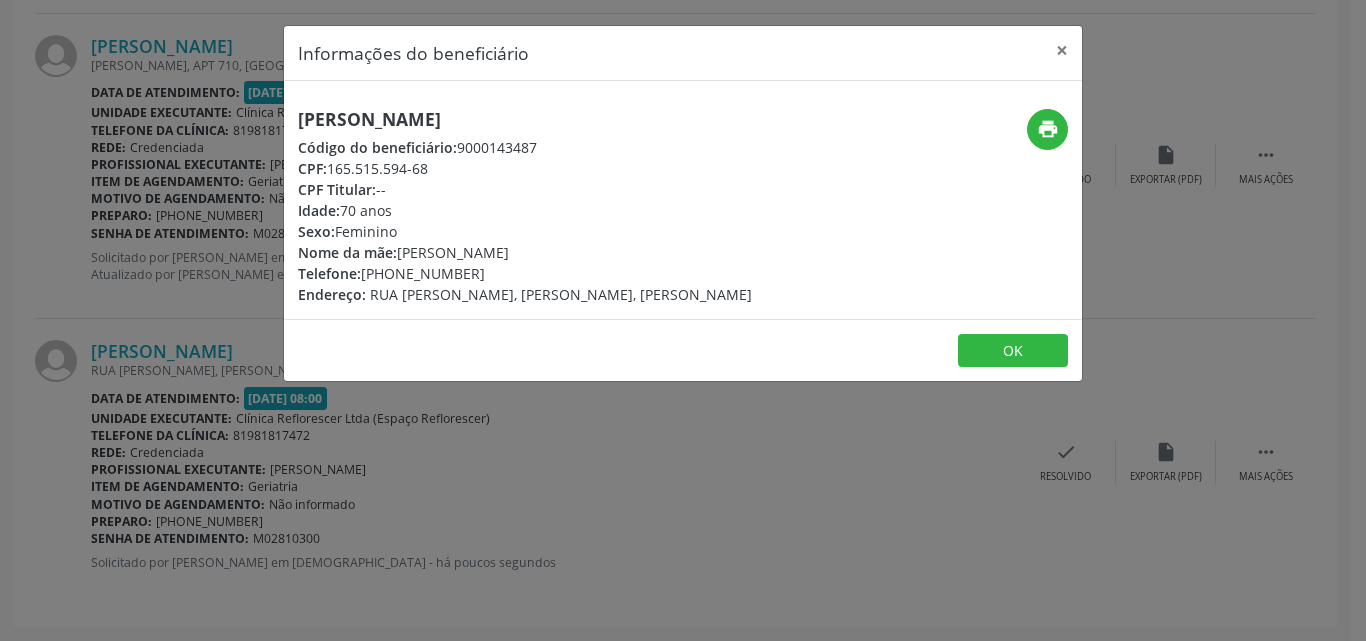 drag, startPoint x: 454, startPoint y: 142, endPoint x: 562, endPoint y: 147, distance: 108.11568 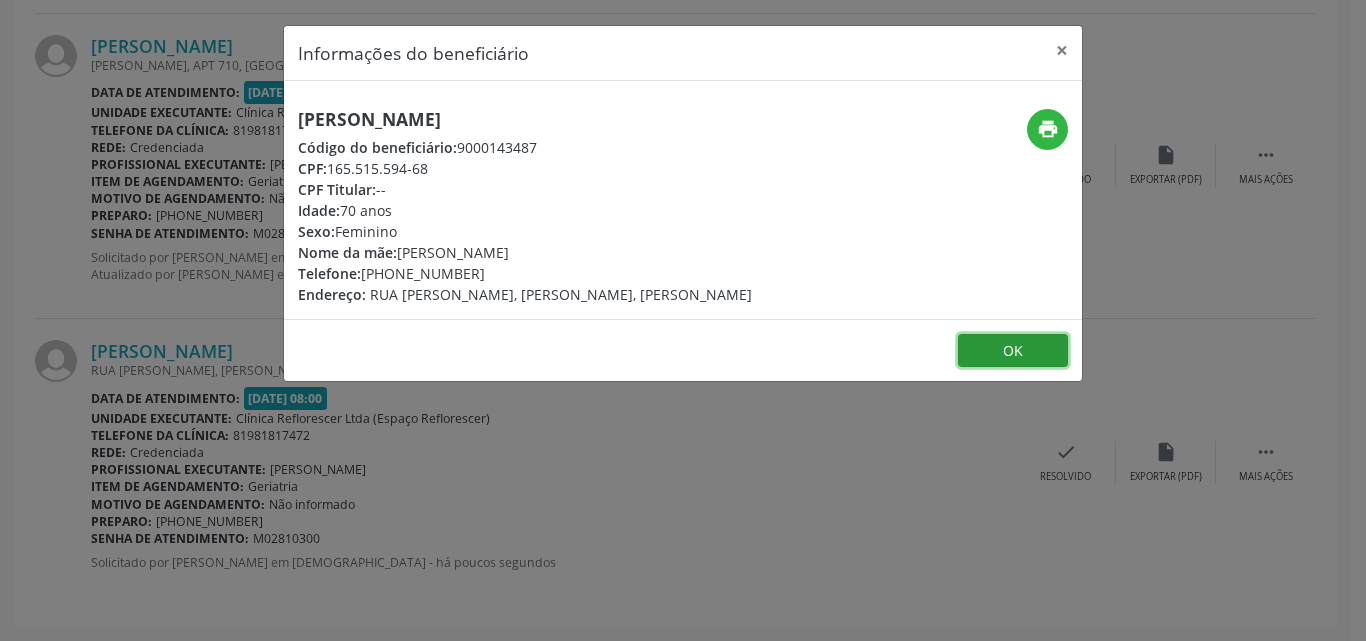 click on "OK" at bounding box center (1013, 351) 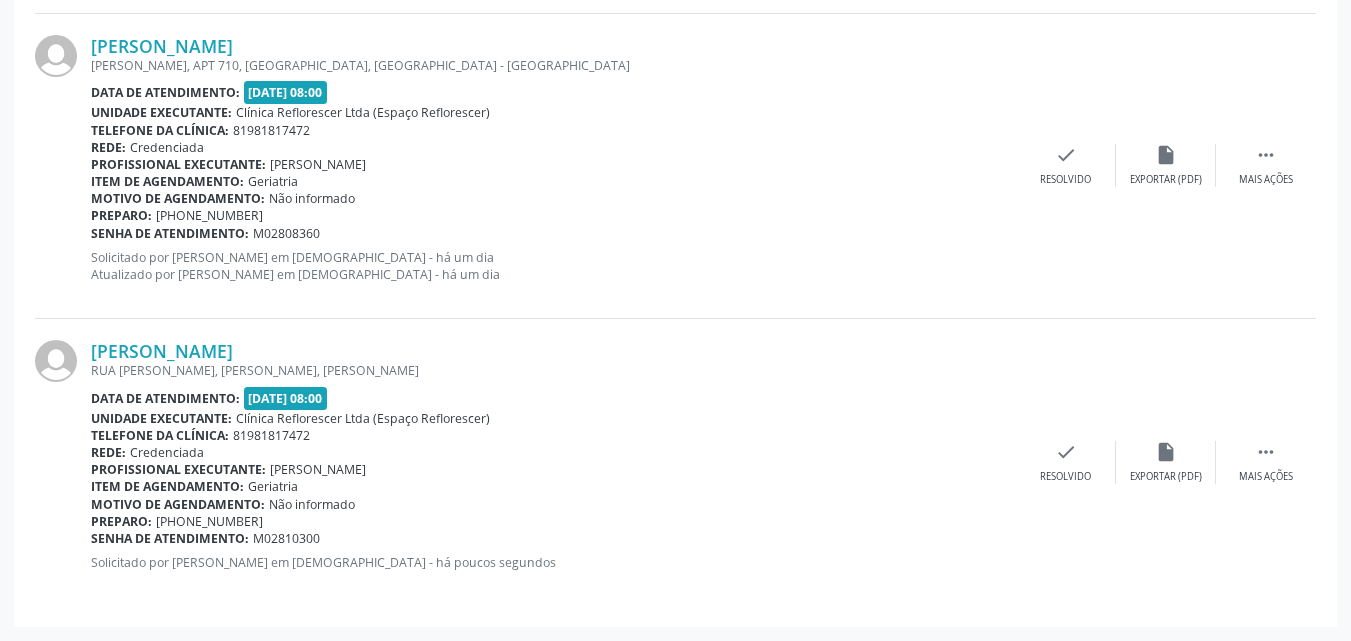 scroll, scrollTop: 1619, scrollLeft: 0, axis: vertical 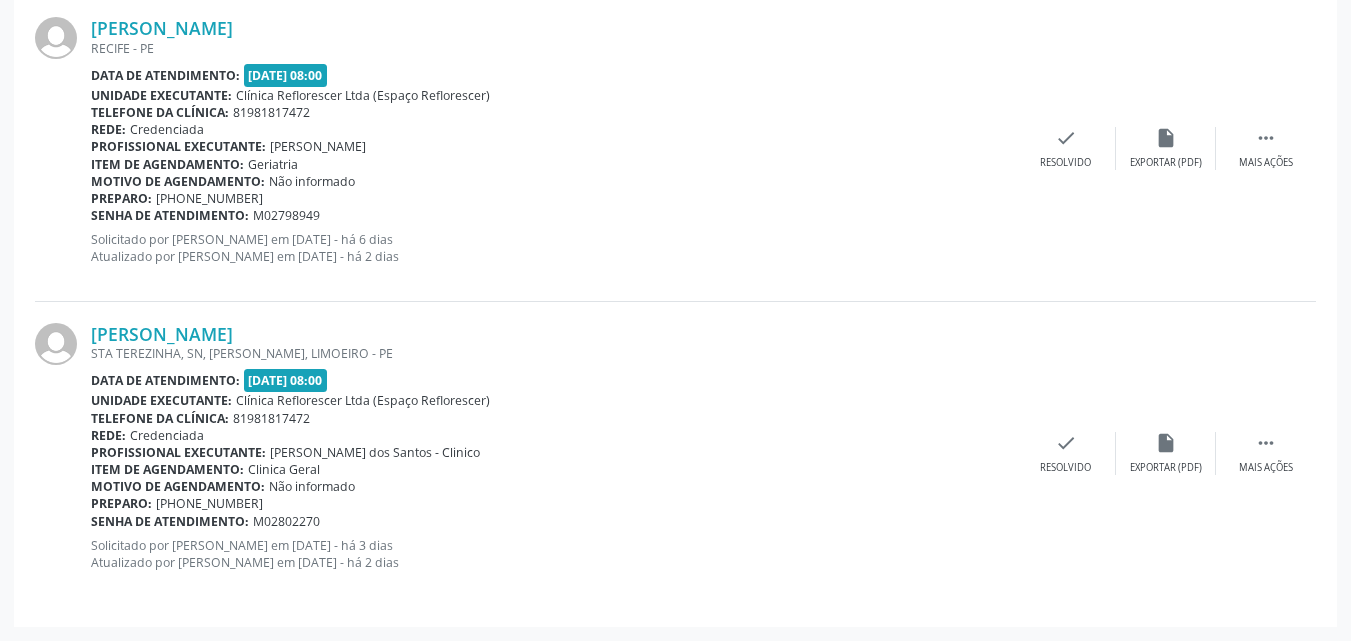 click on "**********" at bounding box center (675, 194) 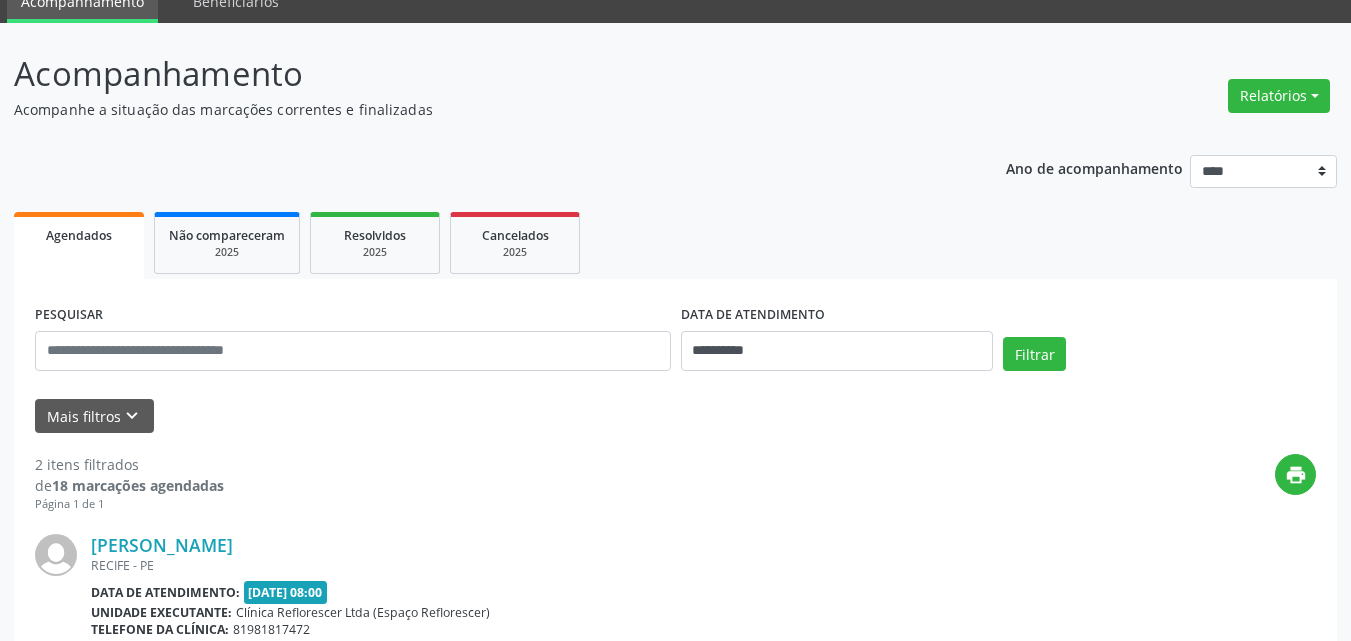 scroll, scrollTop: 400, scrollLeft: 0, axis: vertical 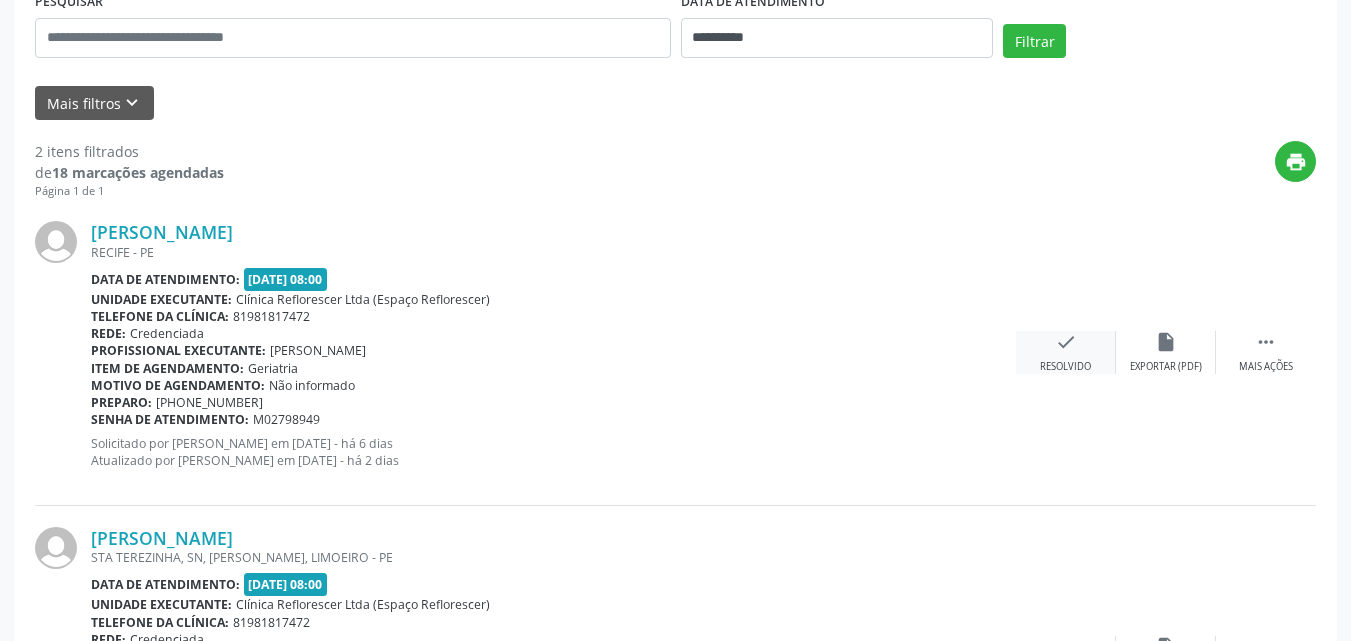 click on "Resolvido" at bounding box center (1065, 367) 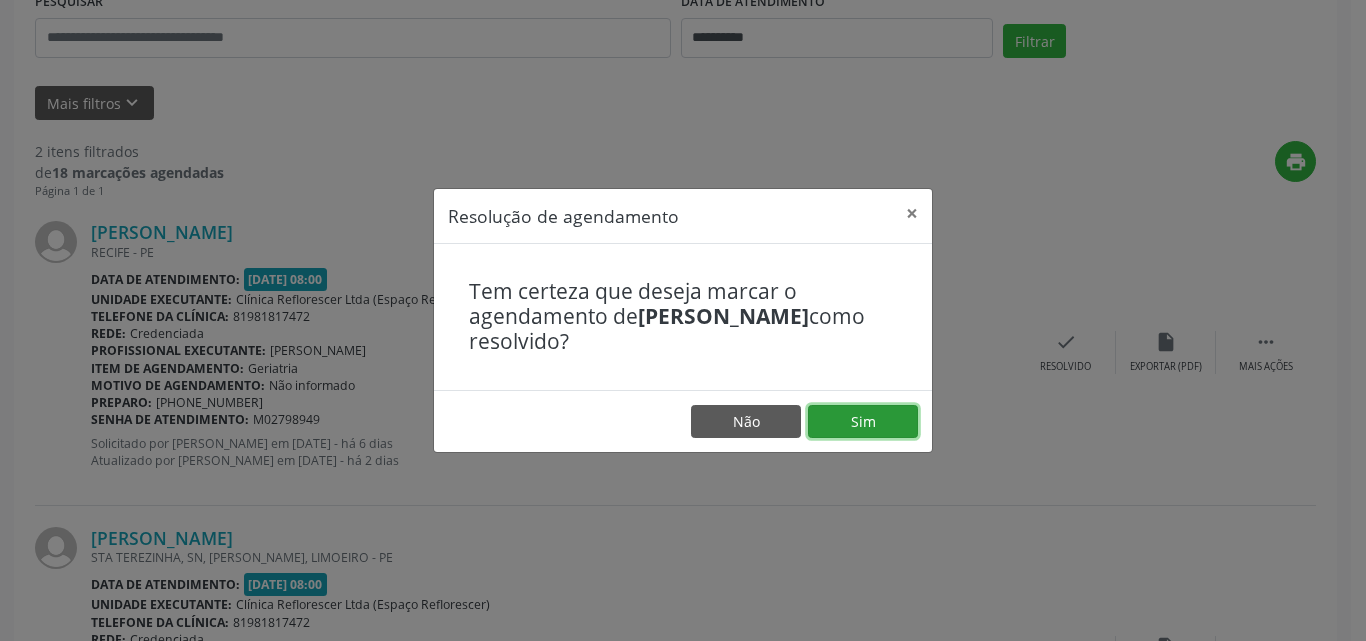 click on "Sim" at bounding box center (863, 422) 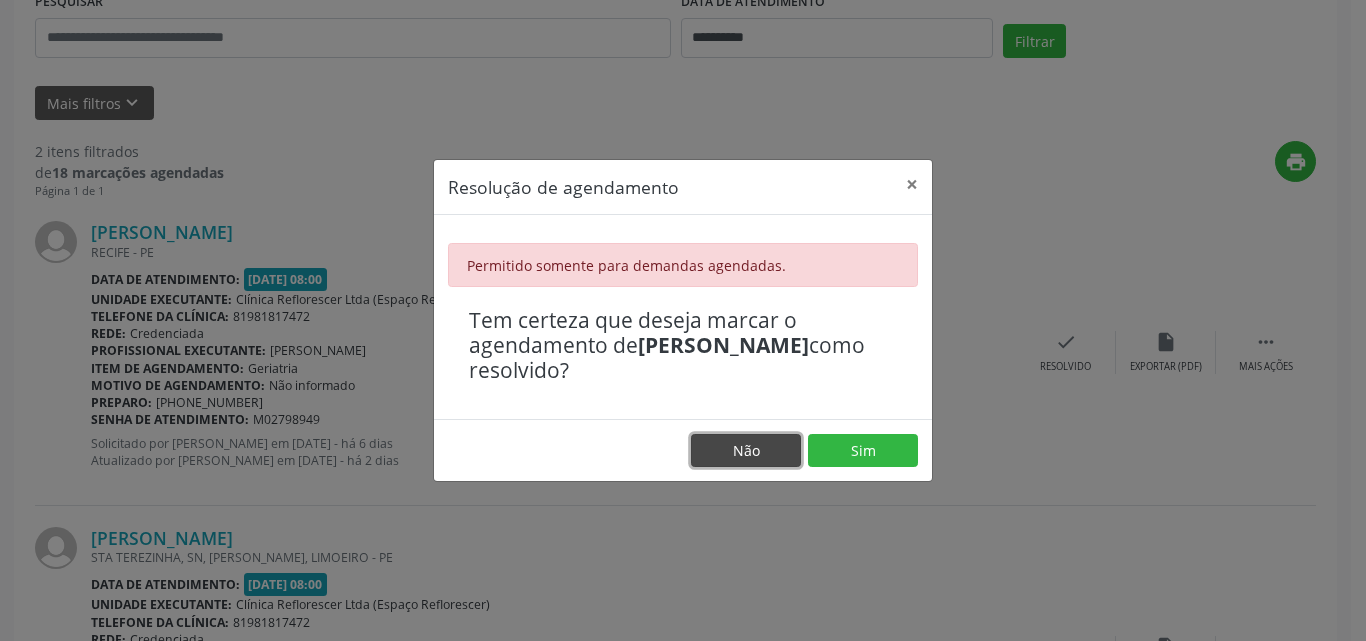 click on "Não" at bounding box center (746, 451) 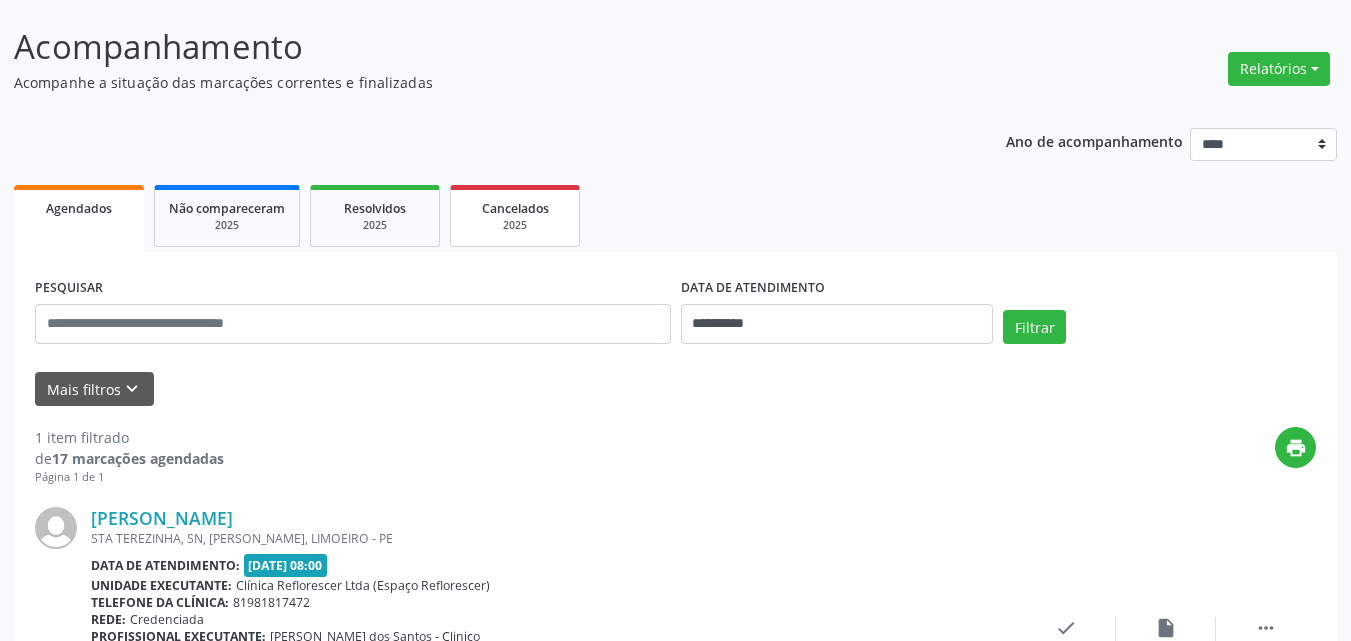 scroll, scrollTop: 299, scrollLeft: 0, axis: vertical 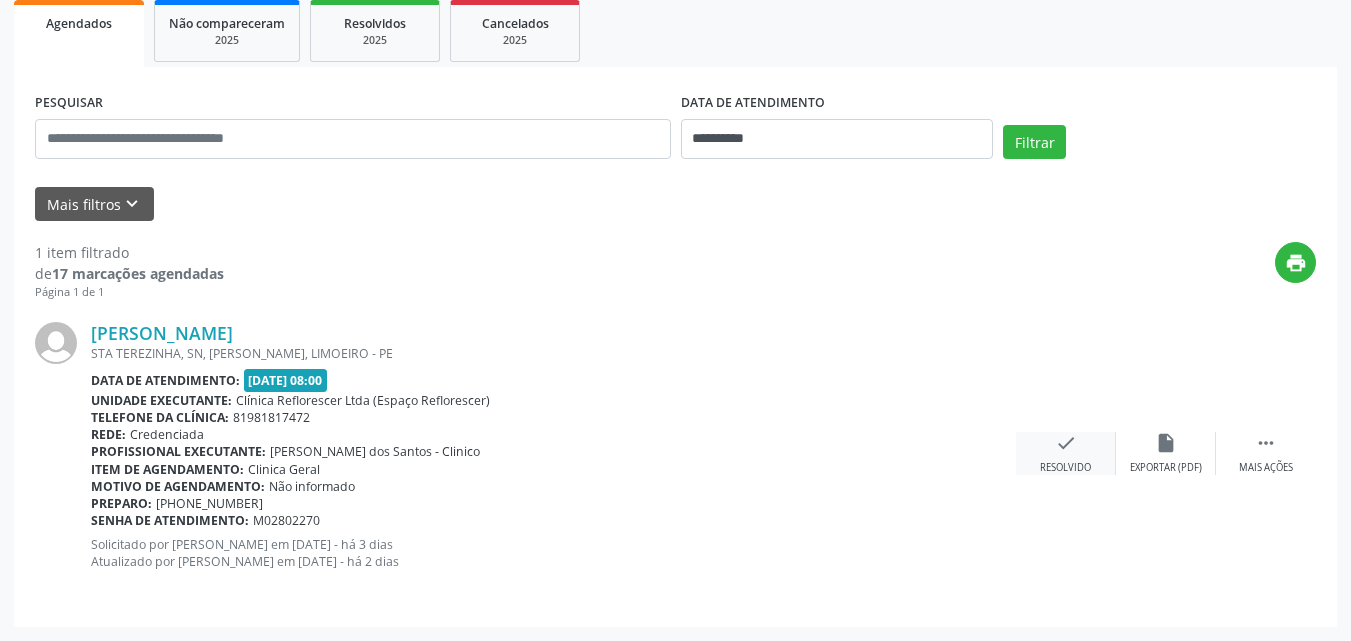 click on "check
Resolvido" at bounding box center [1066, 453] 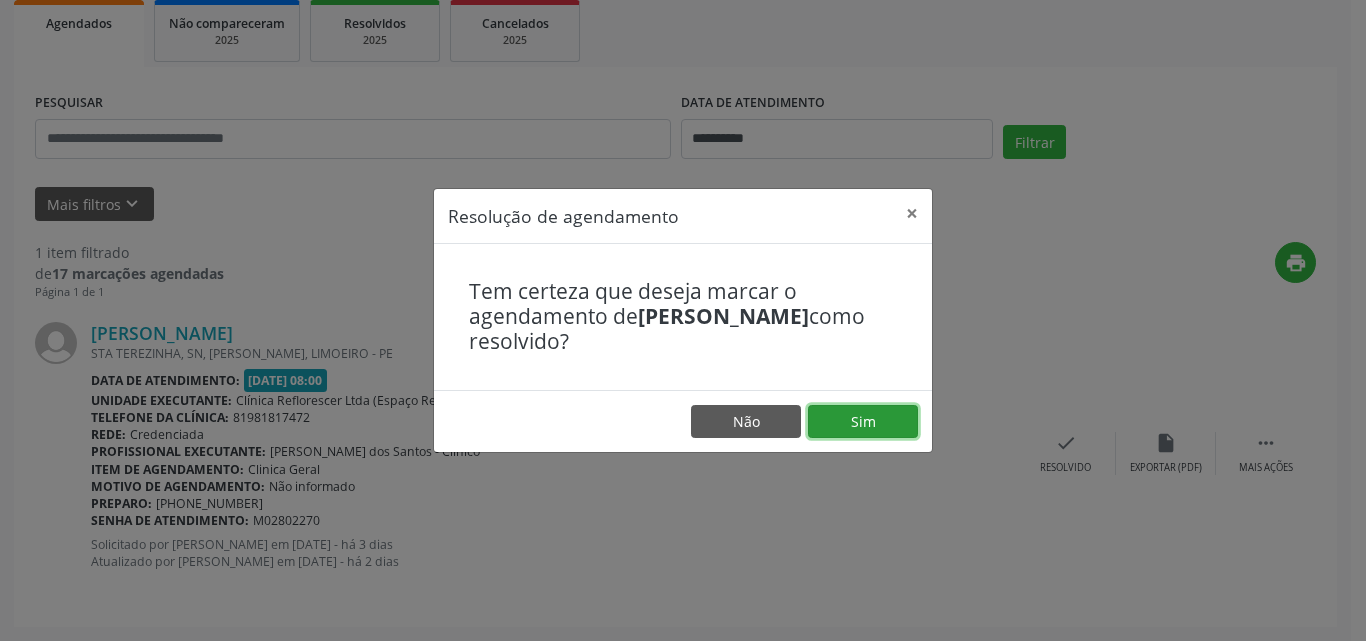 click on "Sim" at bounding box center (863, 422) 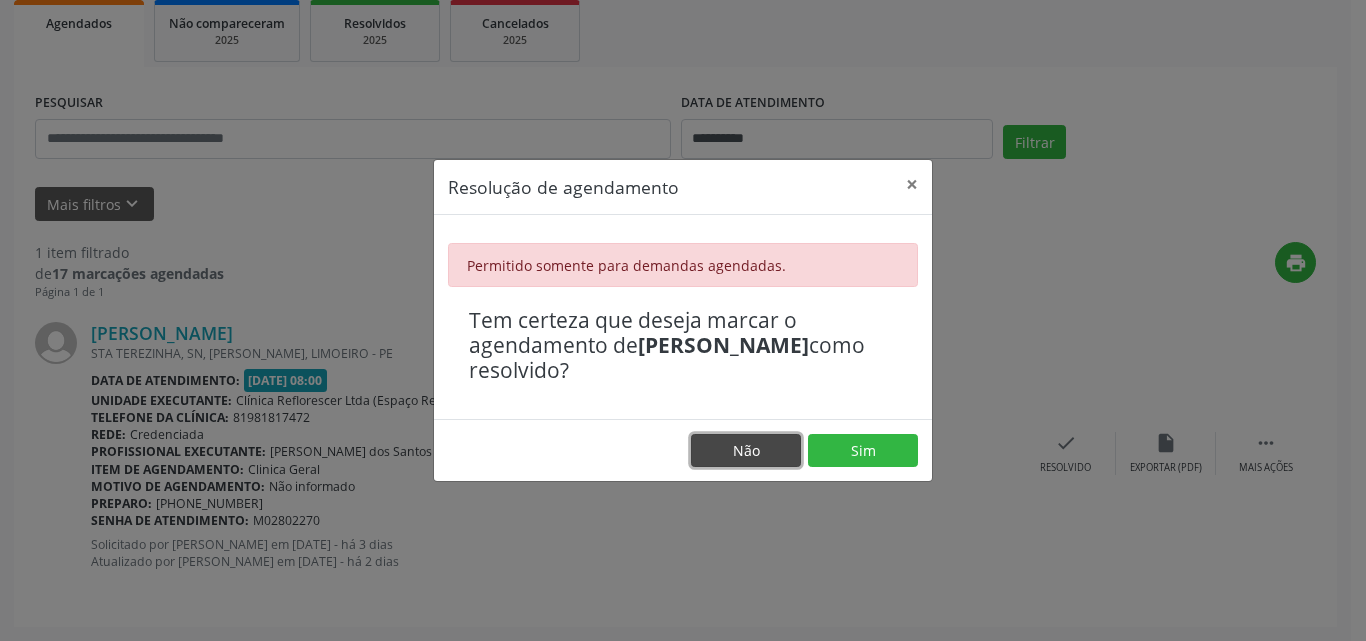 click on "Não" at bounding box center (746, 451) 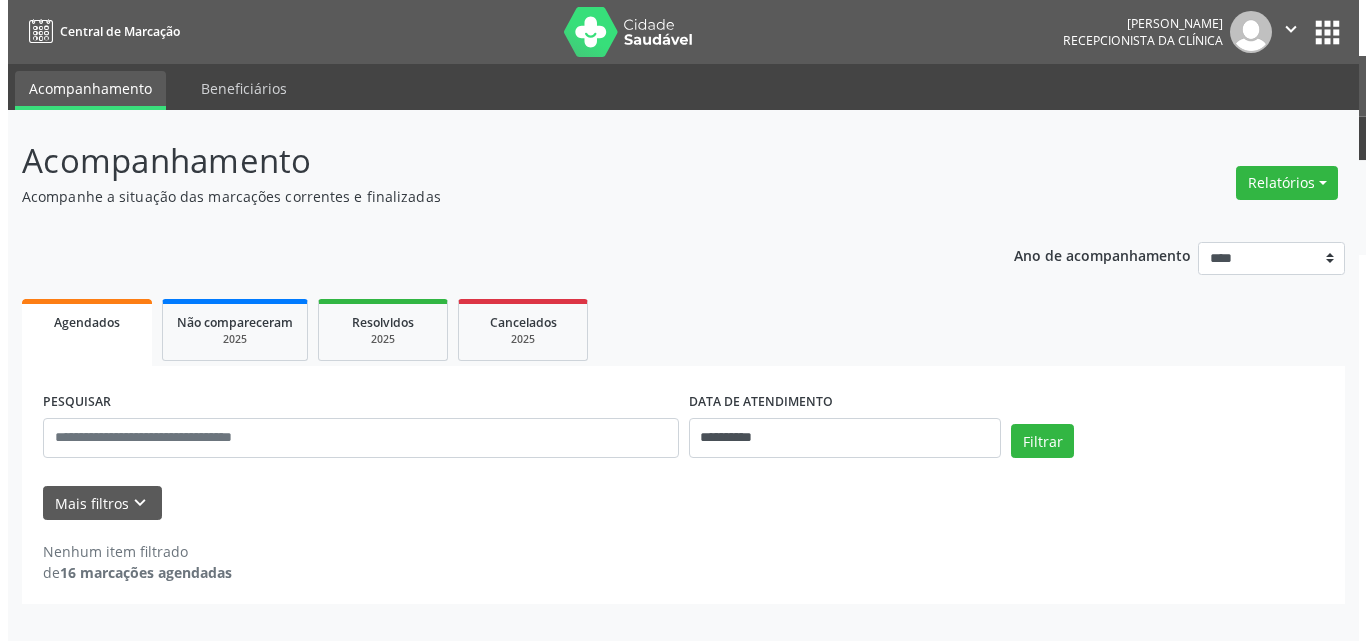 scroll, scrollTop: 0, scrollLeft: 0, axis: both 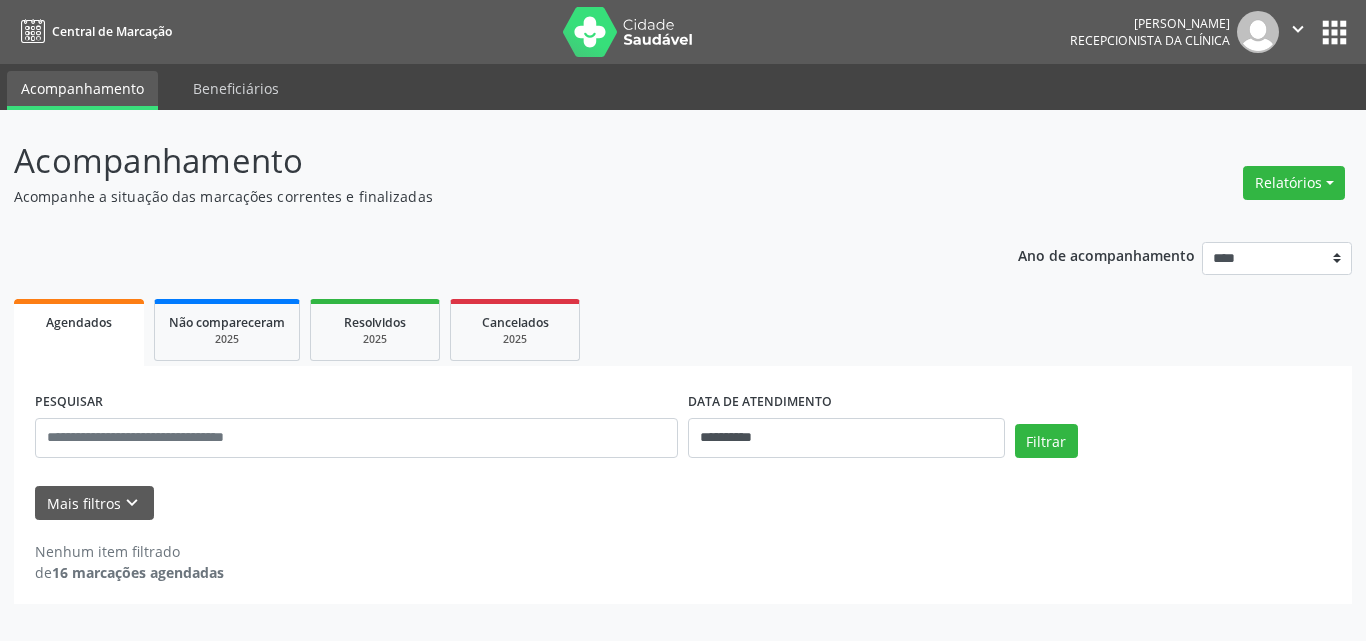 click on "**********" at bounding box center (683, 370) 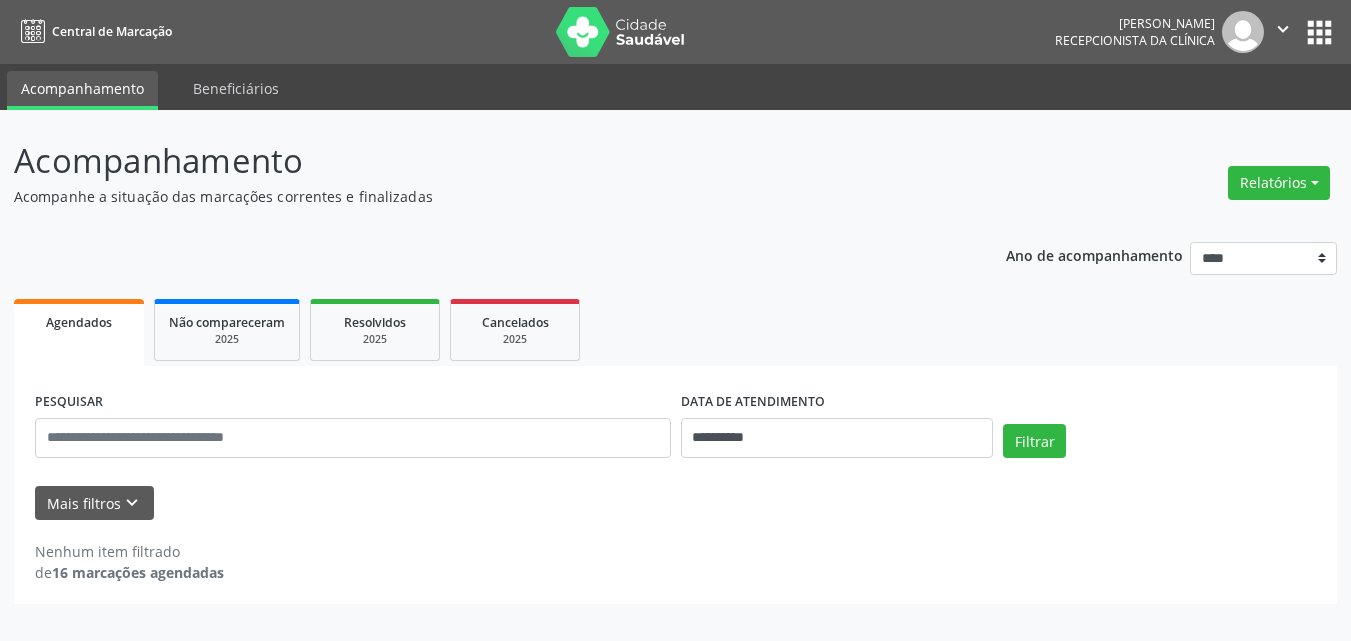 scroll, scrollTop: 0, scrollLeft: 0, axis: both 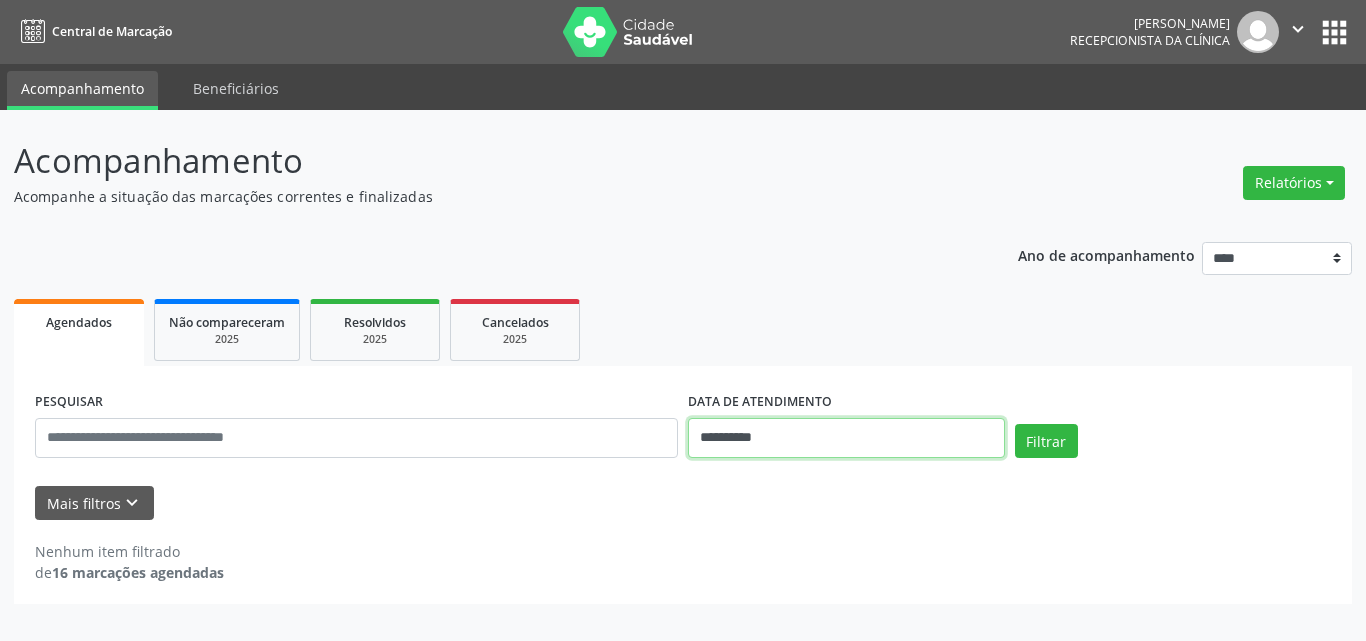 click on "**********" at bounding box center [846, 438] 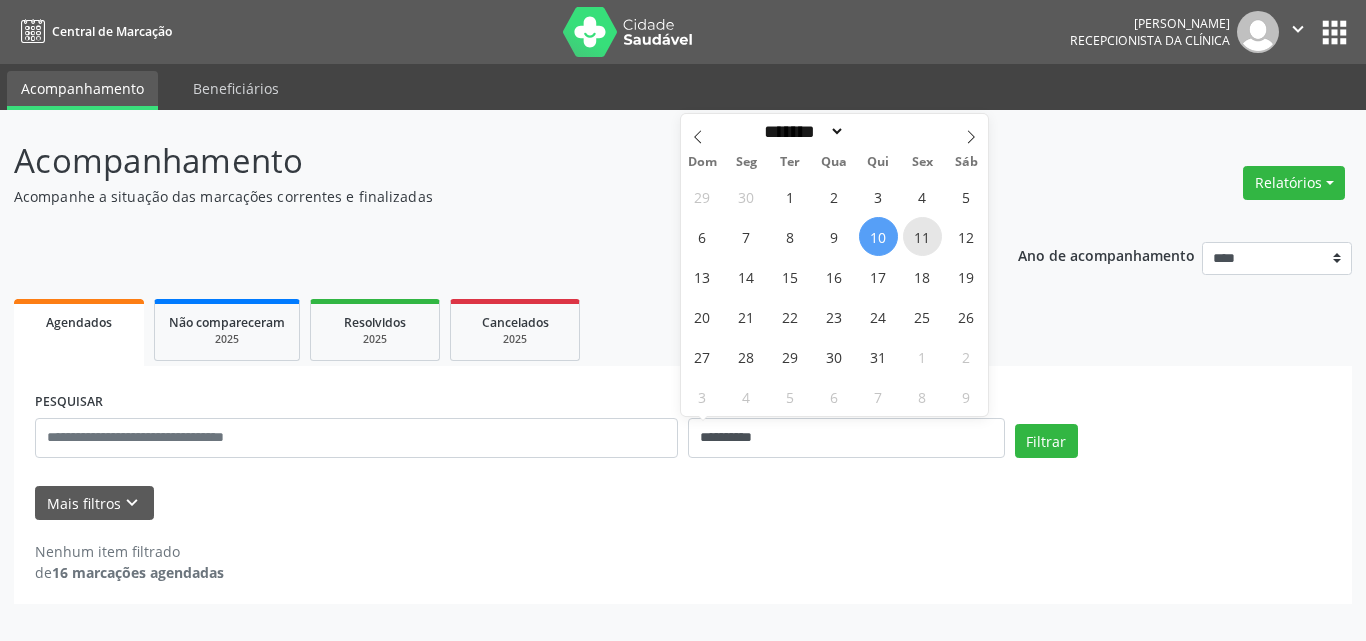 click on "11" at bounding box center (922, 236) 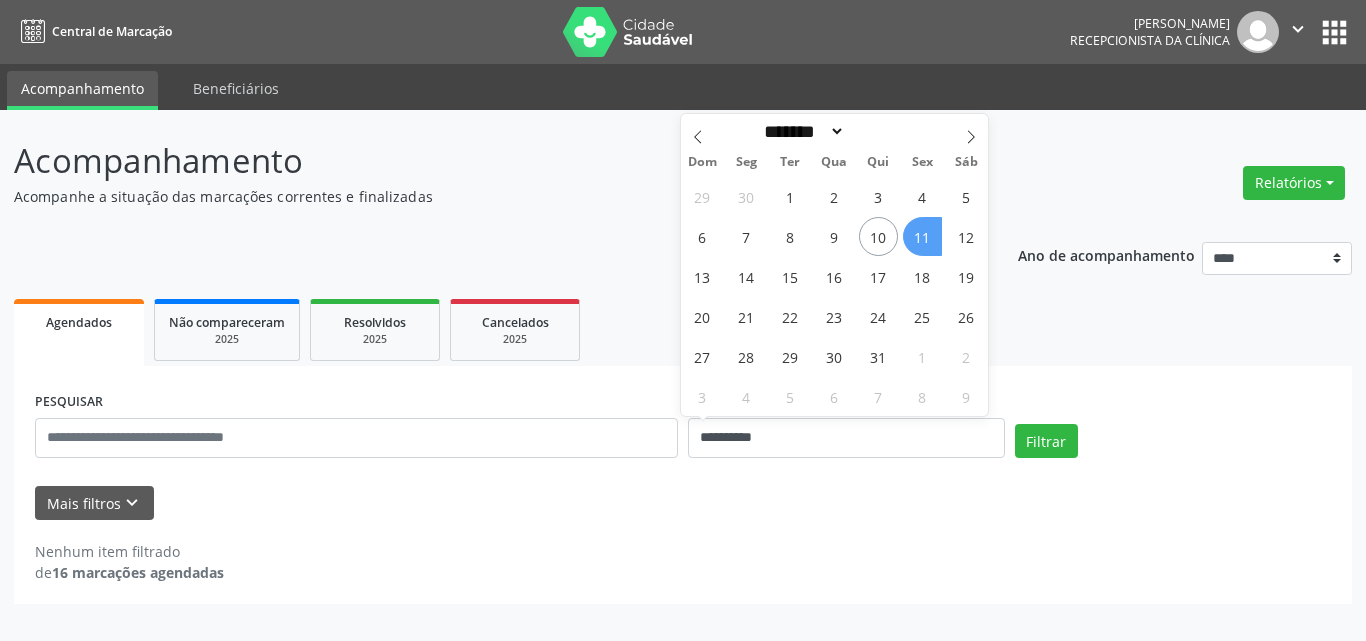 click on "11" at bounding box center (922, 236) 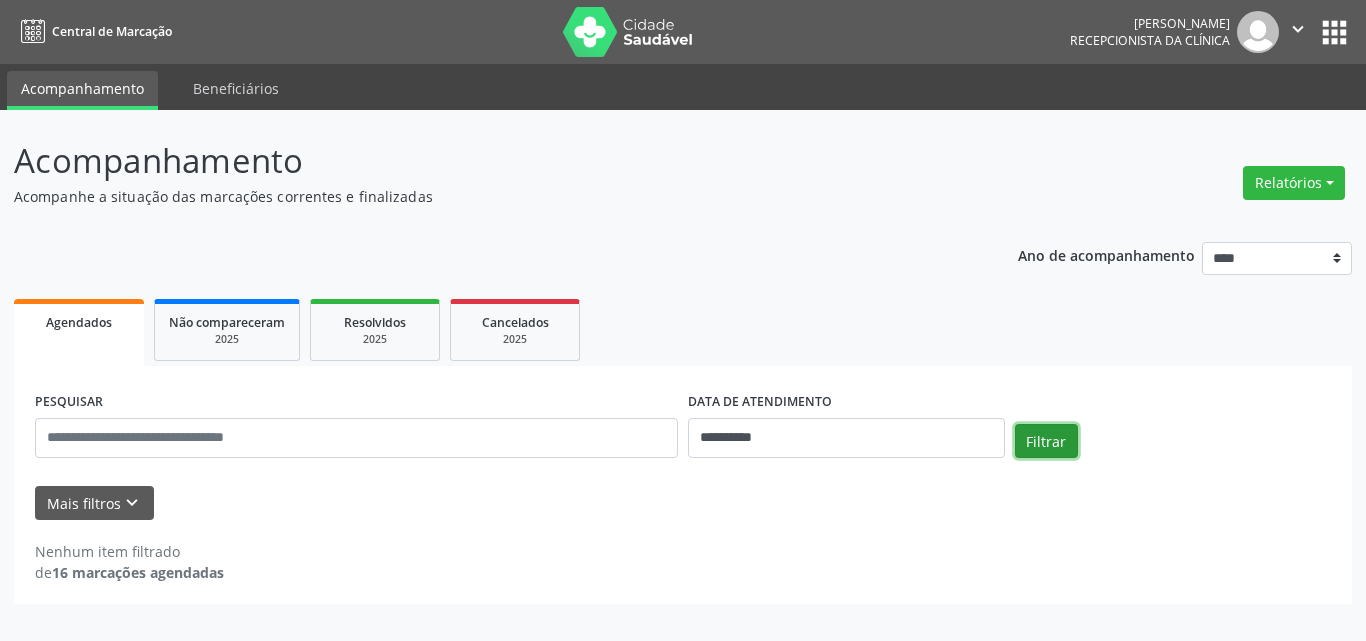 click on "Filtrar" at bounding box center (1046, 441) 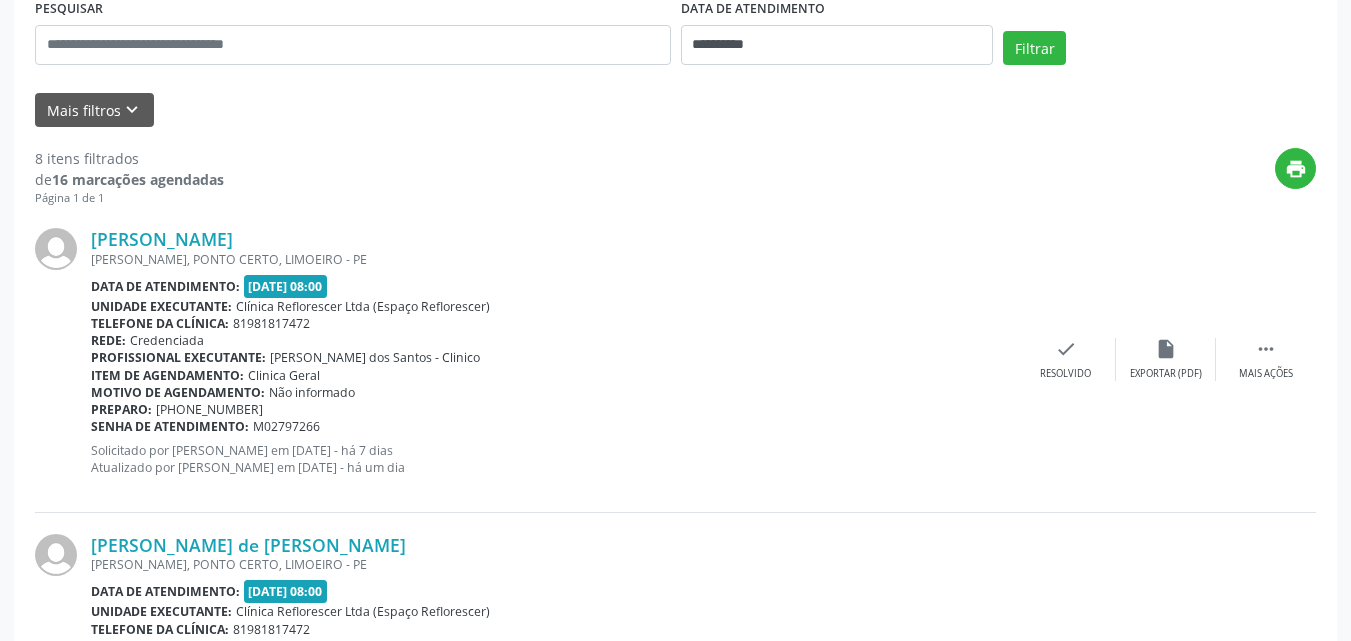 scroll, scrollTop: 300, scrollLeft: 0, axis: vertical 